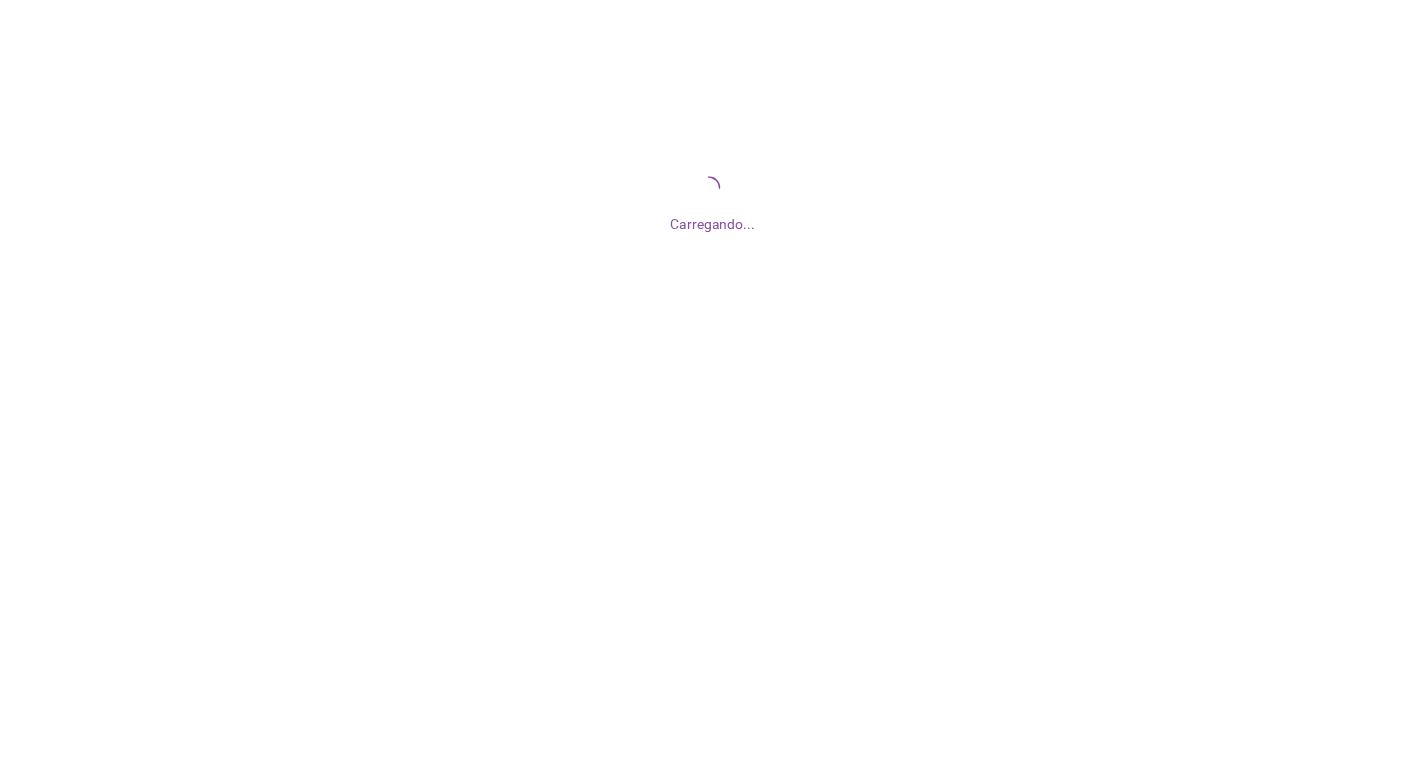 scroll, scrollTop: 0, scrollLeft: 0, axis: both 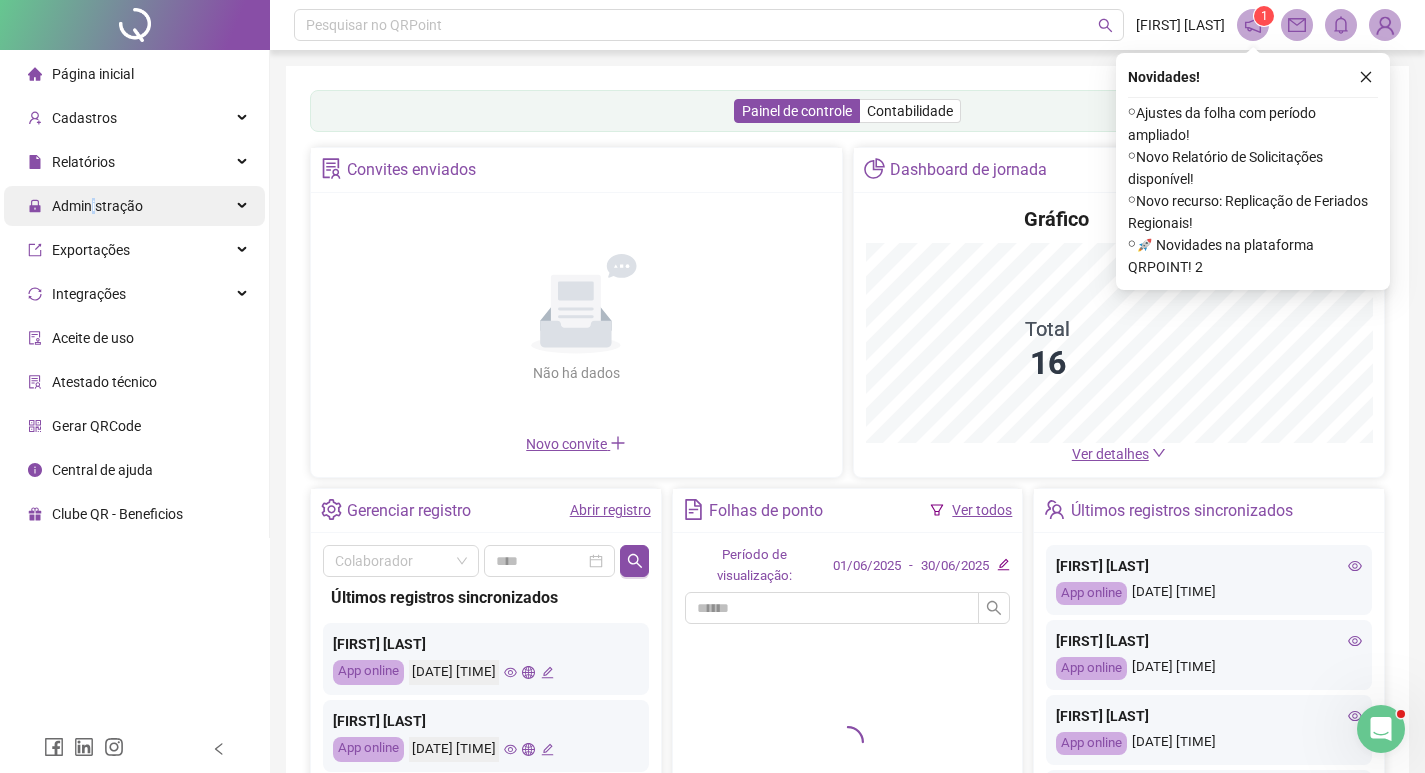 click on "Administração" at bounding box center (97, 206) 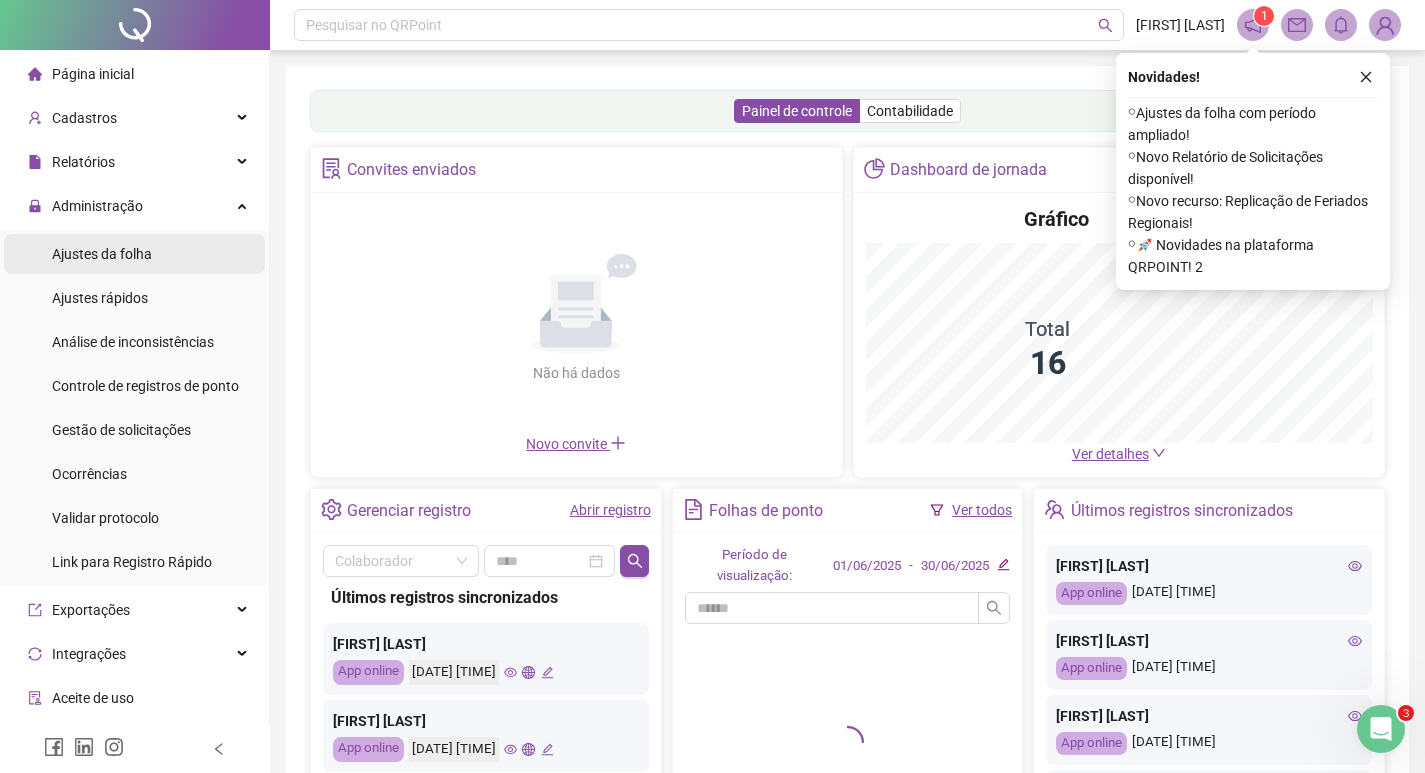 click on "Ajustes da folha" at bounding box center [102, 254] 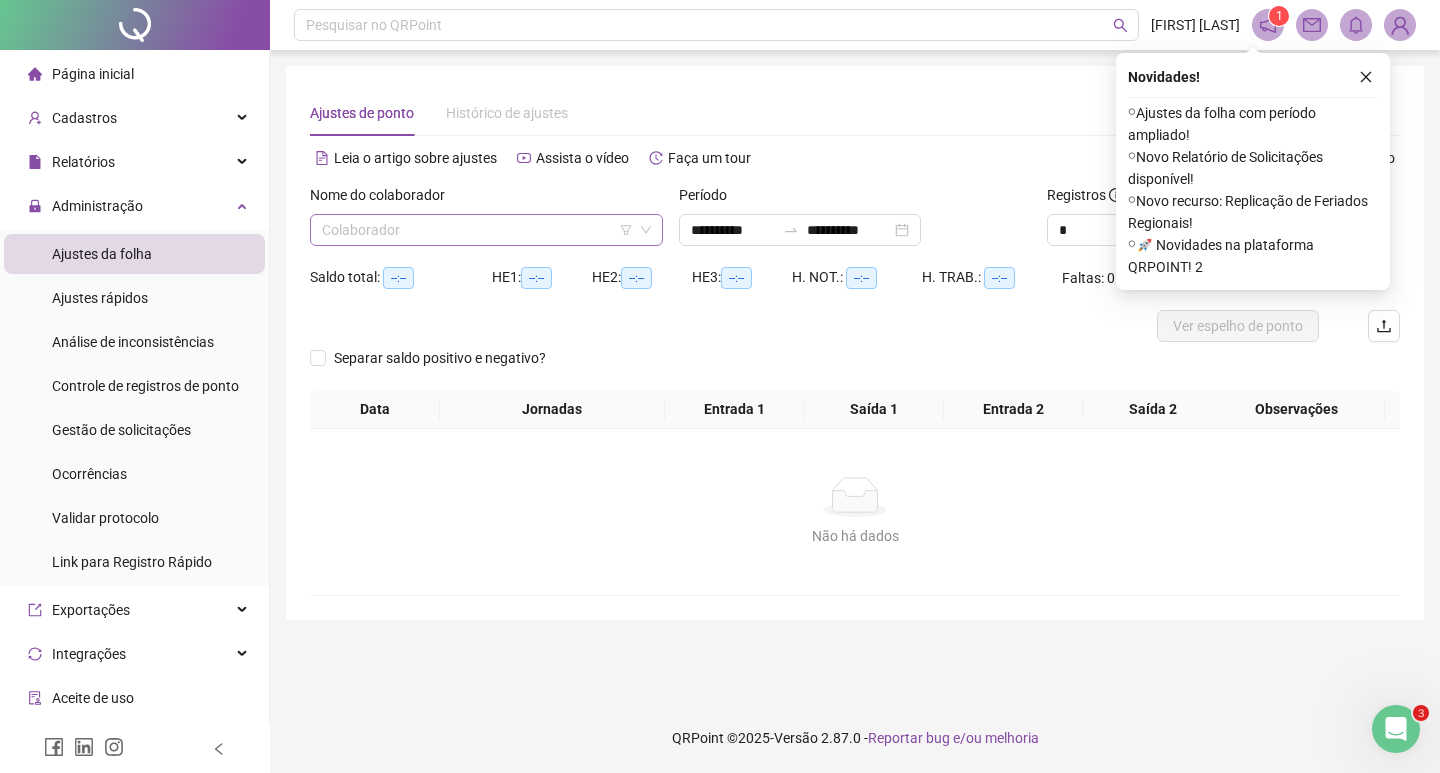 click at bounding box center [480, 230] 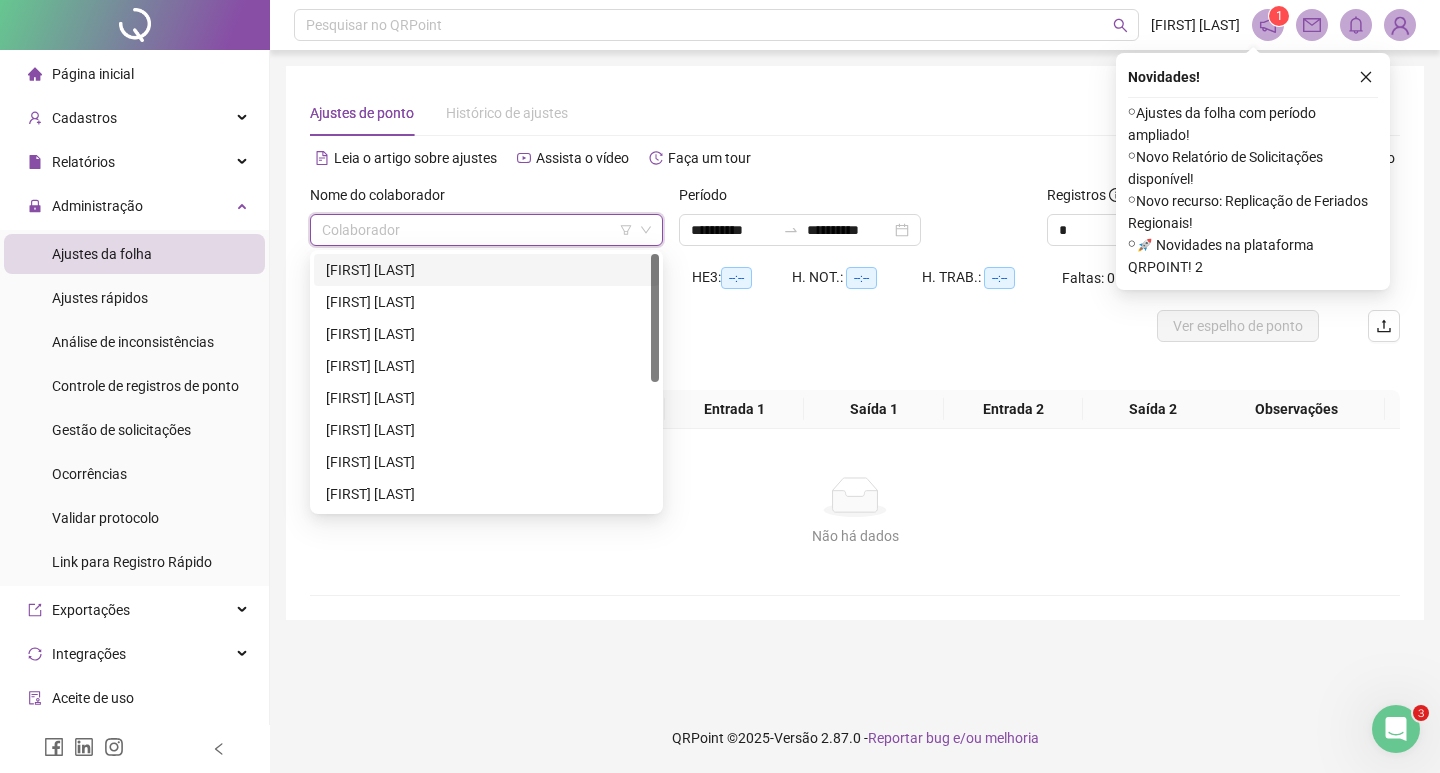 click on "[FIRST] [LAST]" at bounding box center (486, 270) 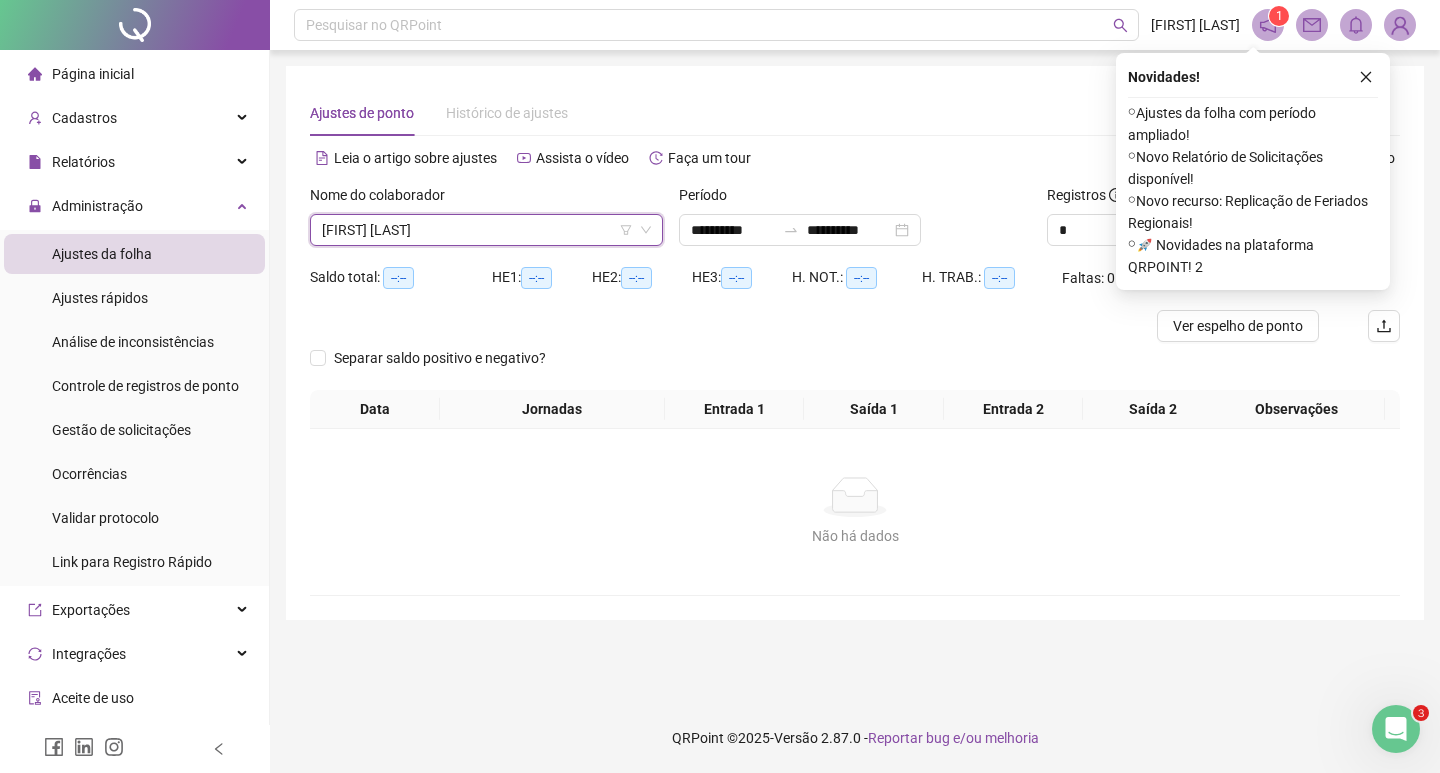 click 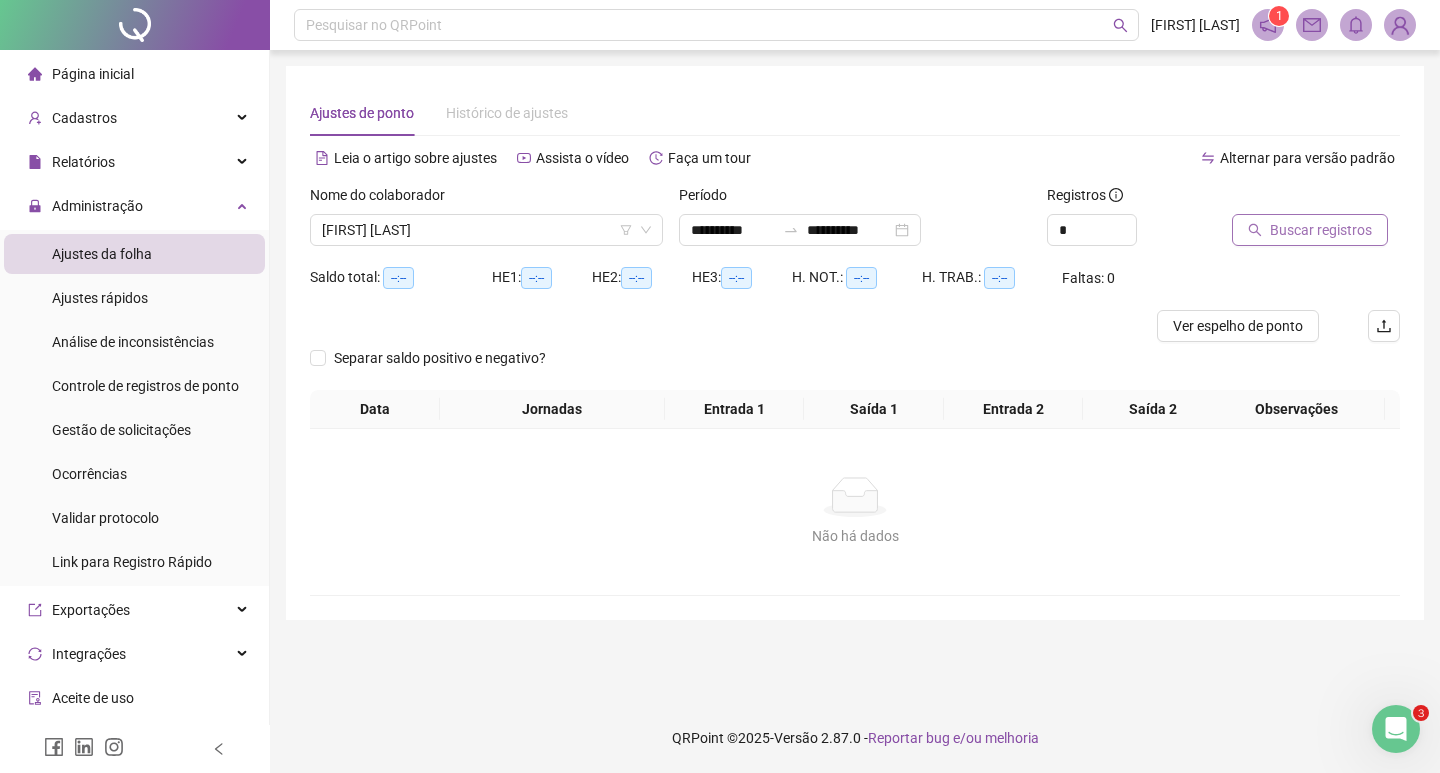 click on "Buscar registros" at bounding box center (1321, 230) 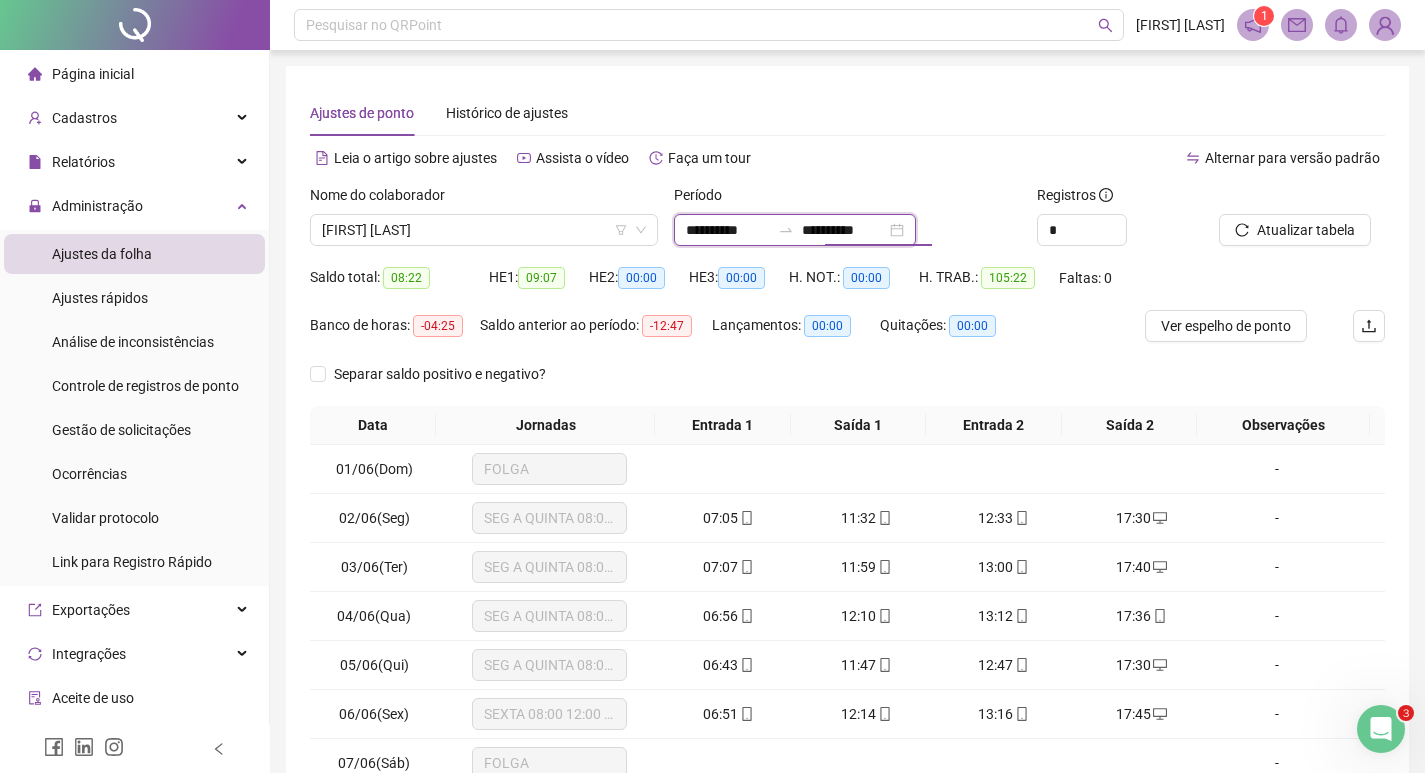 click on "**********" at bounding box center [844, 230] 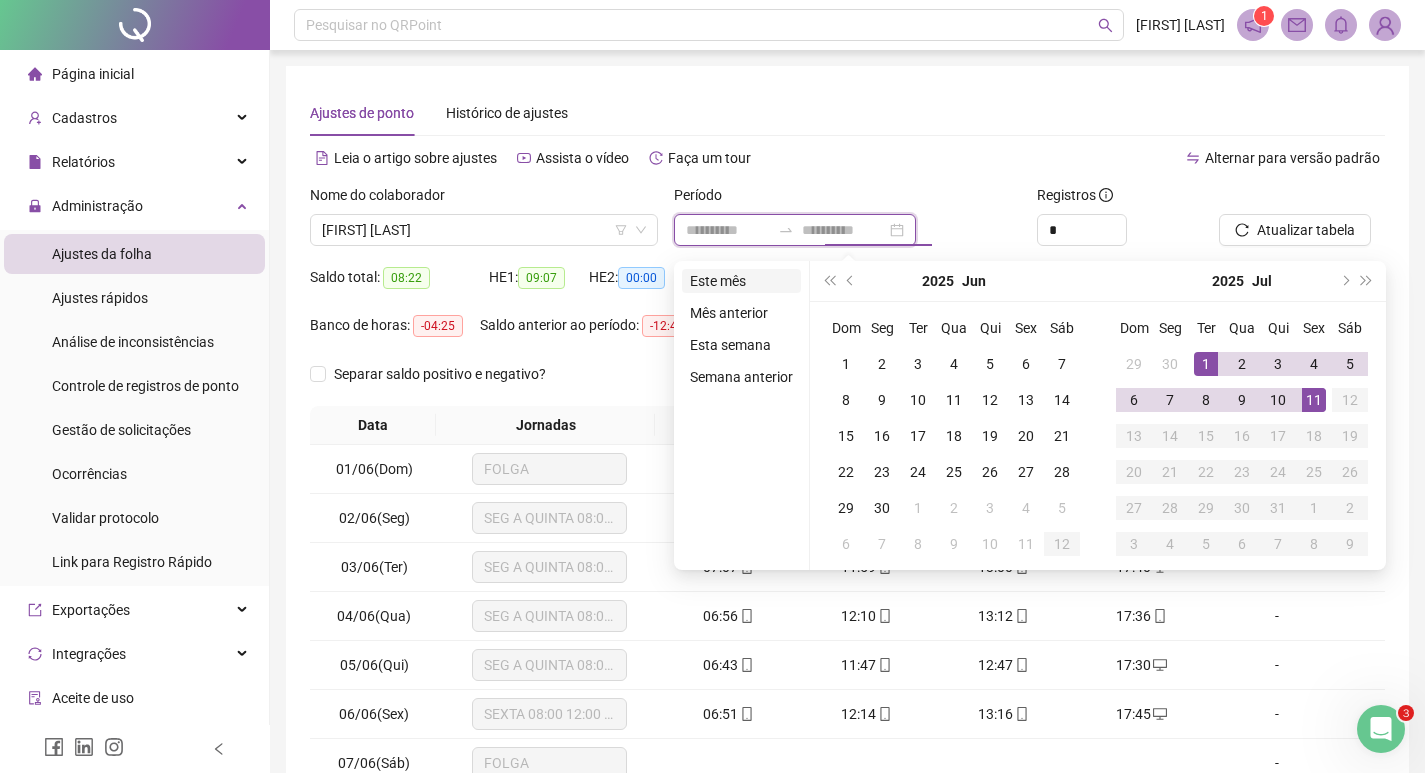 type on "**********" 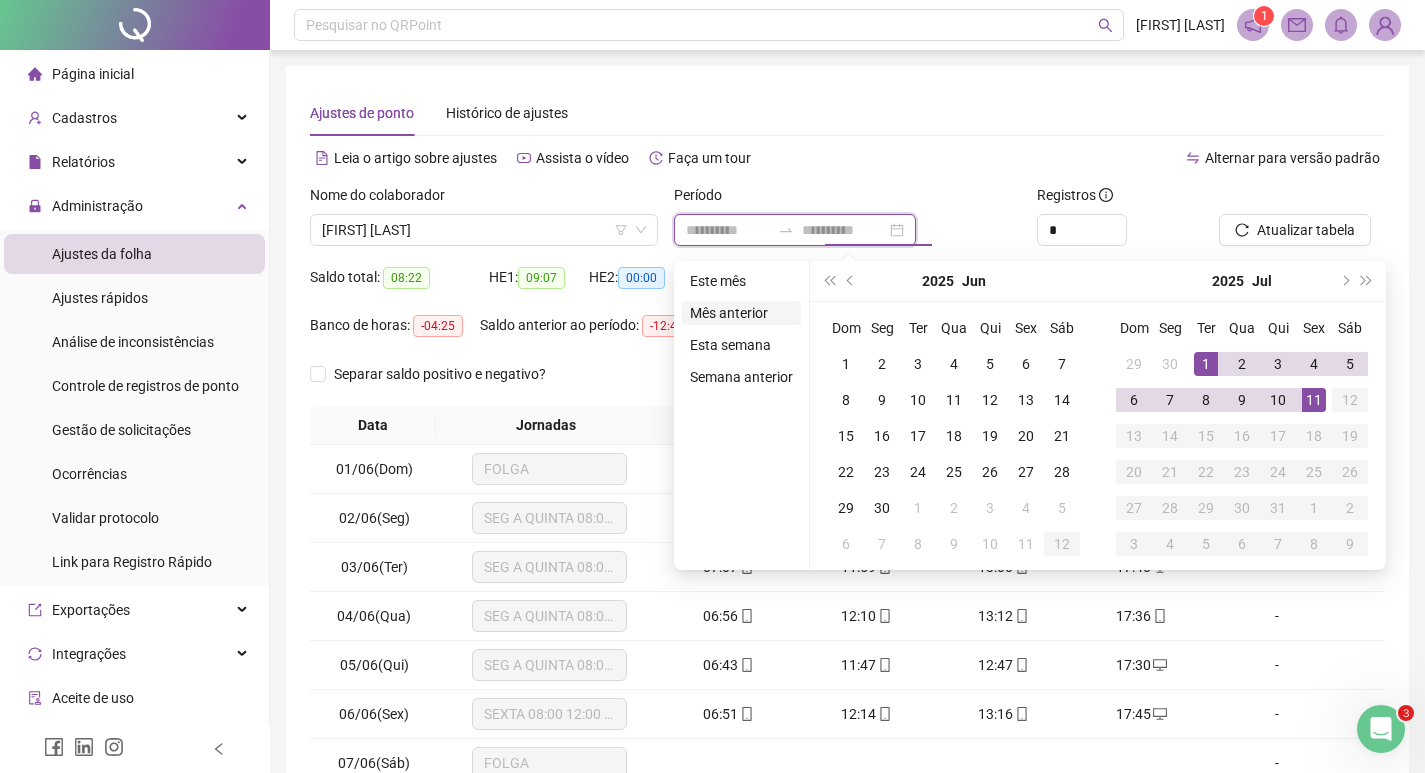 type on "**********" 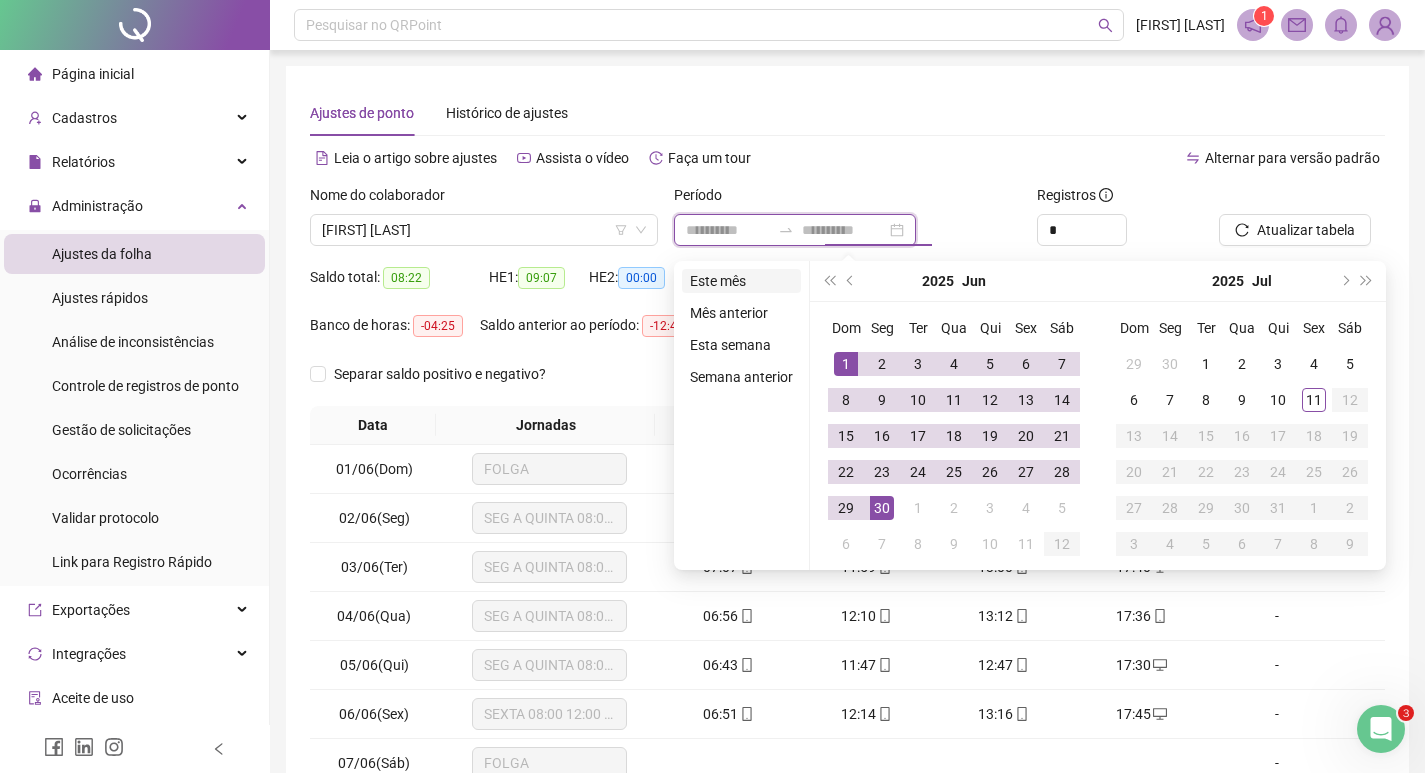 type on "**********" 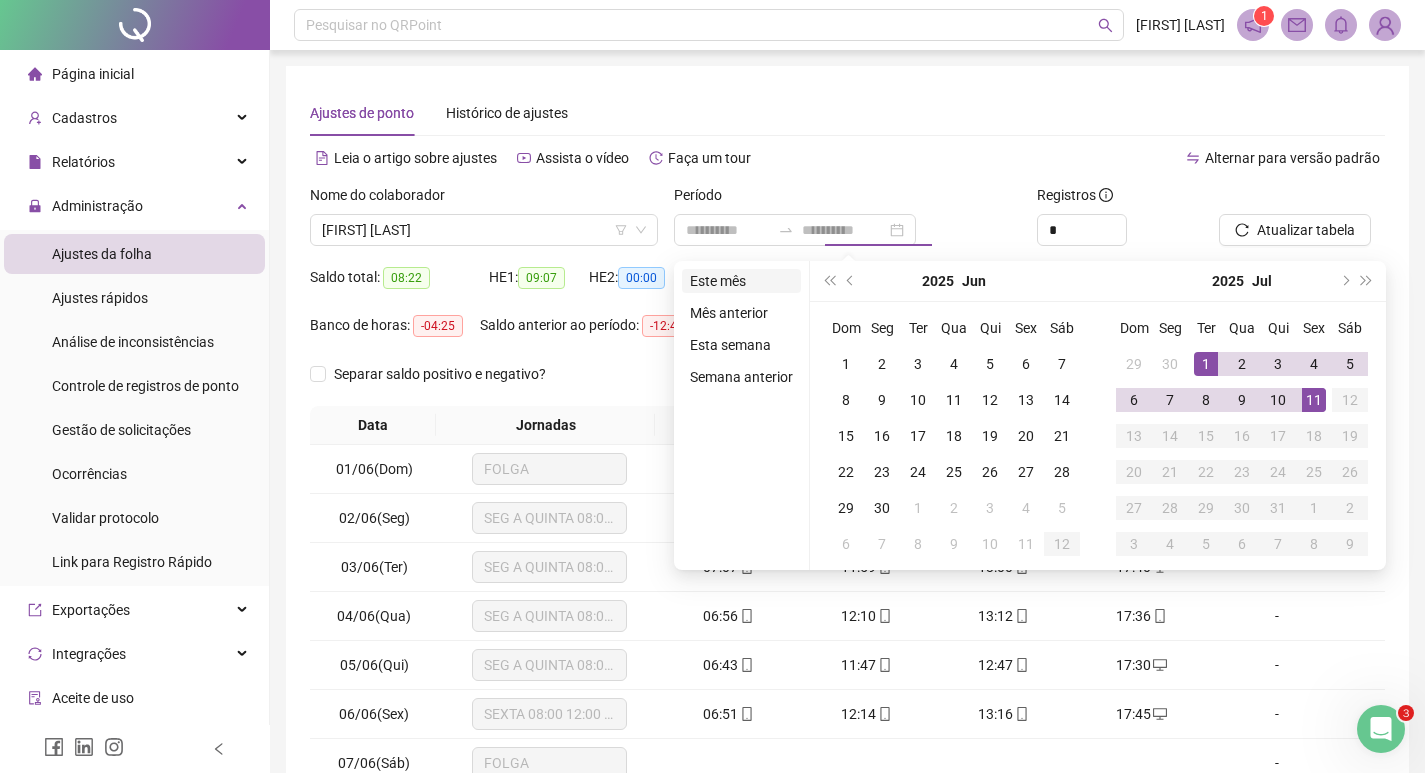 click on "Este mês" at bounding box center [741, 281] 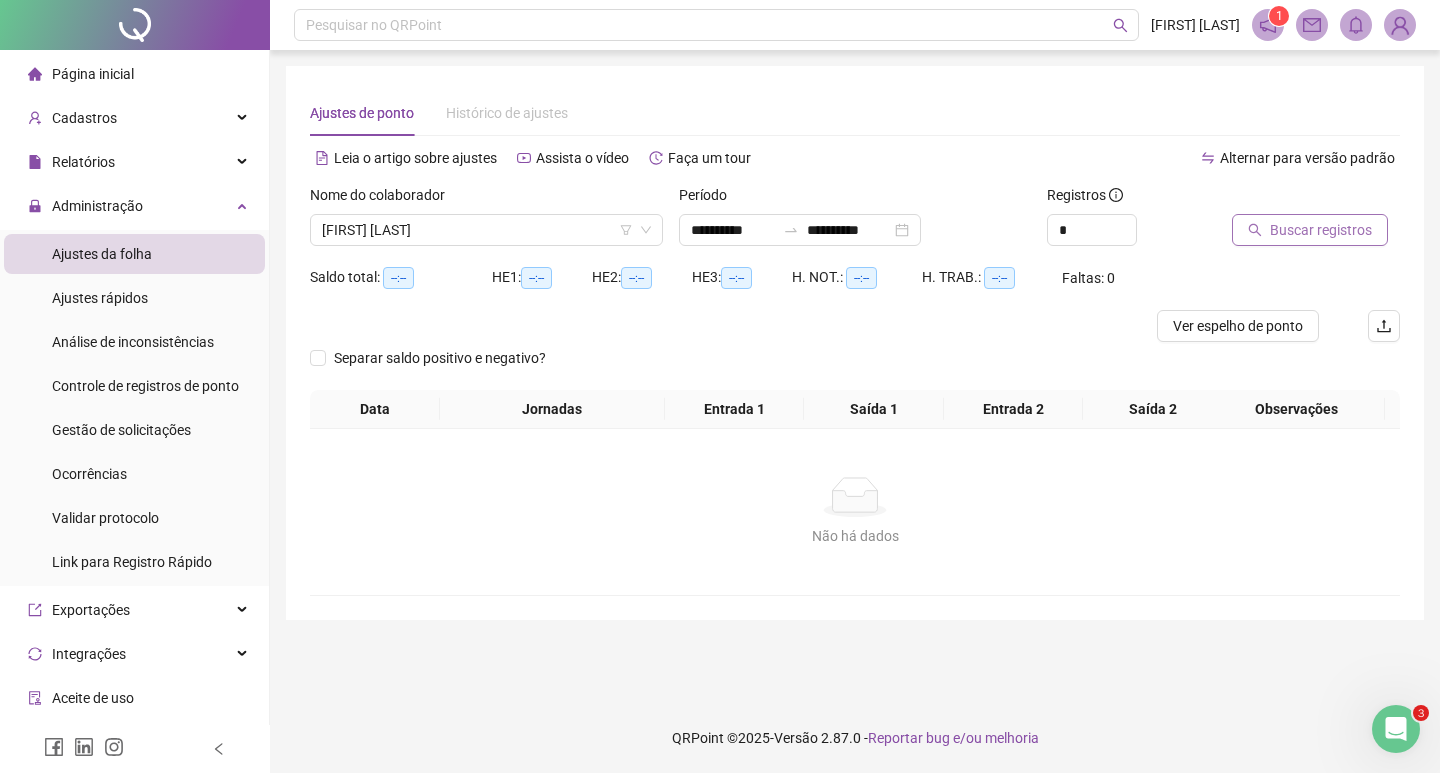 click on "Buscar registros" at bounding box center (1321, 230) 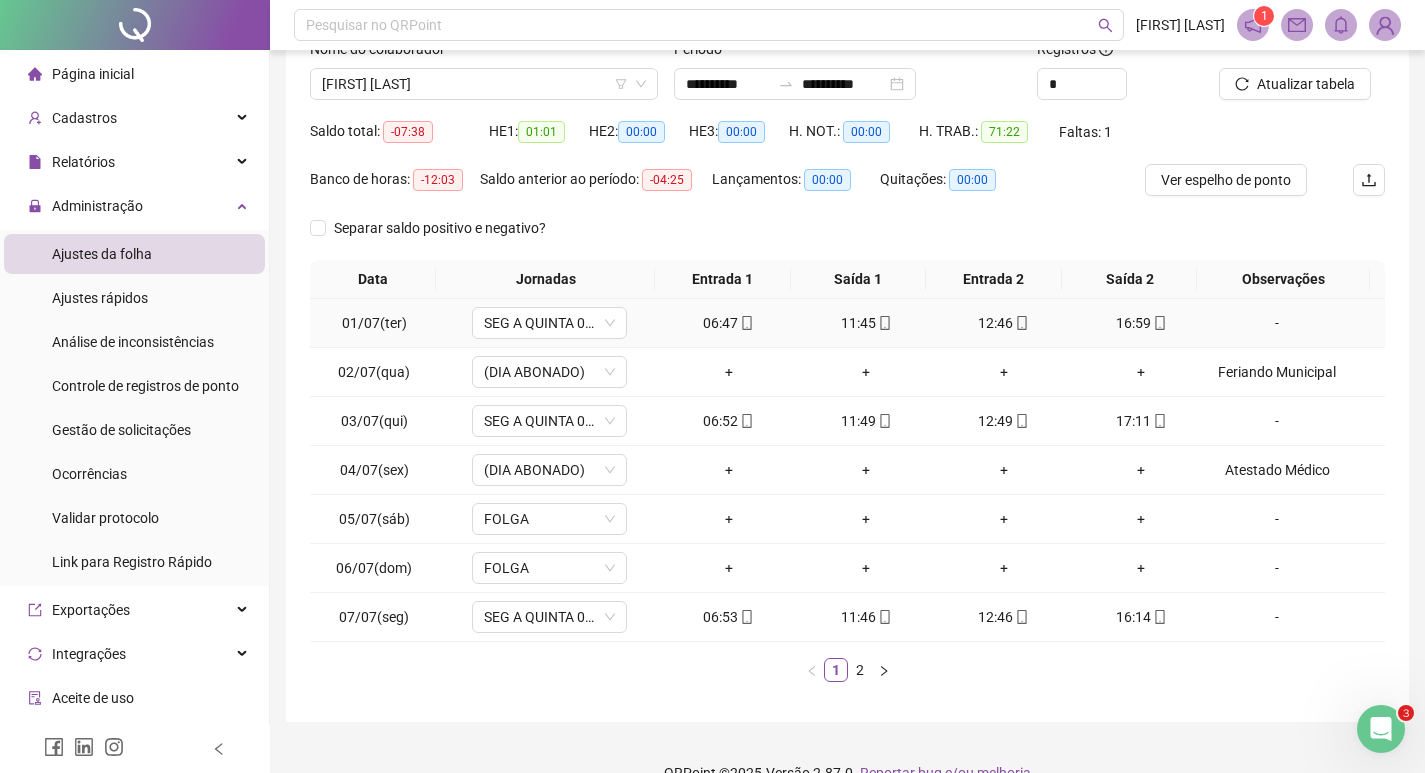 scroll, scrollTop: 181, scrollLeft: 0, axis: vertical 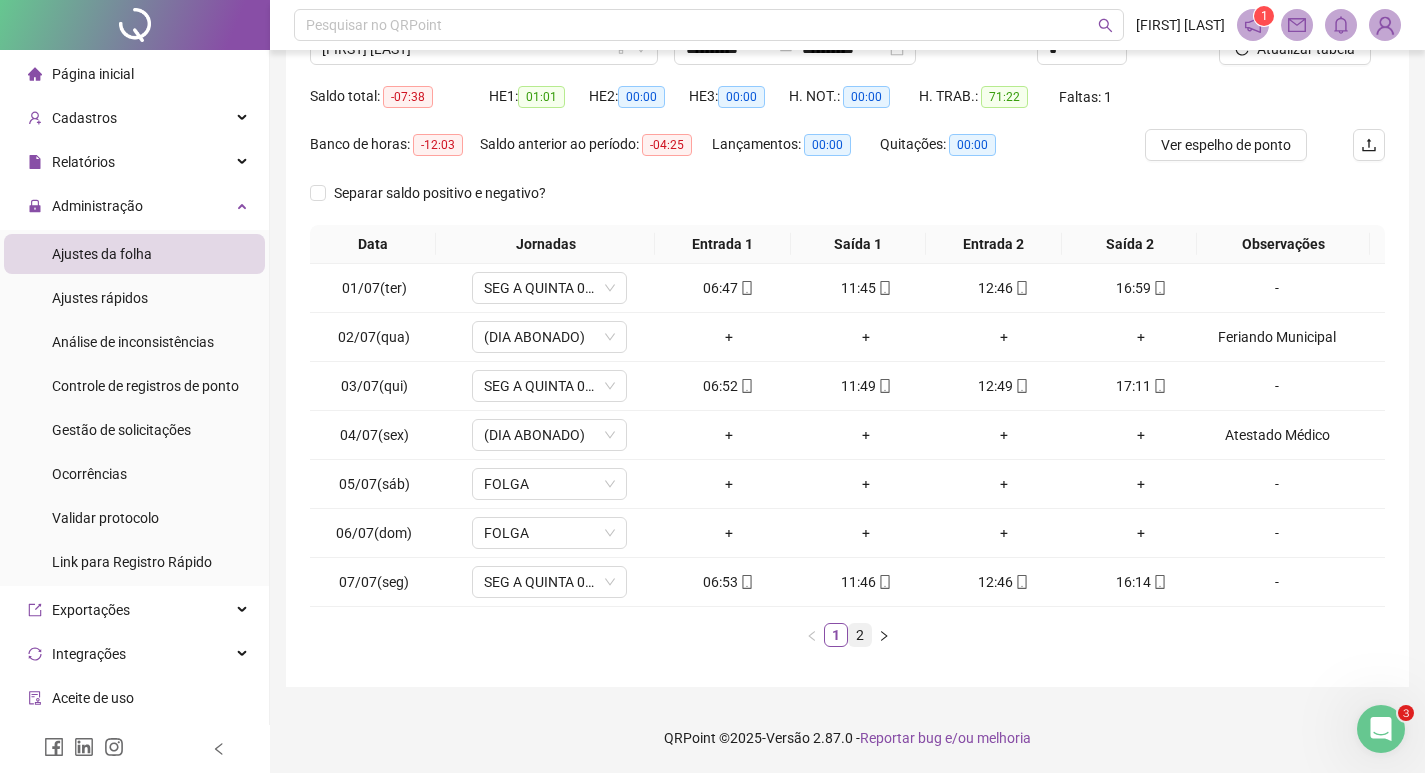 click on "2" at bounding box center [860, 635] 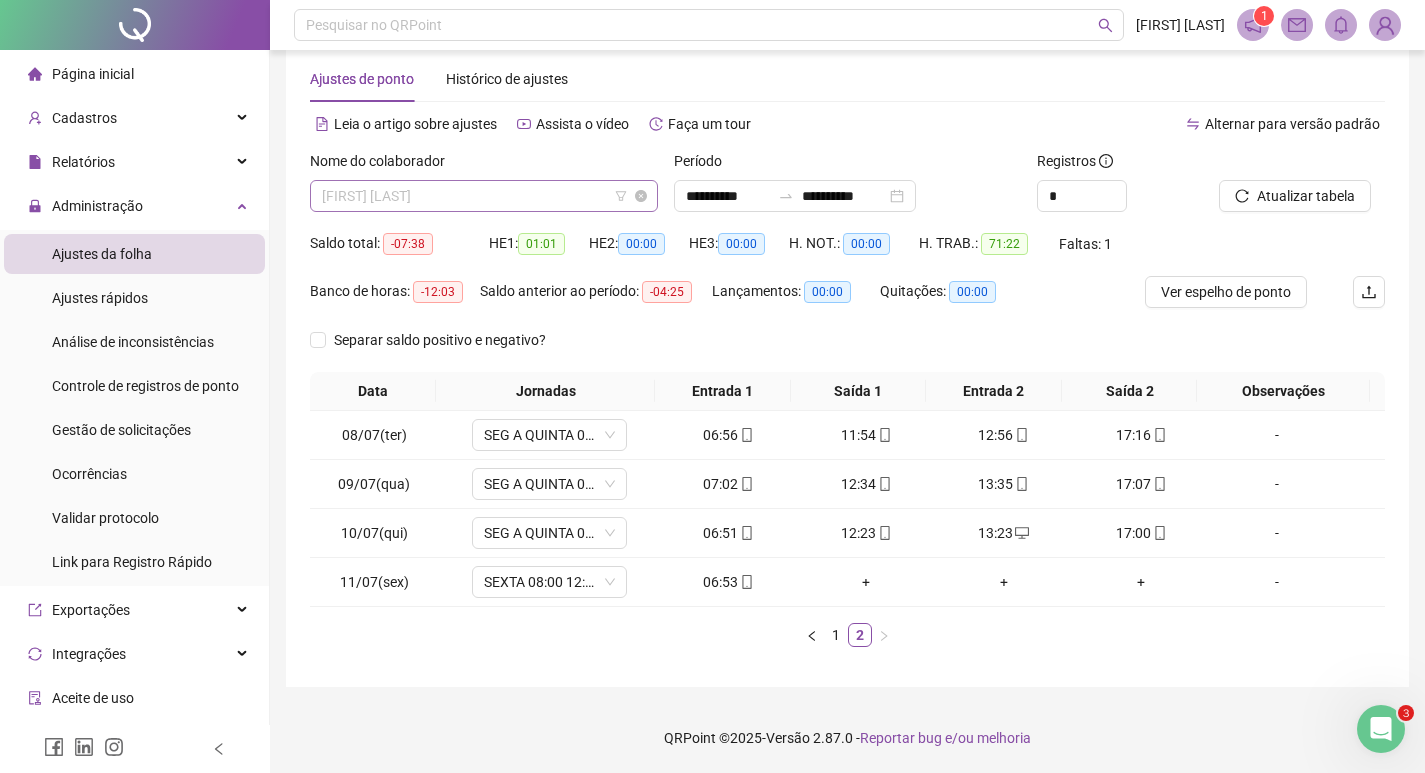click on "[FIRST] [LAST]" at bounding box center (484, 196) 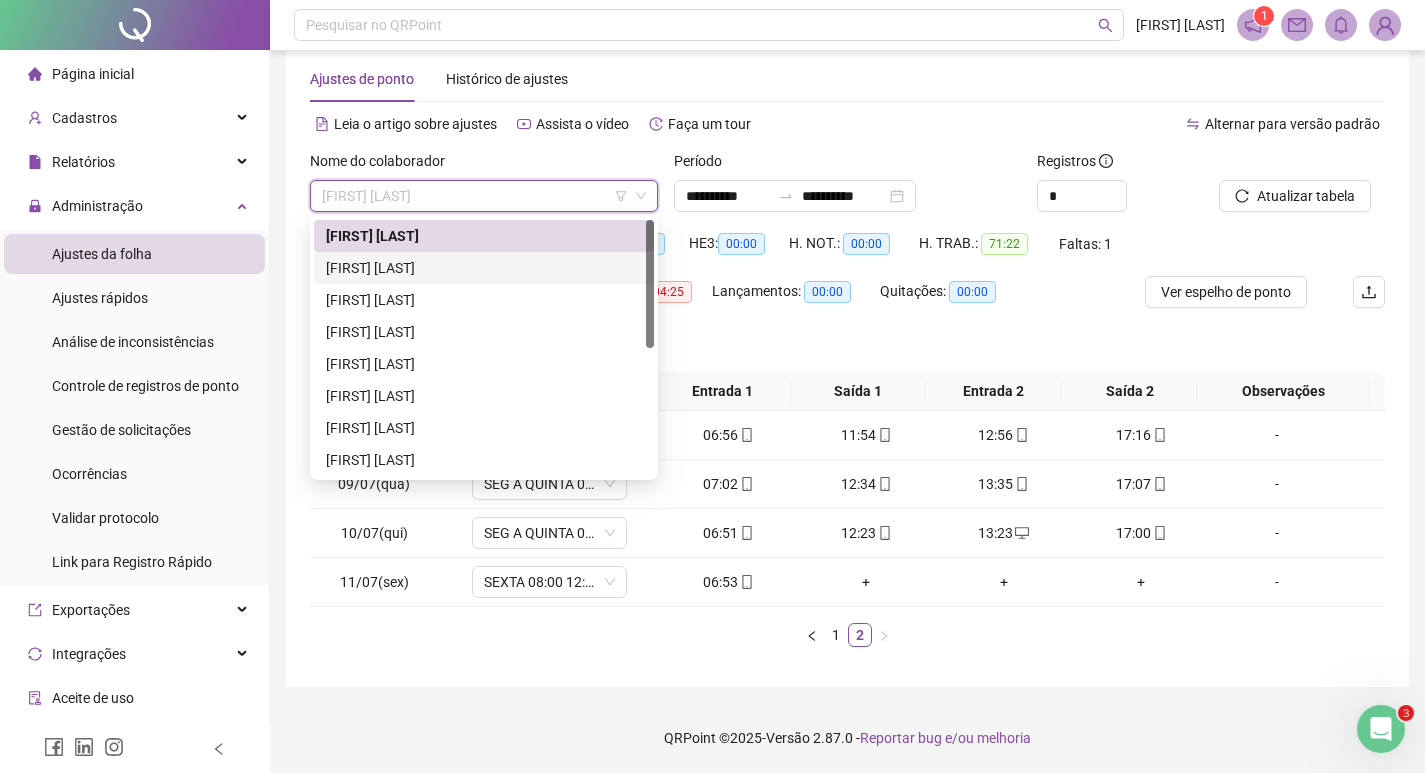 click on "[FIRST] [LAST]" at bounding box center (484, 268) 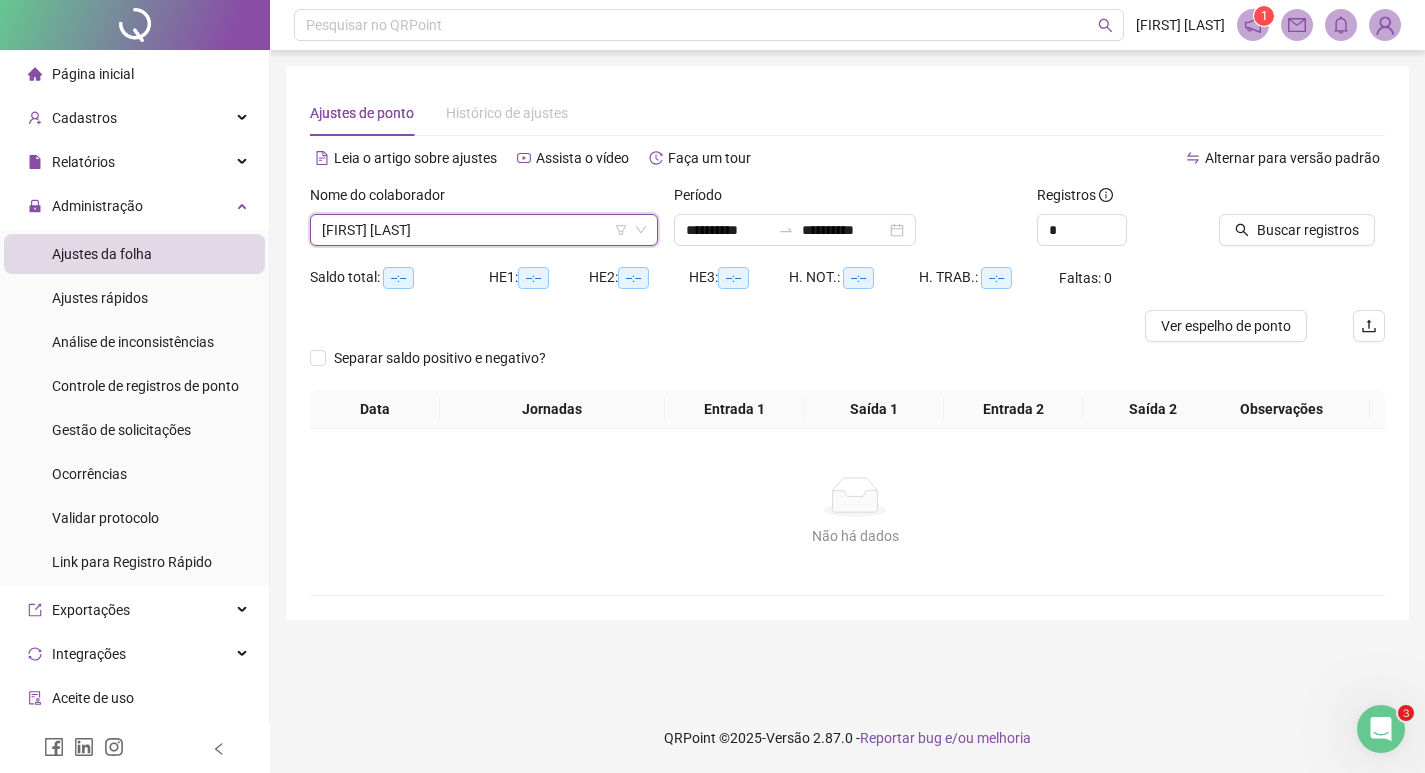 scroll, scrollTop: 0, scrollLeft: 0, axis: both 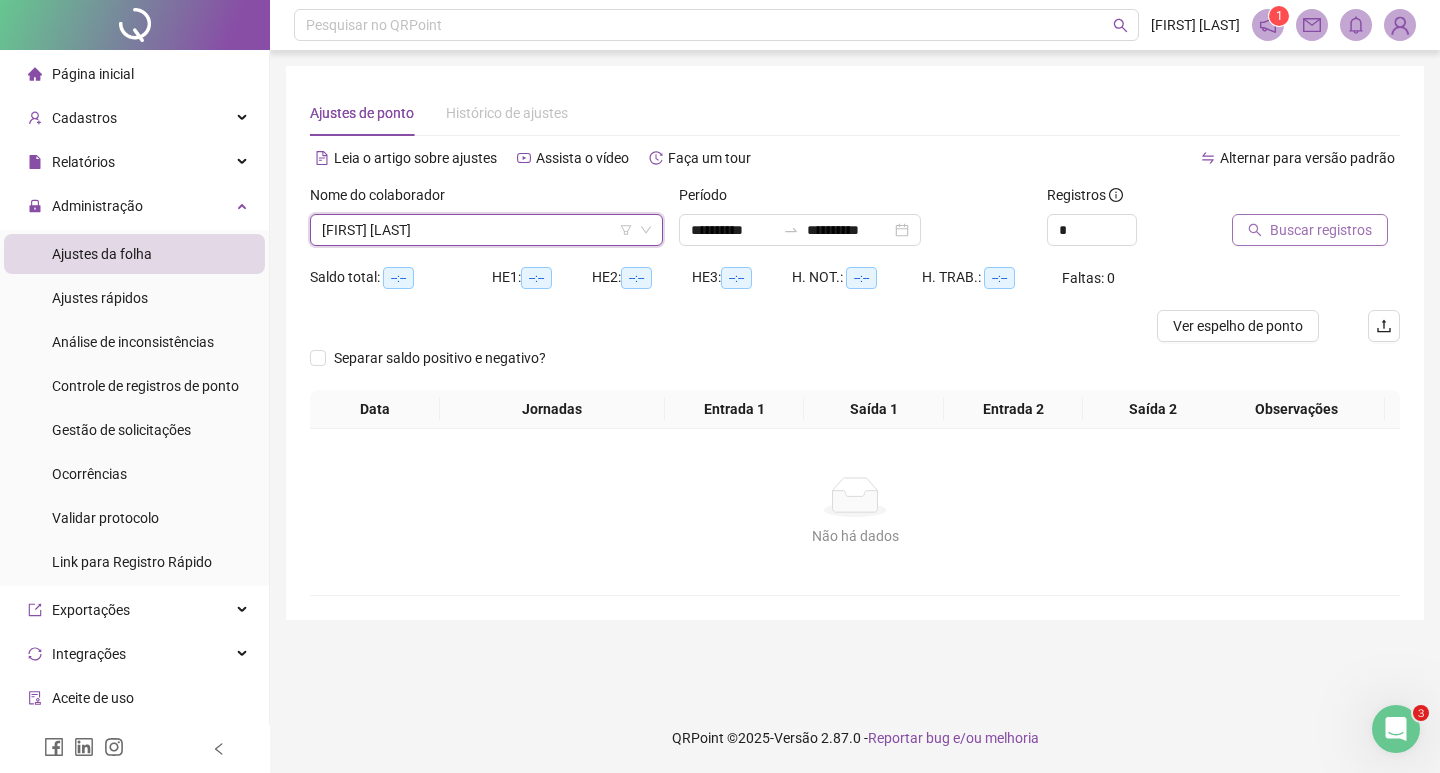 click on "Buscar registros" at bounding box center [1321, 230] 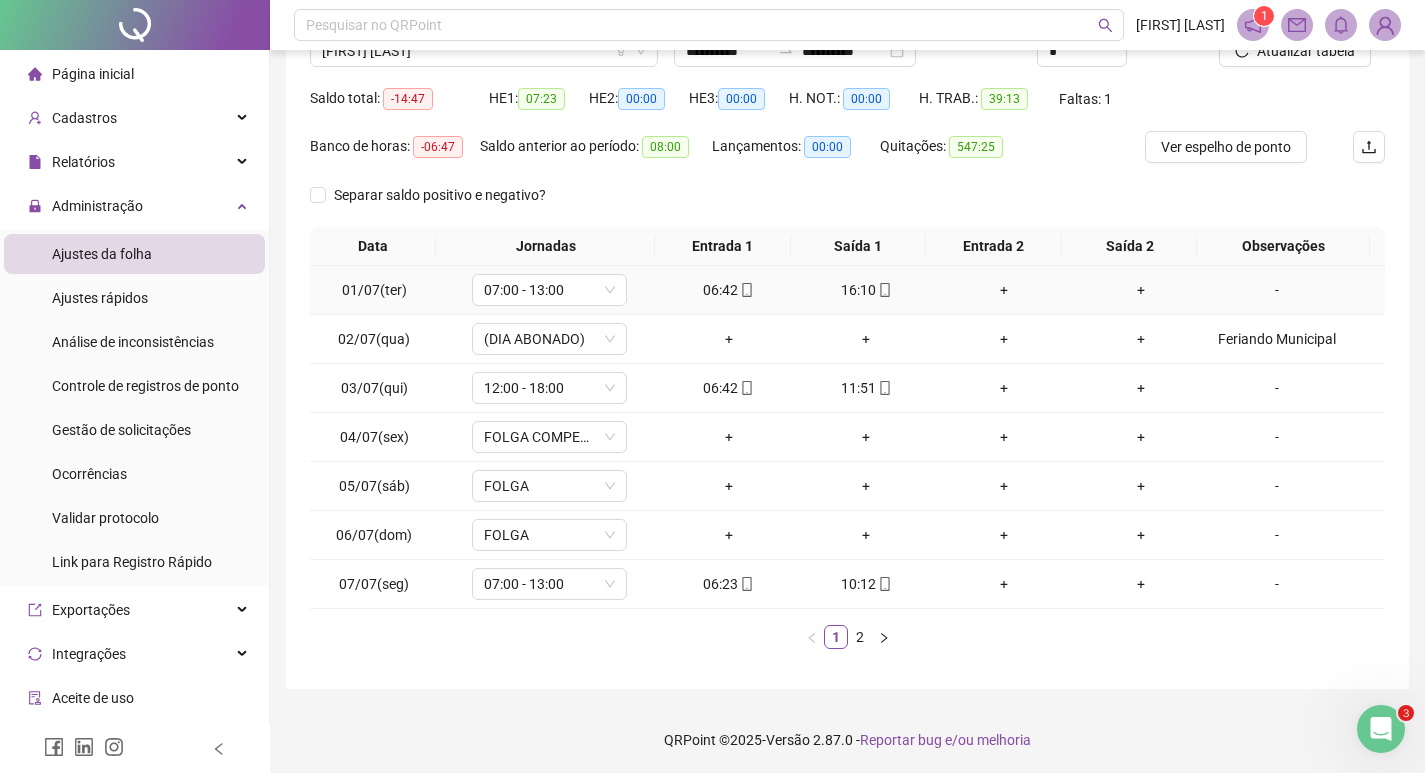 scroll, scrollTop: 181, scrollLeft: 0, axis: vertical 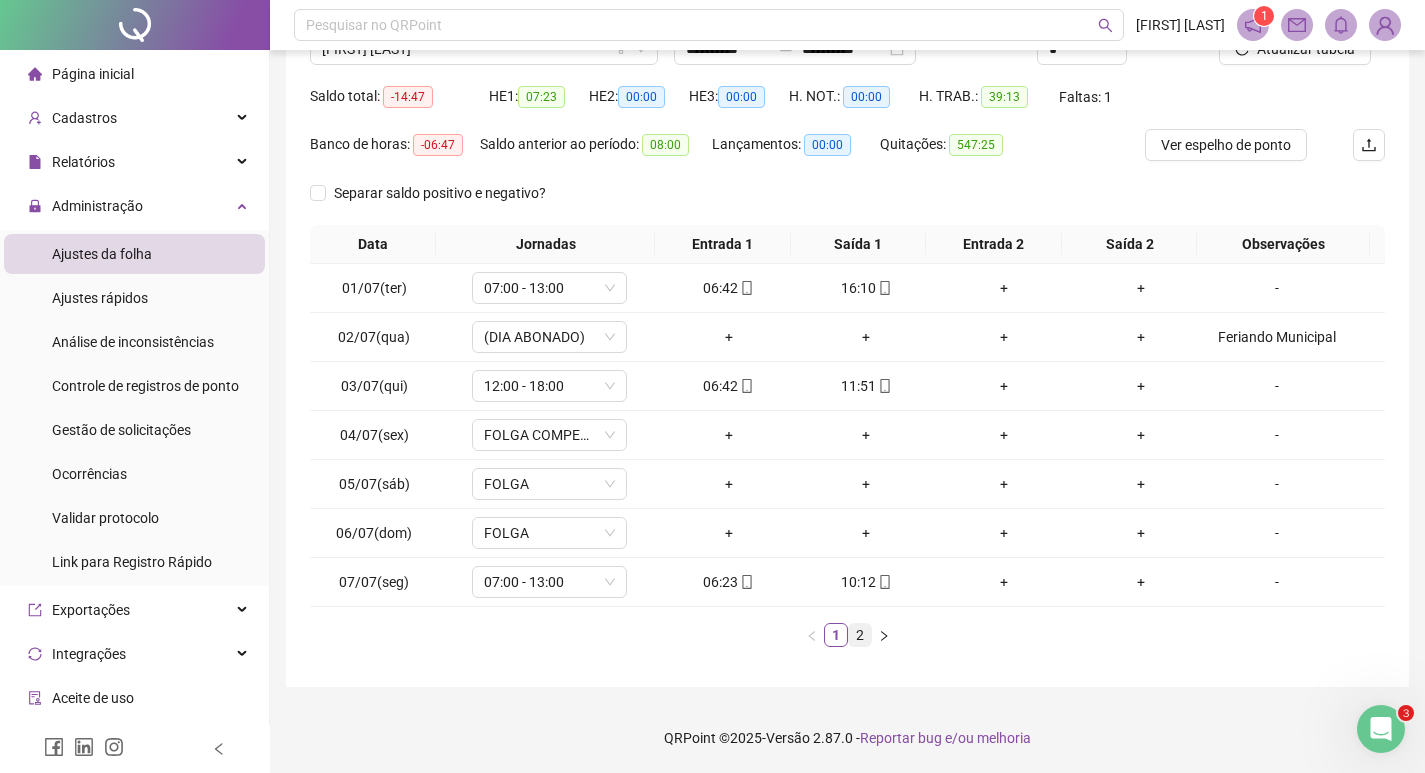 click on "2" at bounding box center (860, 635) 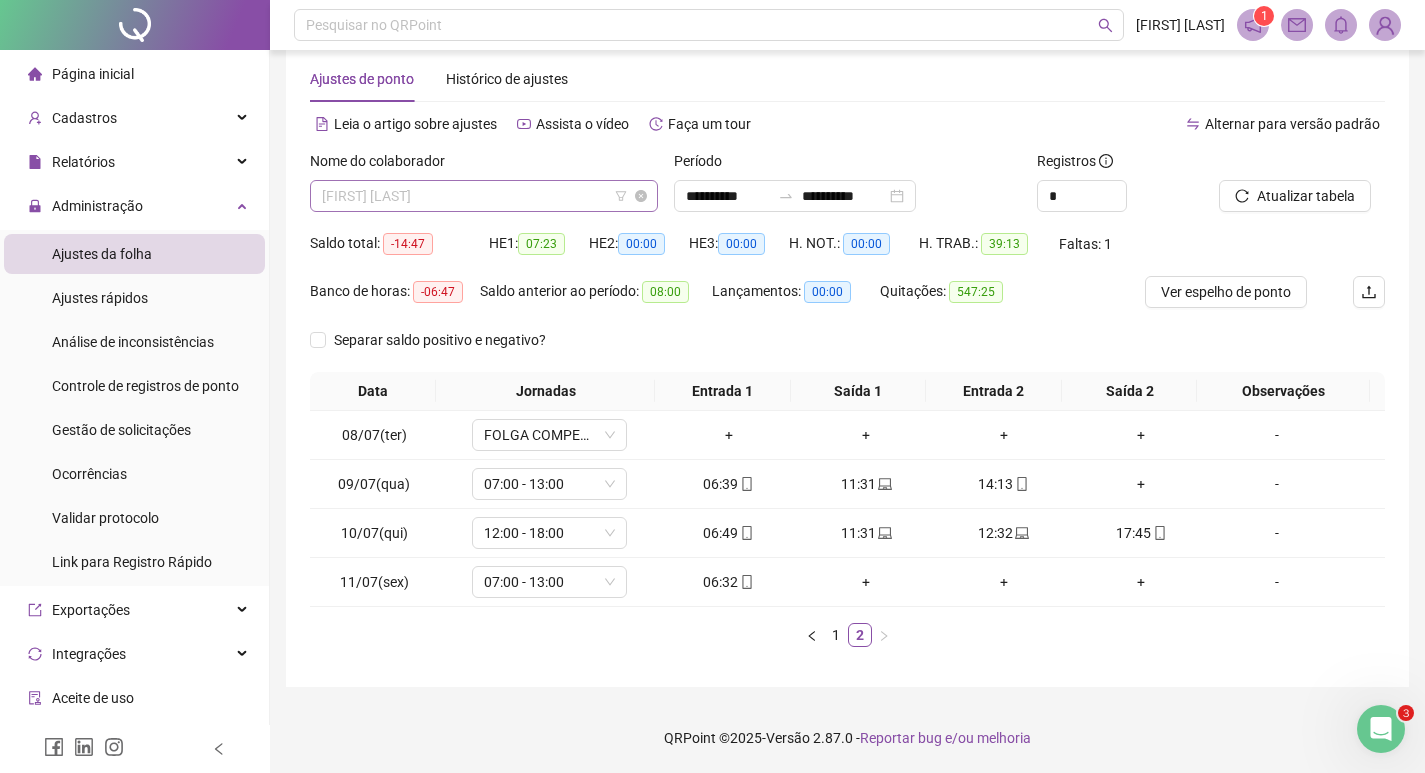 click on "[FIRST] [LAST]" at bounding box center [484, 196] 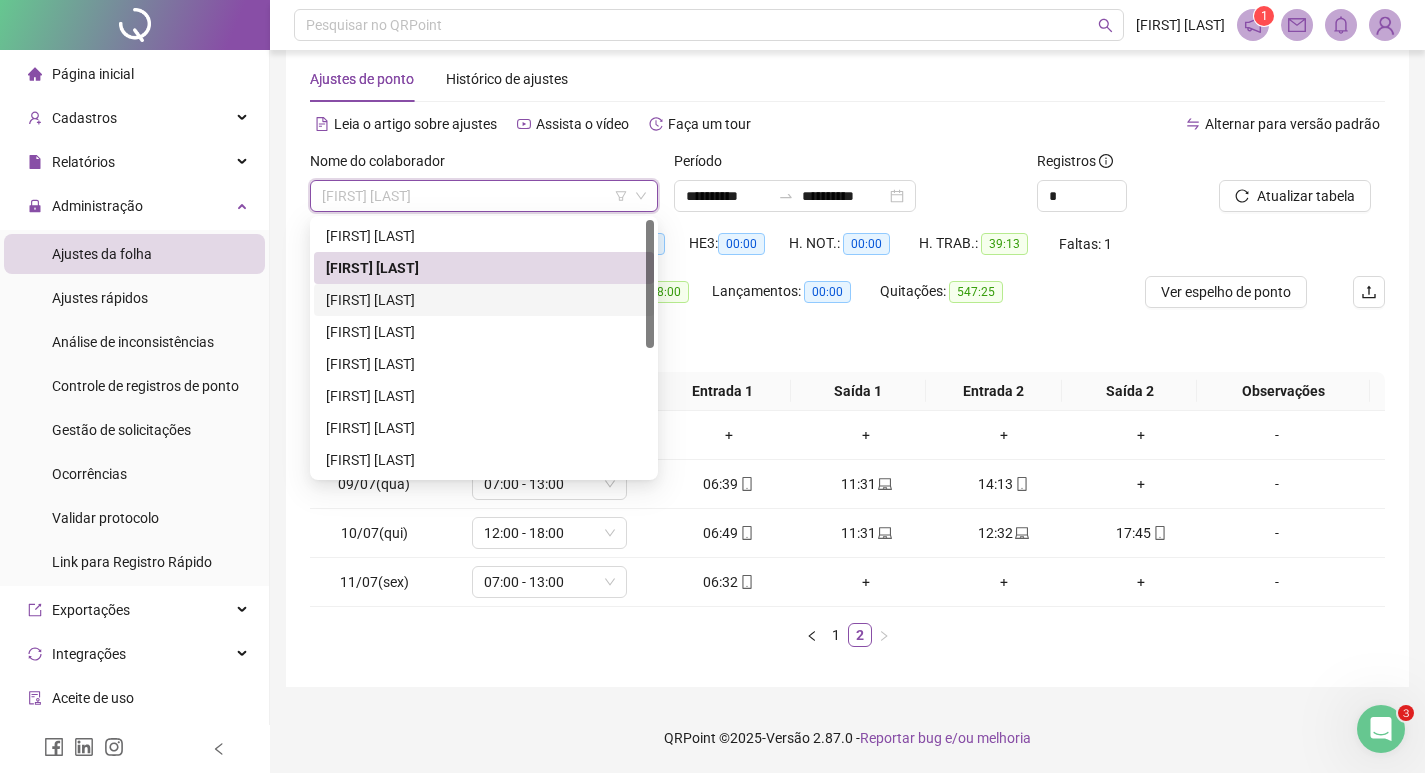 click on "[FIRST] [LAST]" at bounding box center (484, 300) 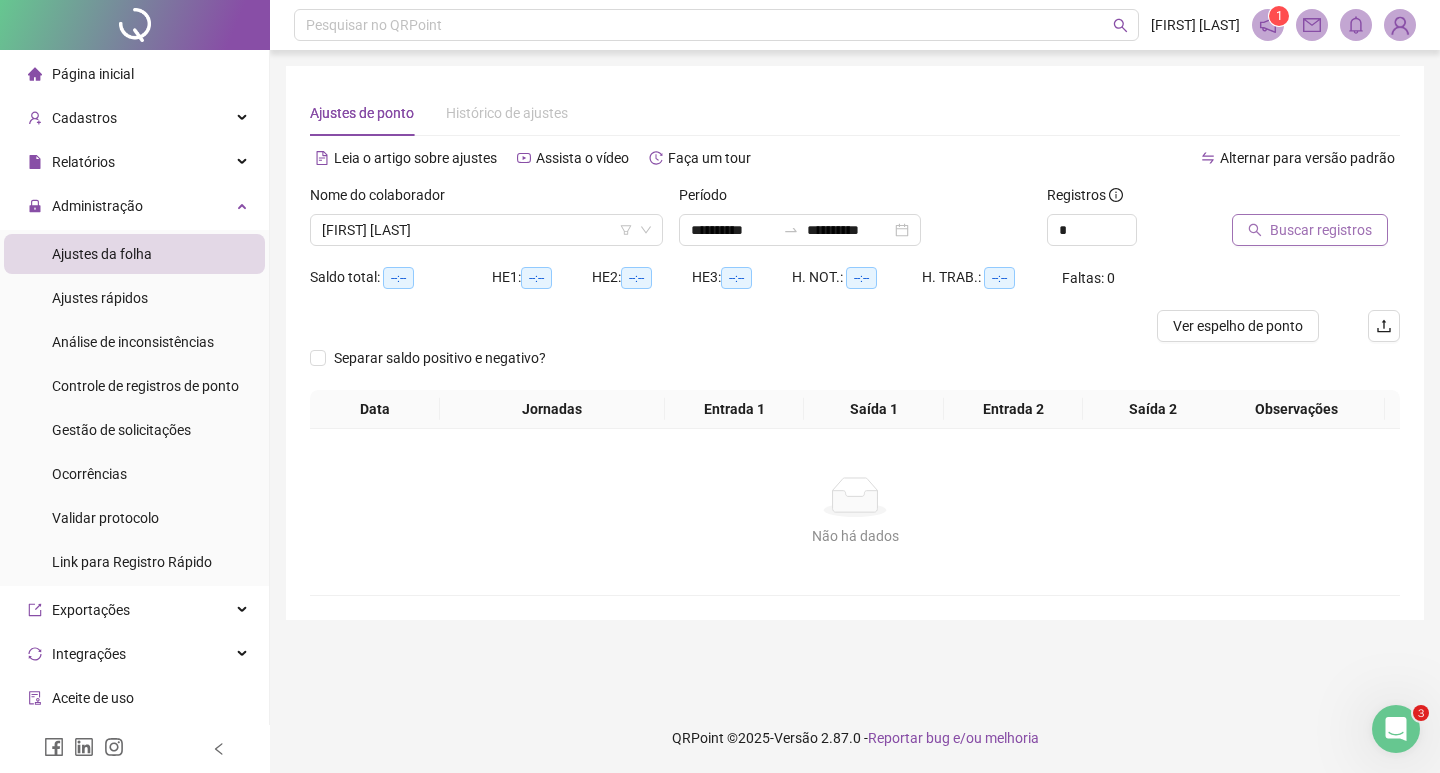 click on "Buscar registros" at bounding box center [1321, 230] 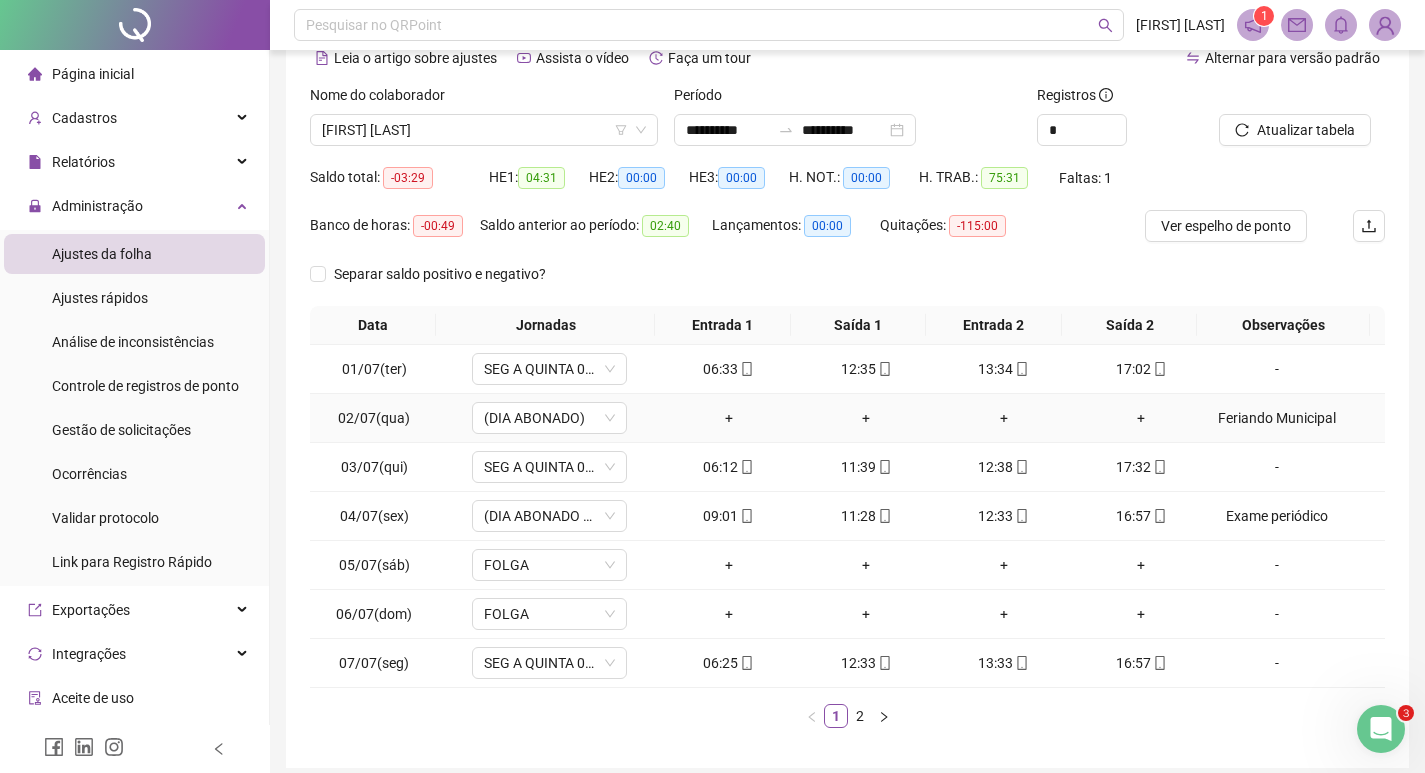 scroll, scrollTop: 181, scrollLeft: 0, axis: vertical 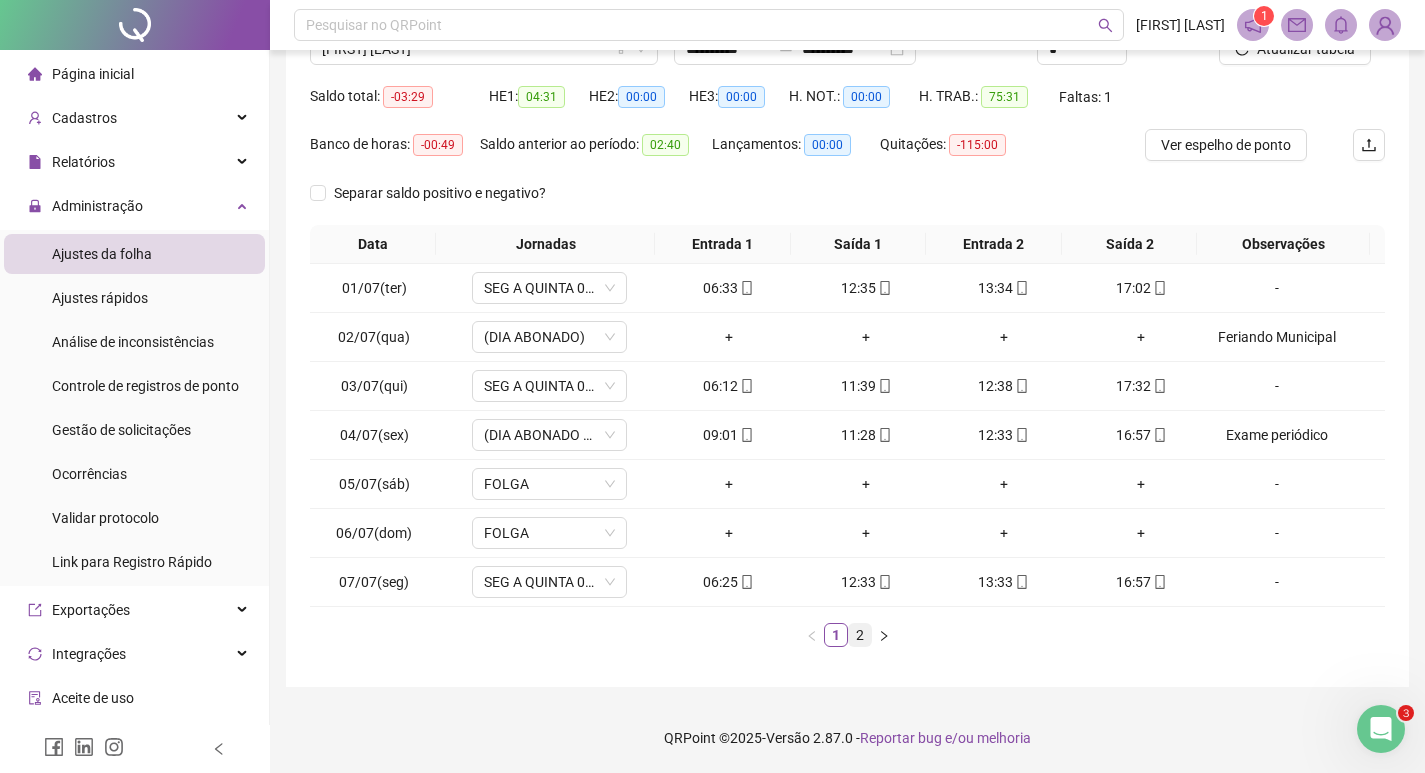 click on "2" at bounding box center [860, 635] 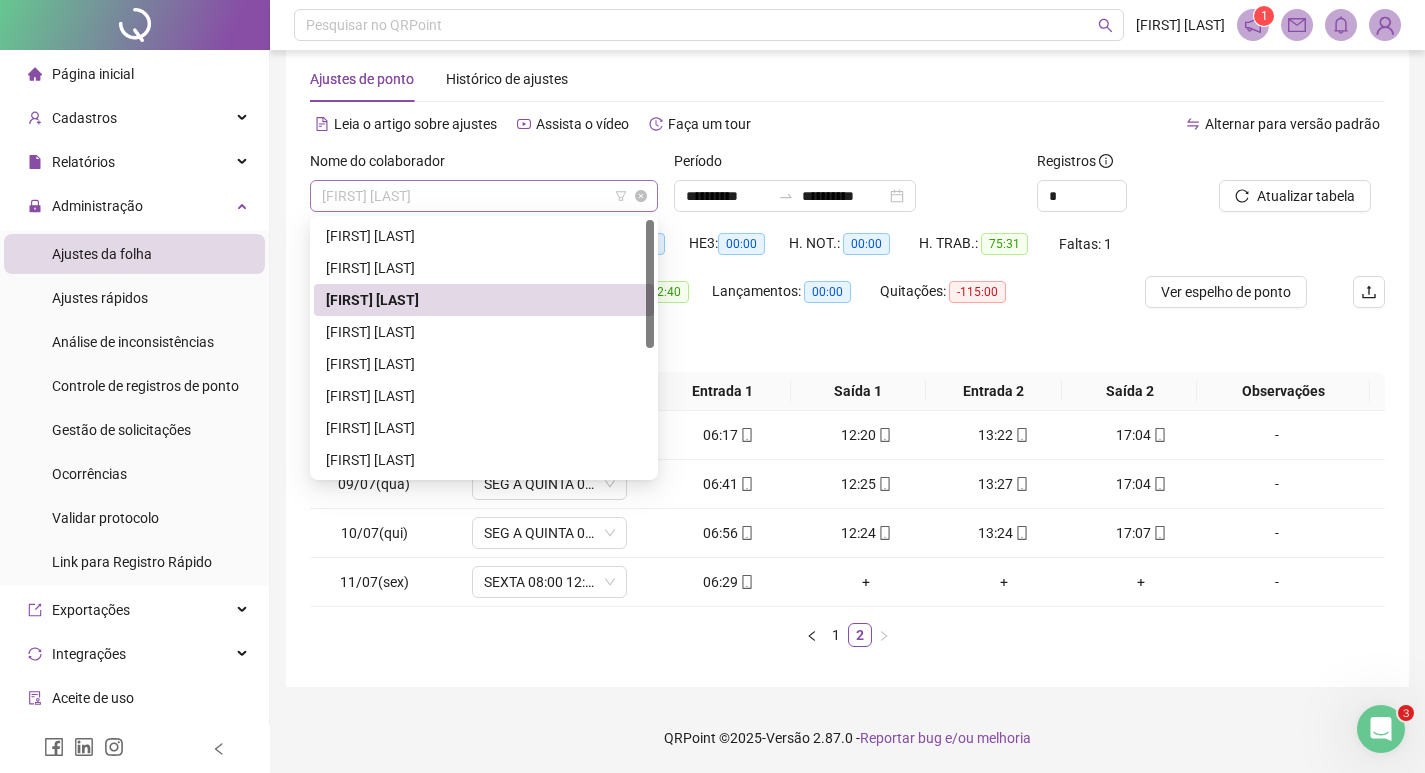 click on "[FIRST] [LAST]" at bounding box center [484, 196] 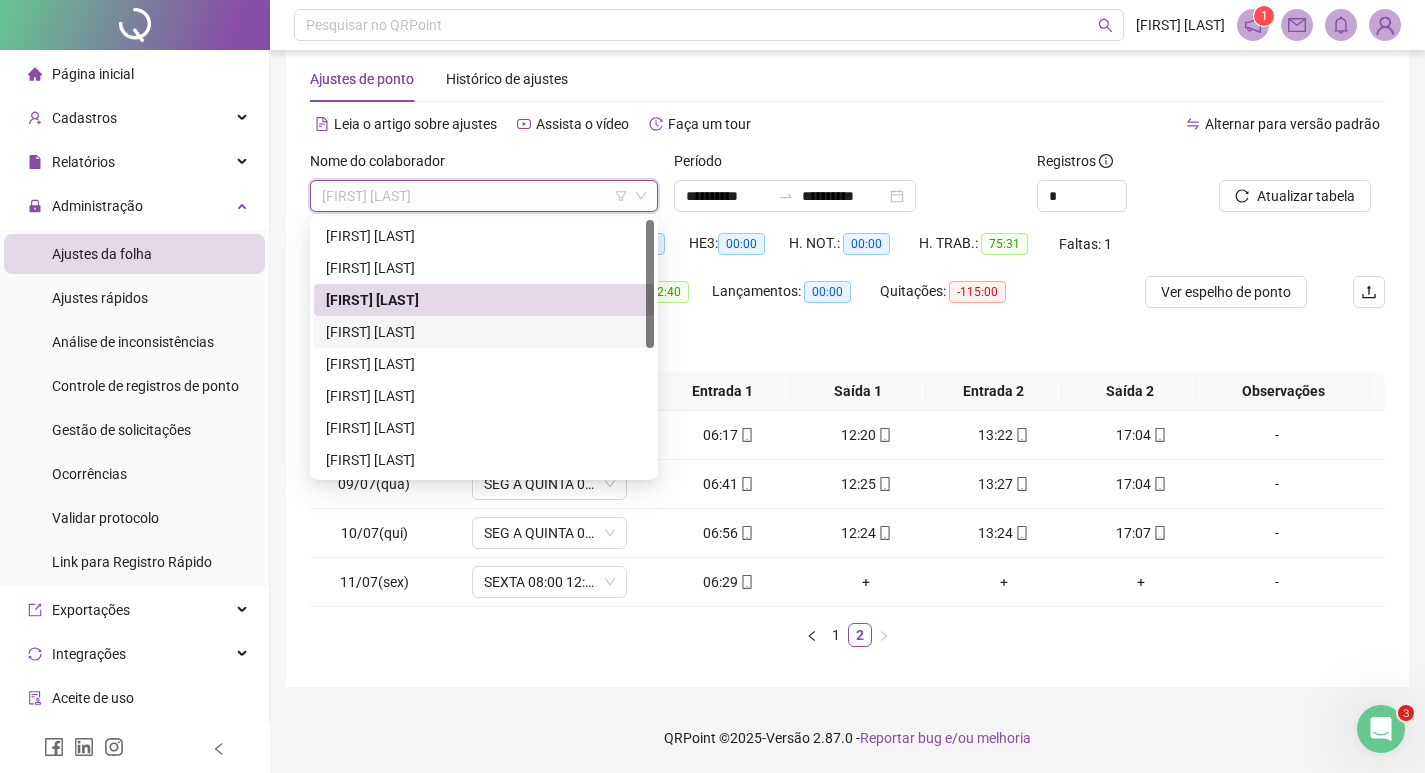 click on "[FIRST] [LAST]" at bounding box center [484, 332] 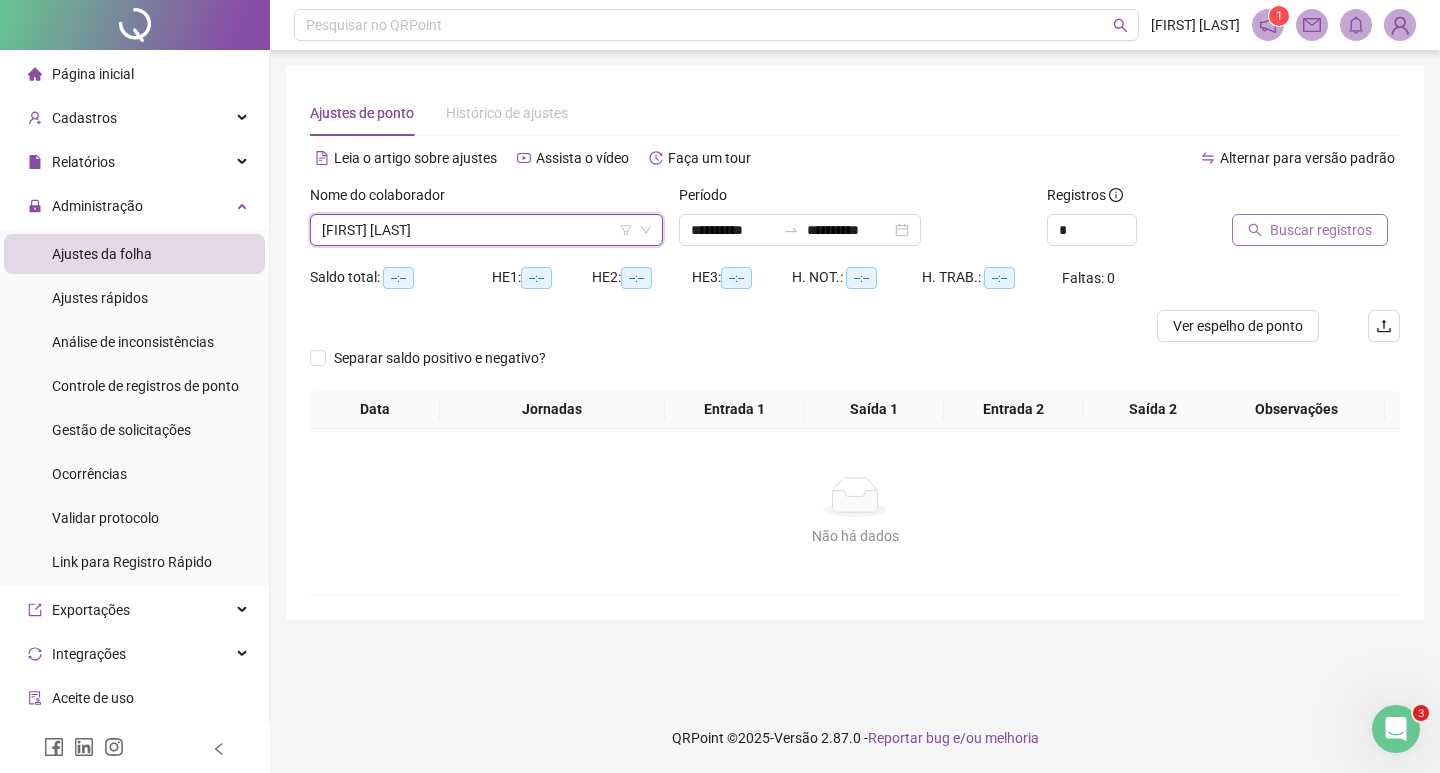 click on "Buscar registros" at bounding box center [1321, 230] 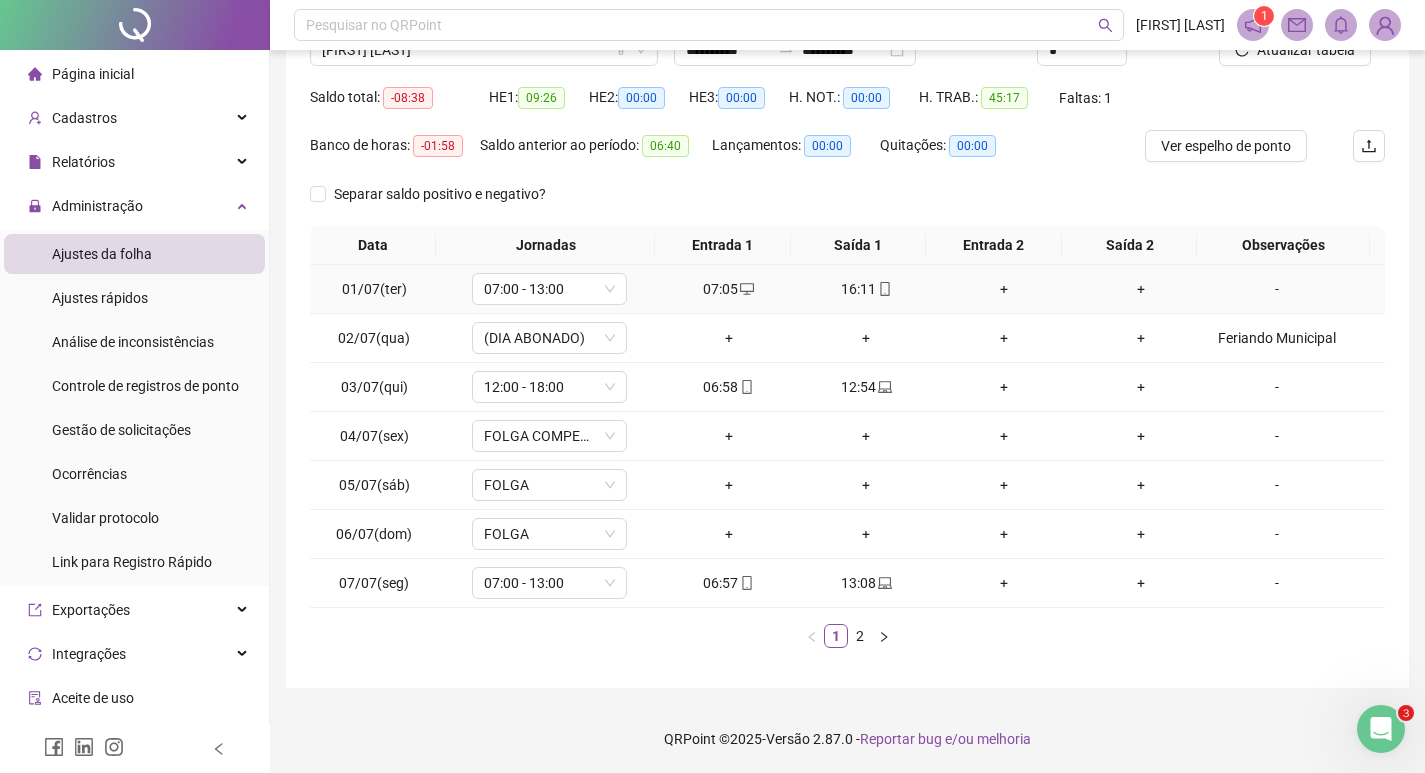 scroll, scrollTop: 181, scrollLeft: 0, axis: vertical 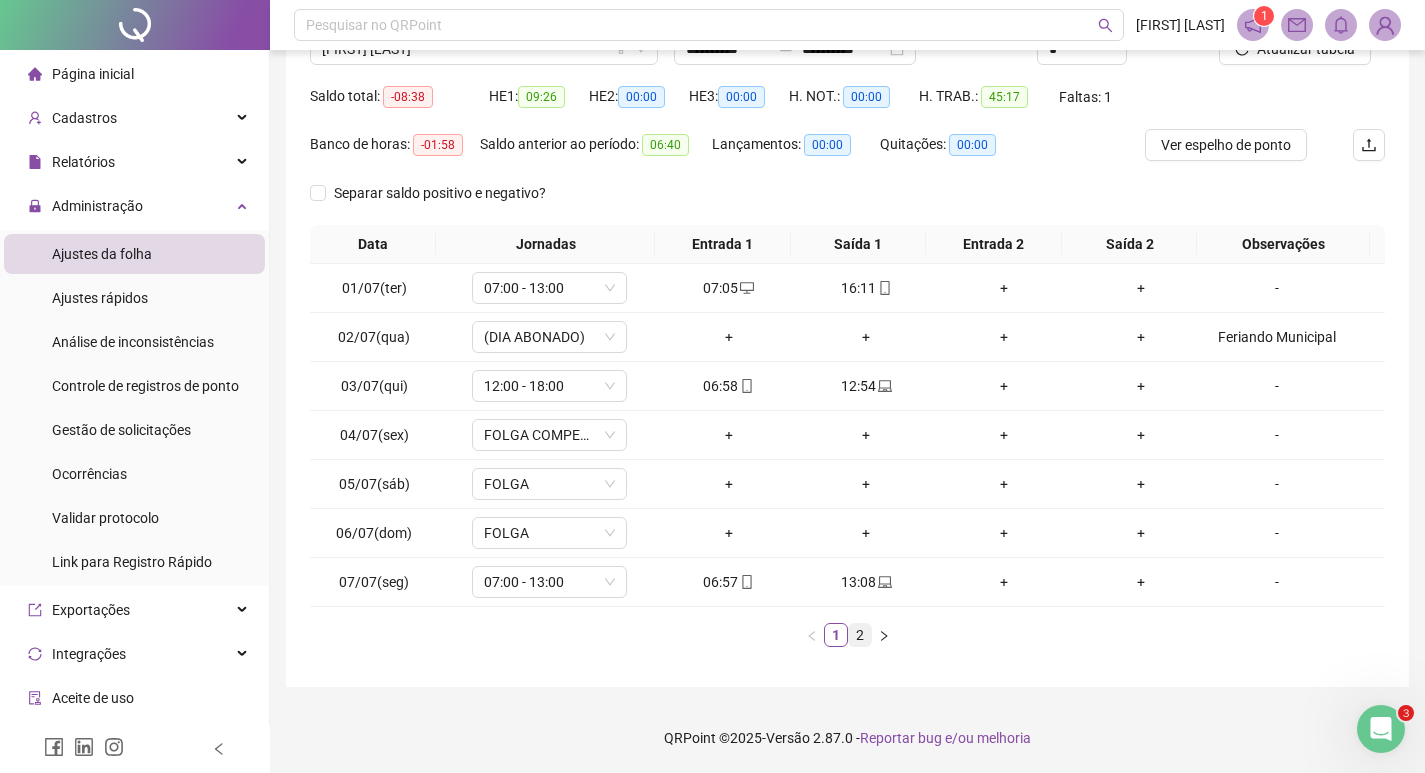 click on "2" at bounding box center [860, 635] 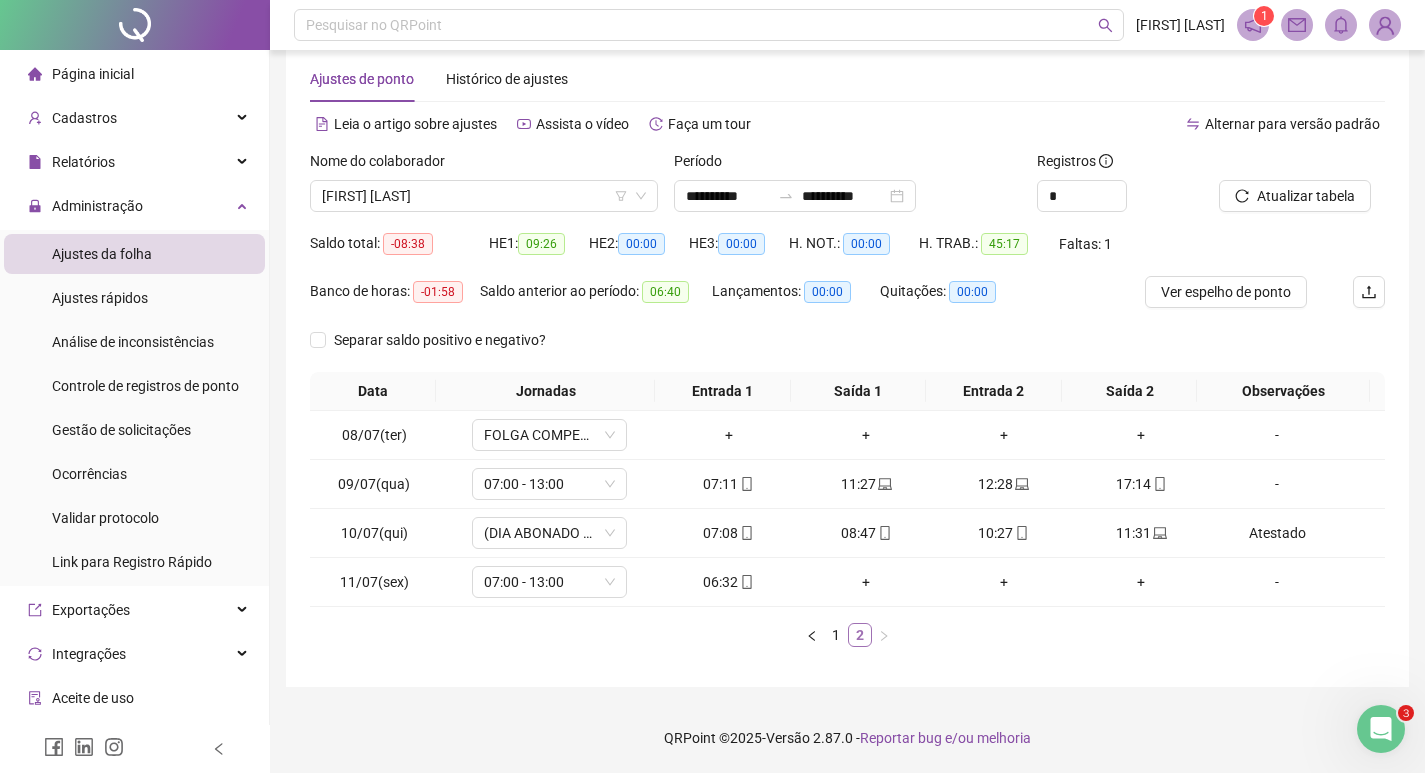 scroll, scrollTop: 34, scrollLeft: 0, axis: vertical 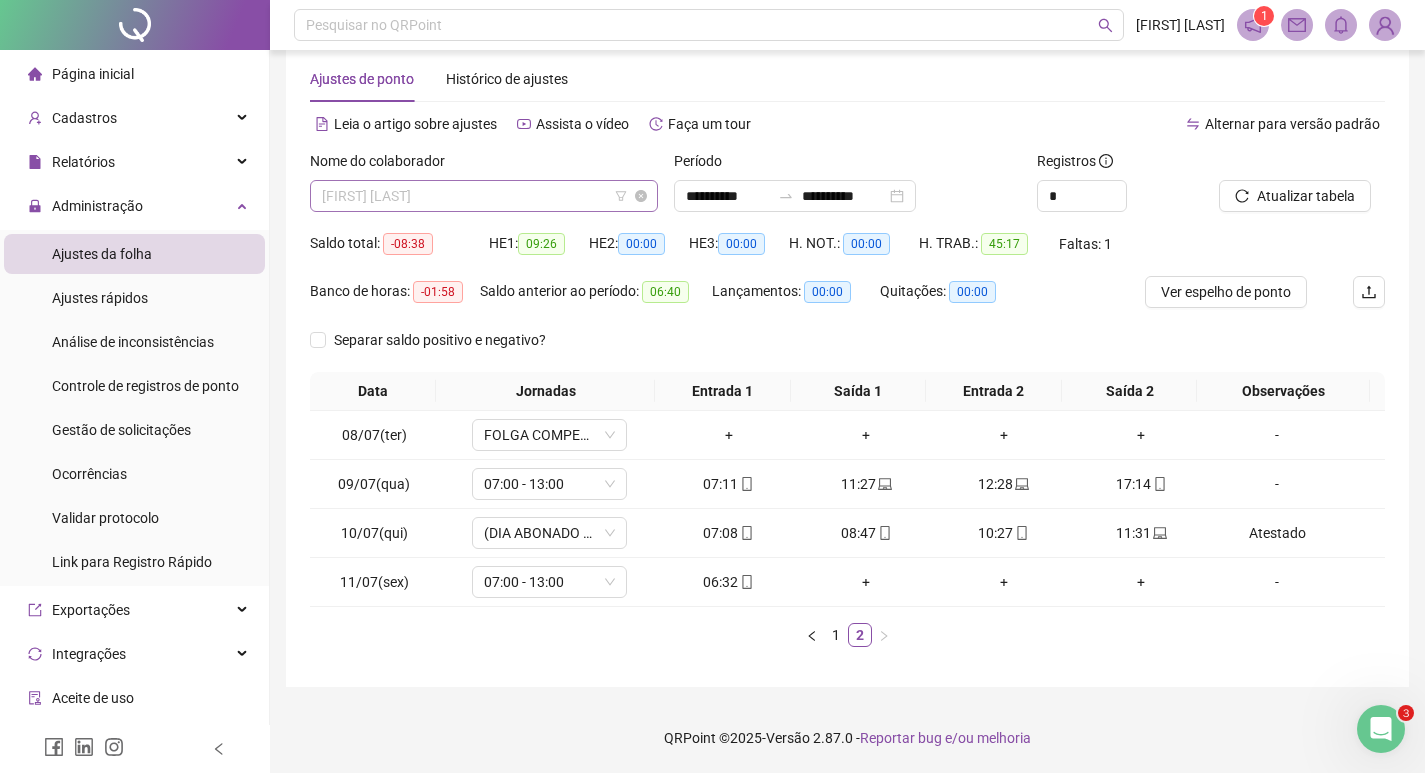 click on "[FIRST] [LAST]" at bounding box center [484, 196] 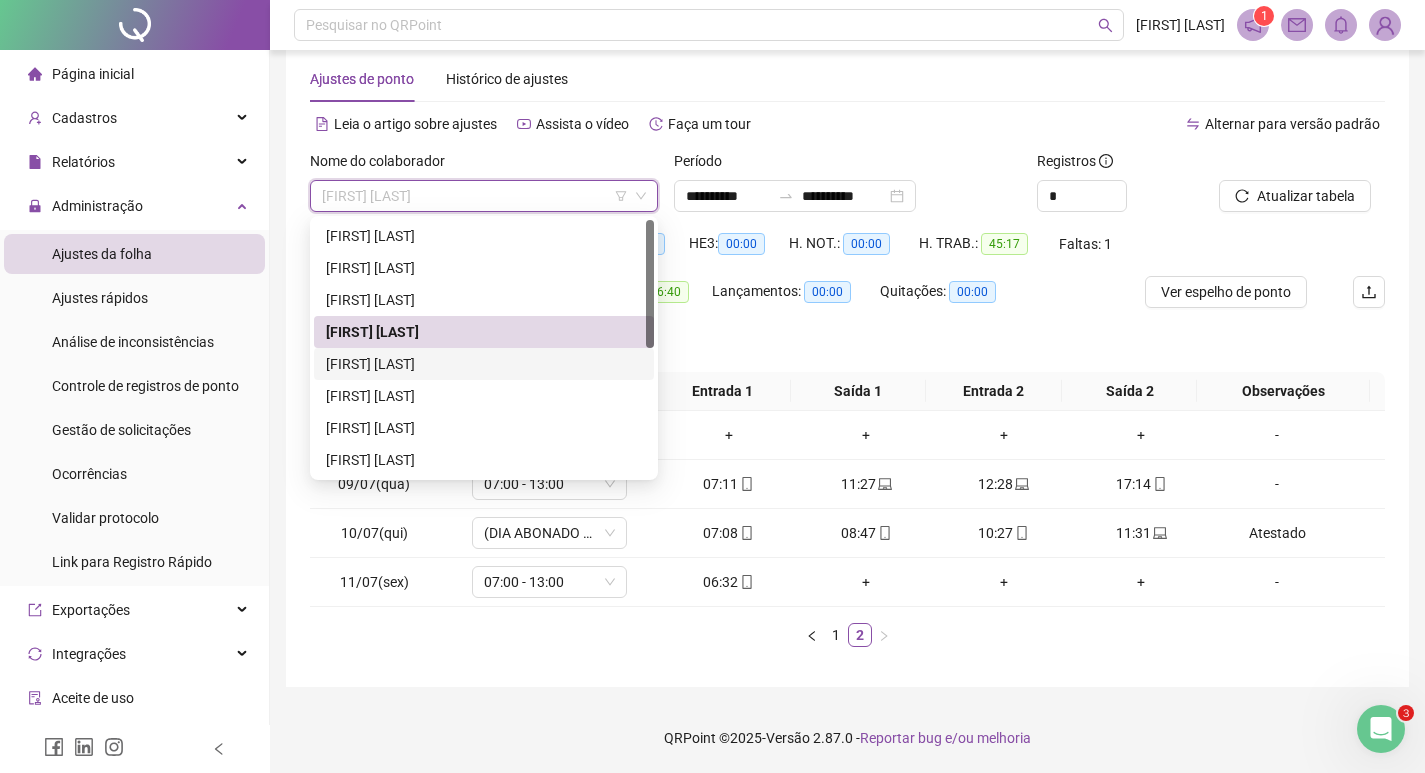 click on "[FIRST] [LAST]" at bounding box center [484, 364] 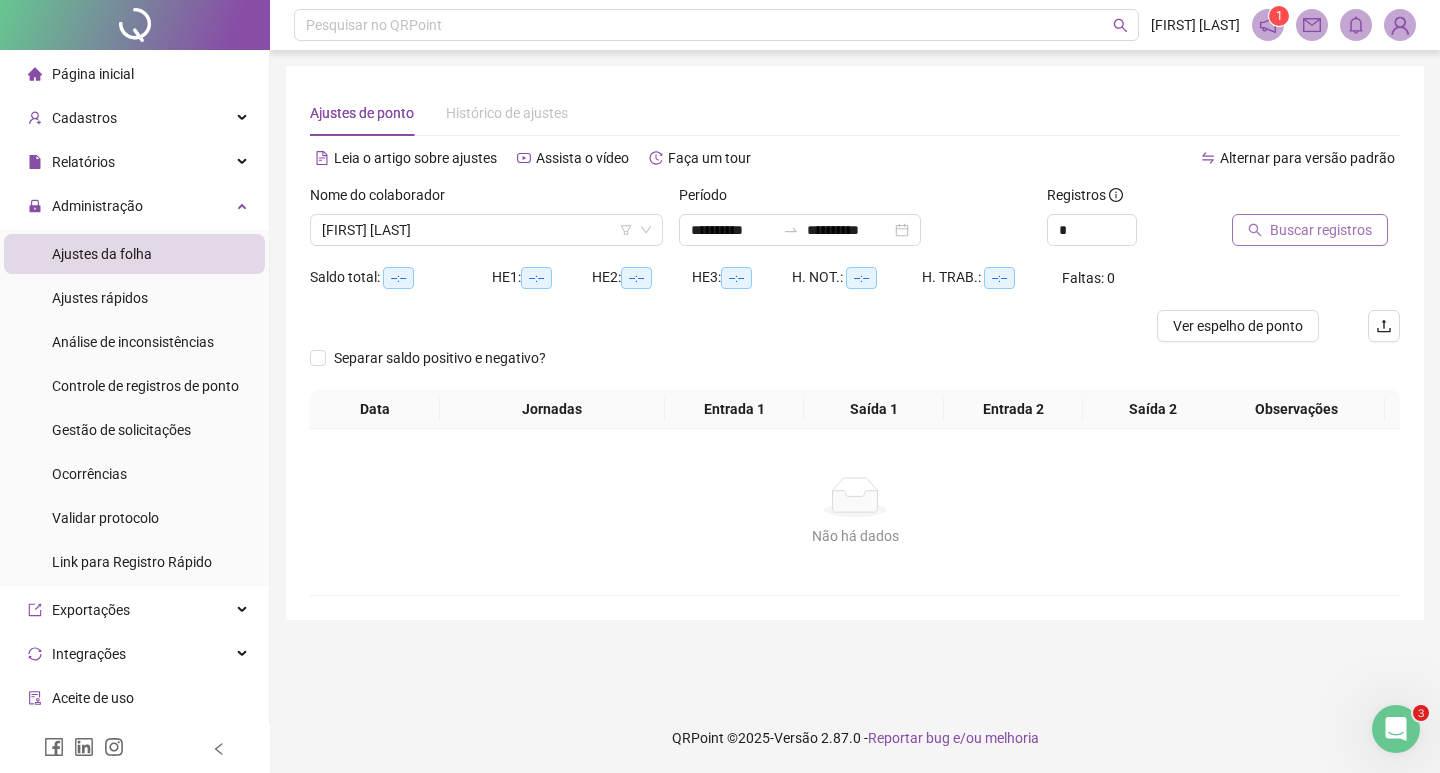 click on "Buscar registros" at bounding box center [1321, 230] 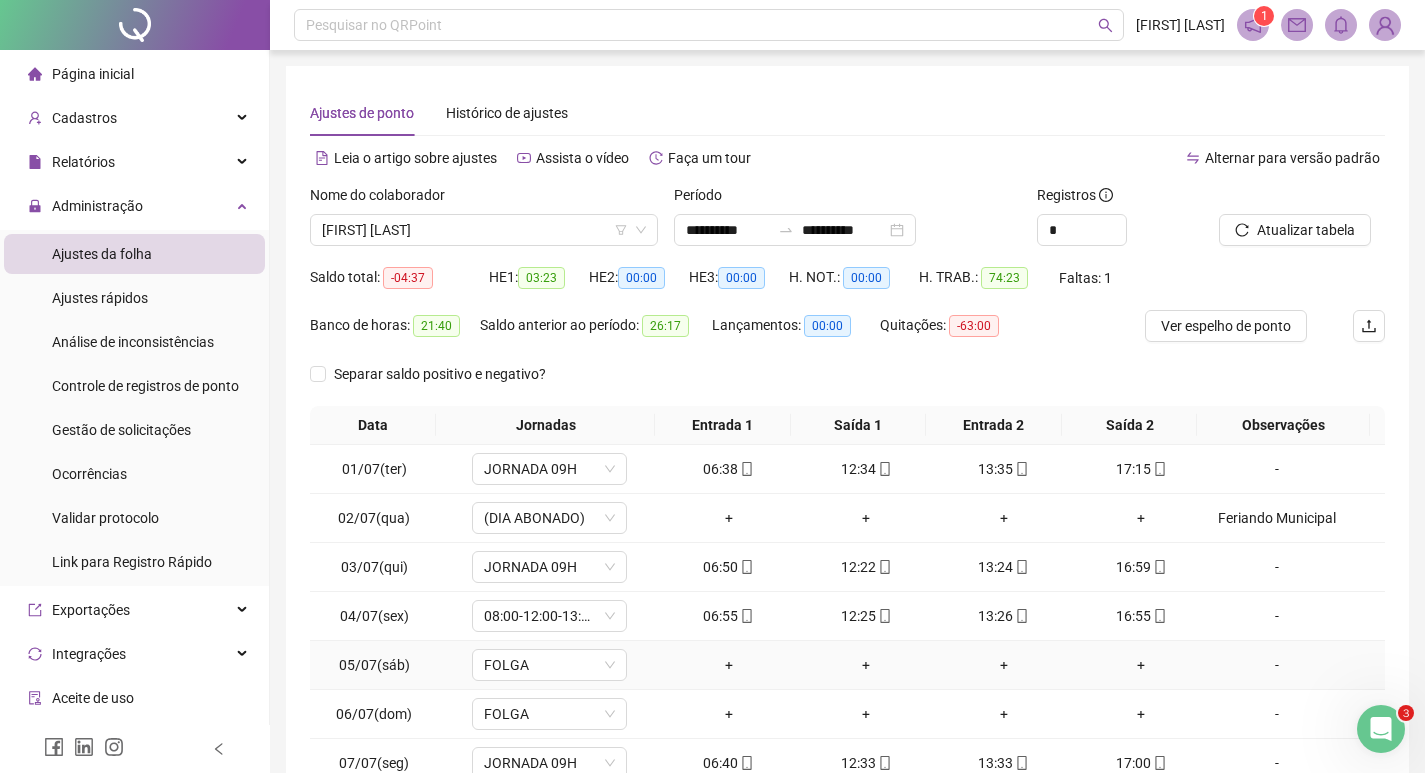 scroll, scrollTop: 181, scrollLeft: 0, axis: vertical 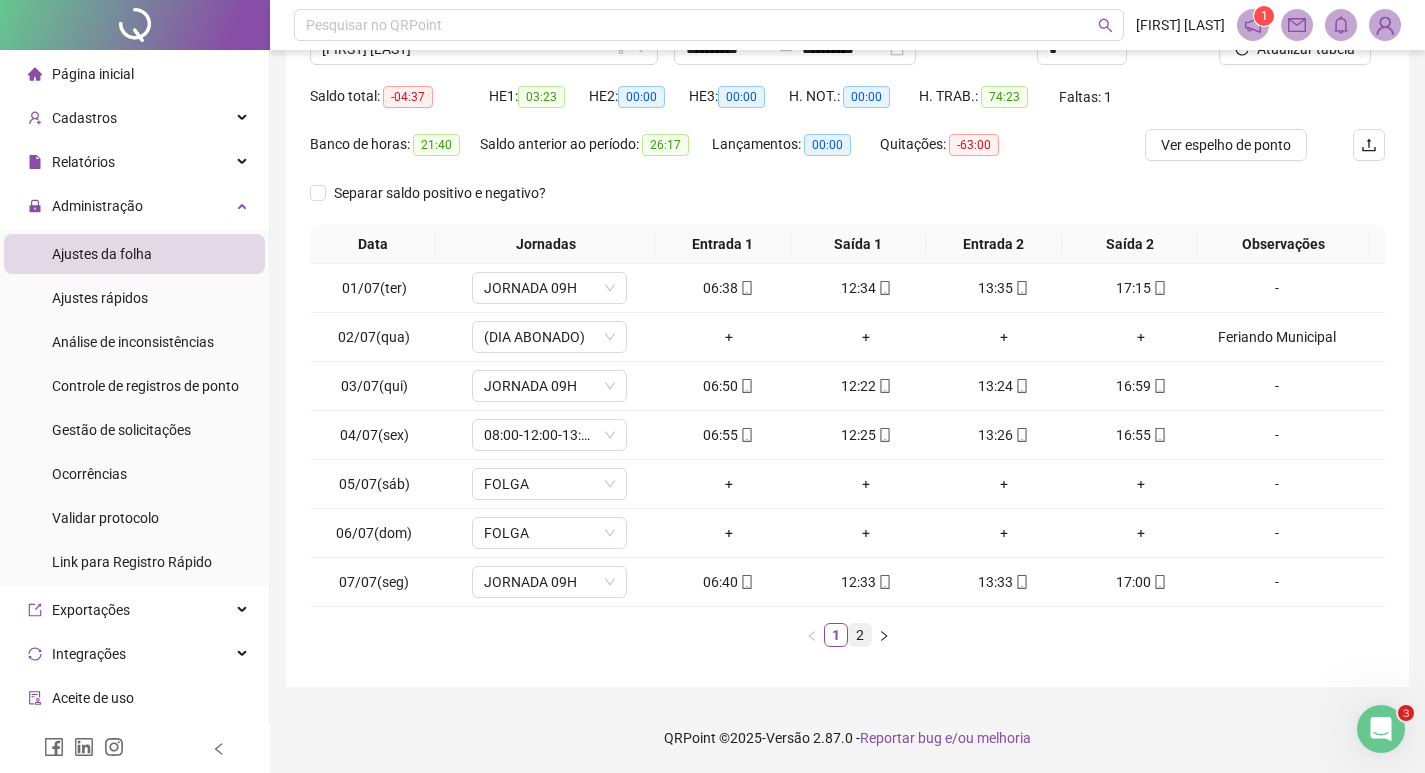 click on "2" at bounding box center (860, 635) 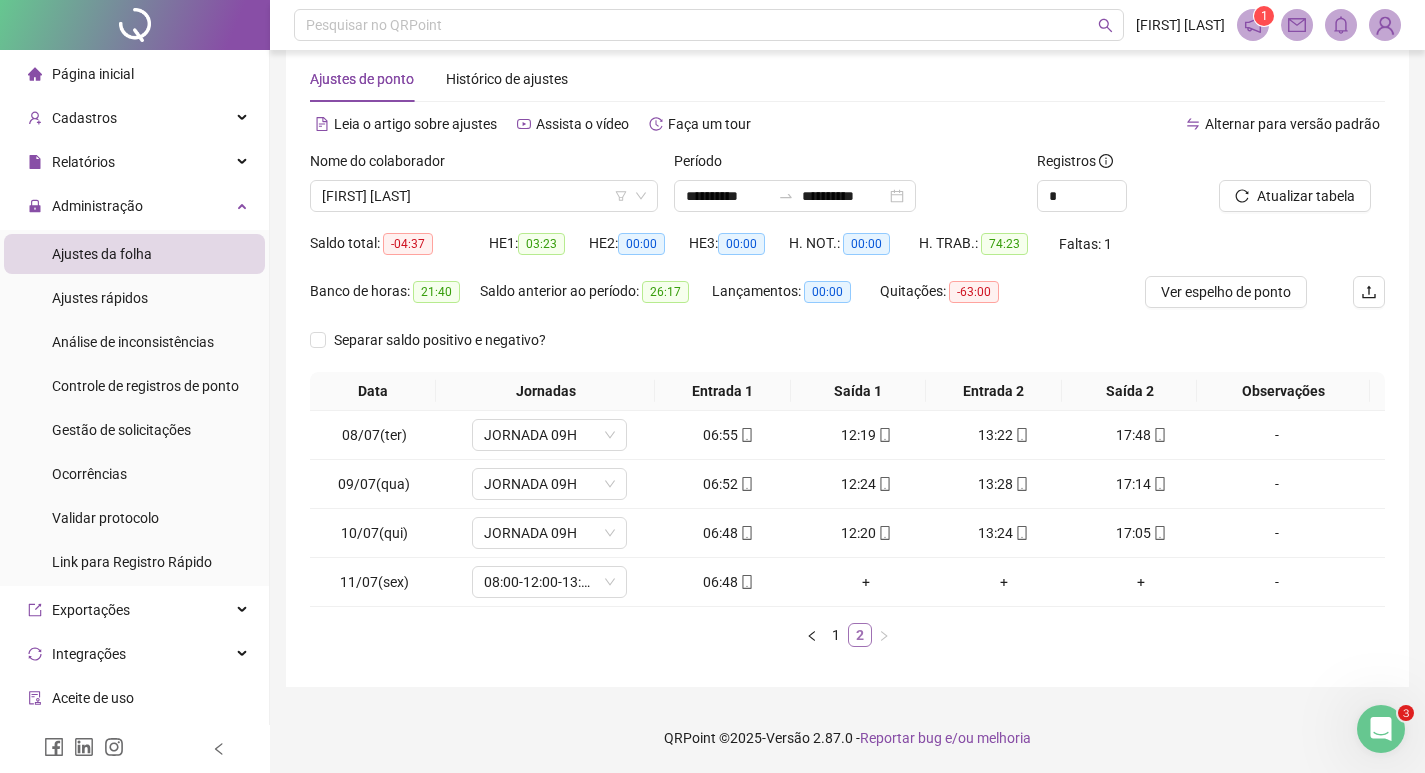 scroll, scrollTop: 34, scrollLeft: 0, axis: vertical 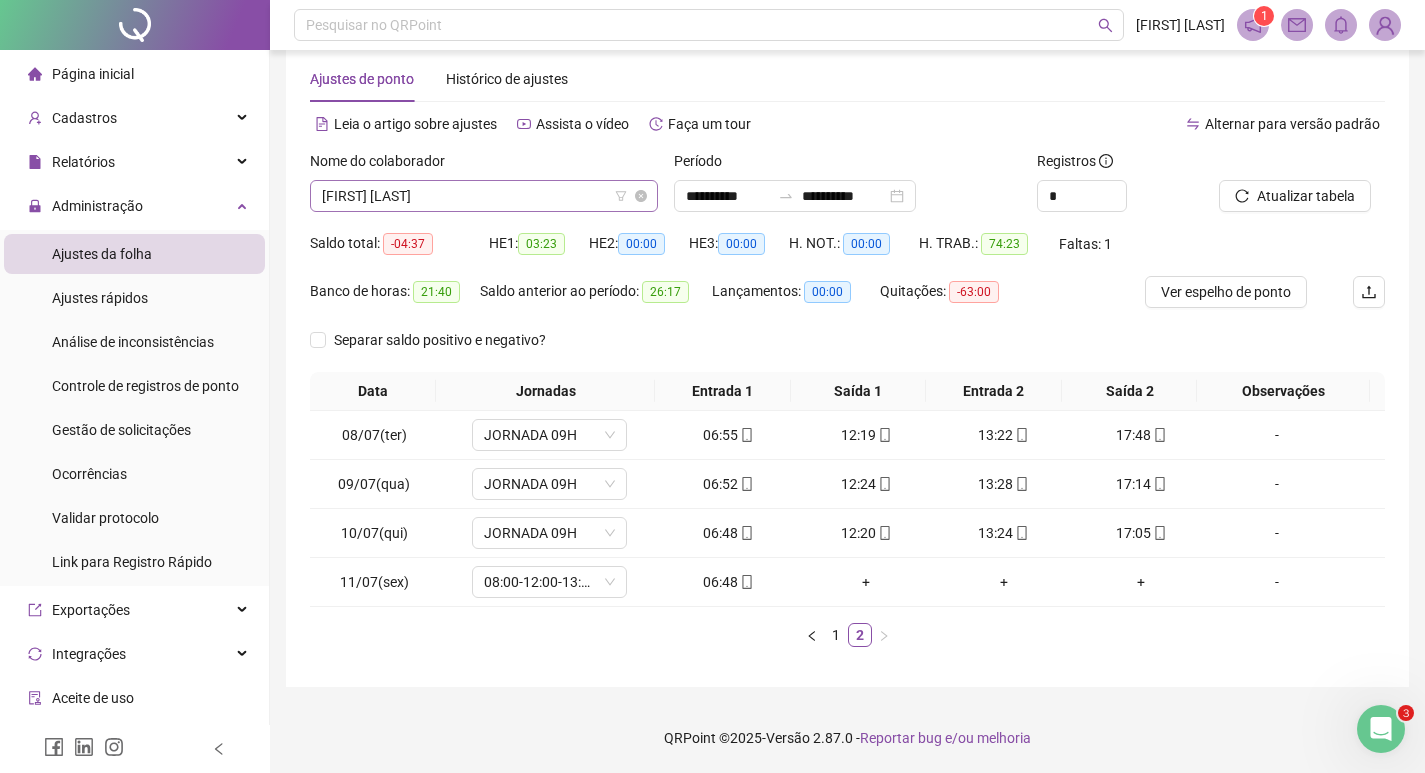 click on "[FIRST] [LAST]" at bounding box center (484, 196) 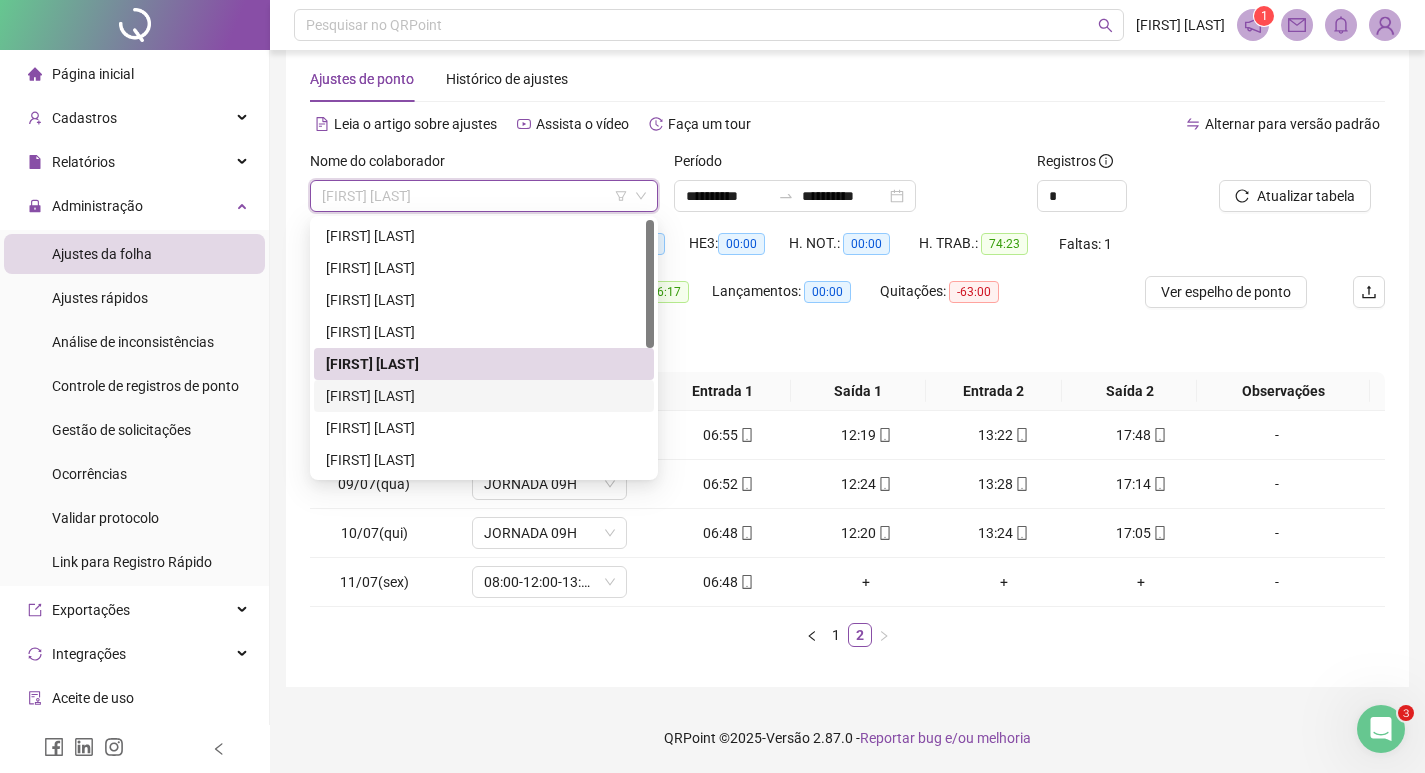 click on "[FIRST] [LAST]" at bounding box center (484, 396) 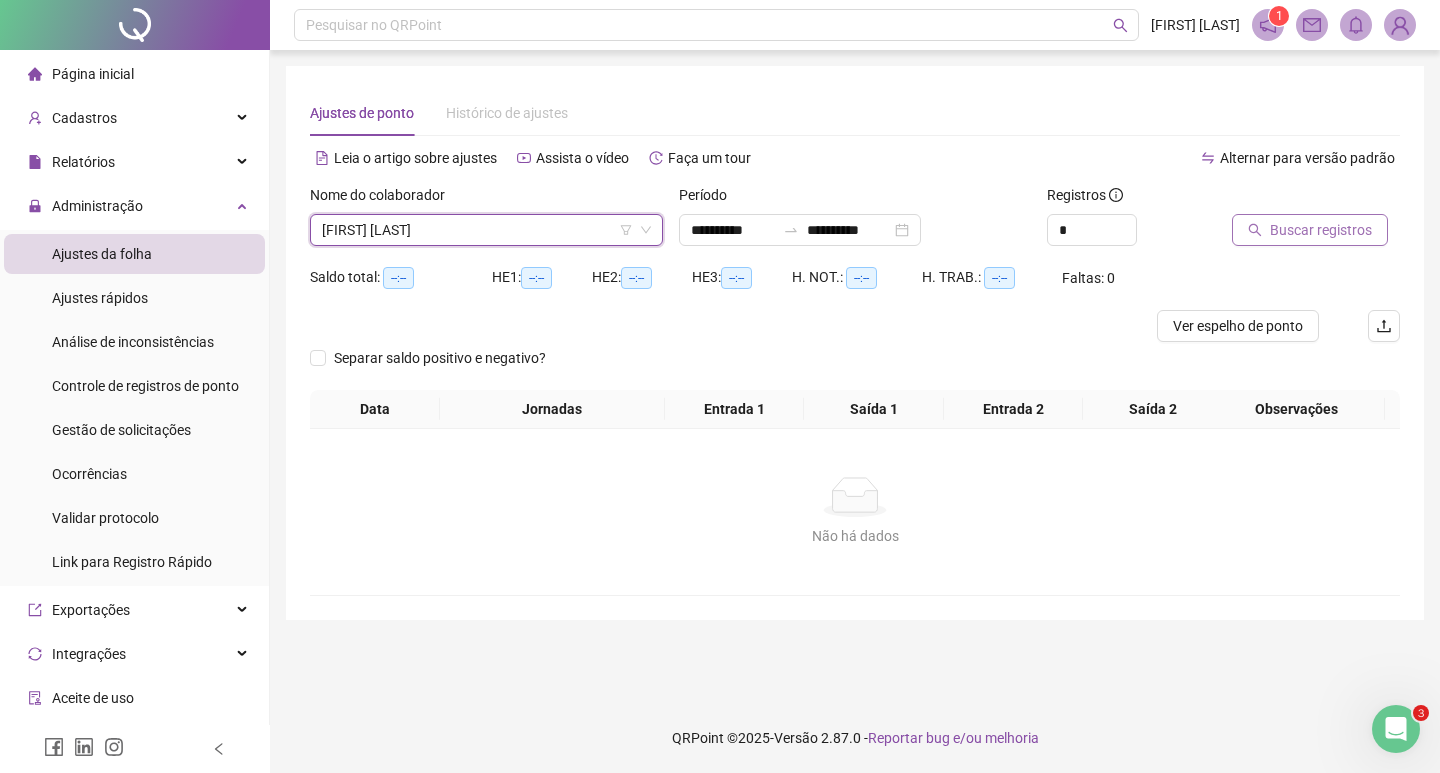 click on "Buscar registros" at bounding box center [1321, 230] 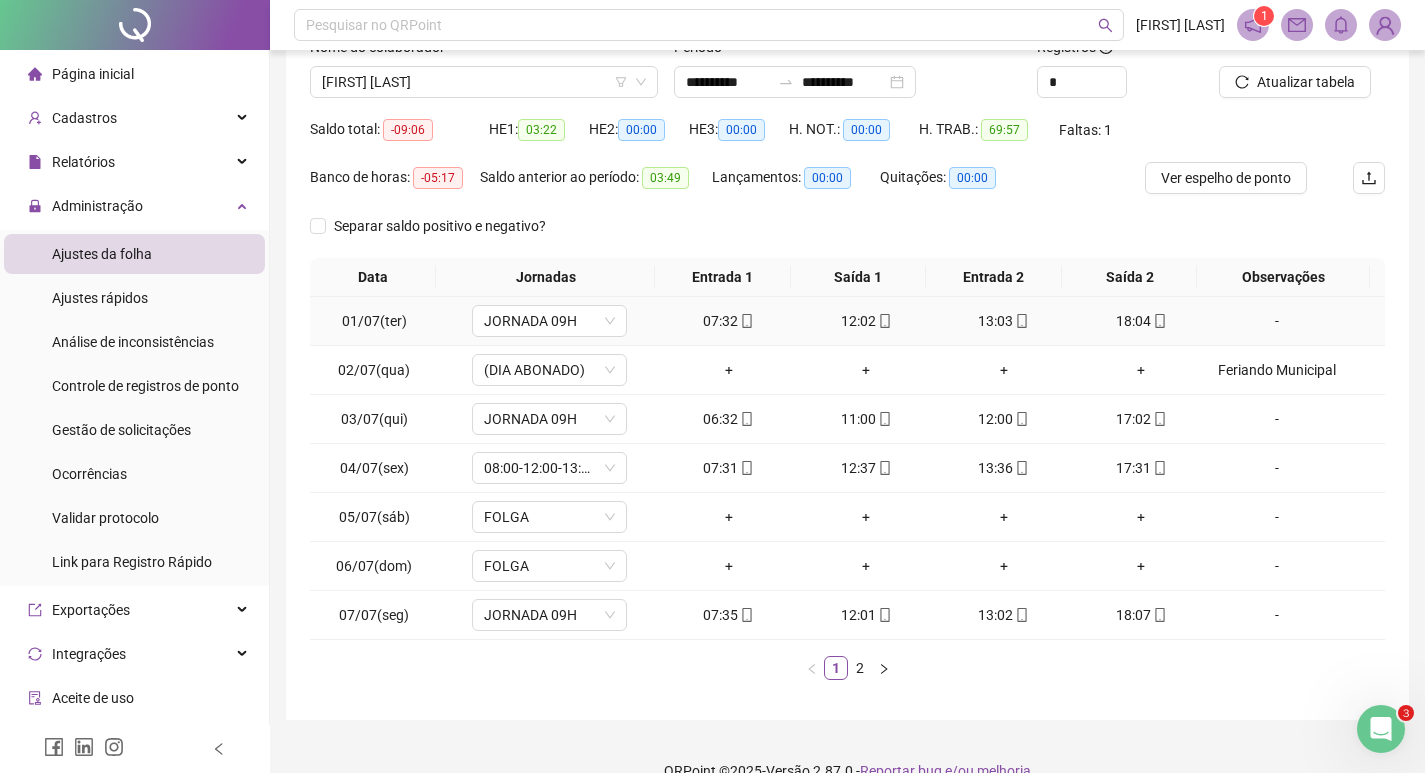 scroll, scrollTop: 181, scrollLeft: 0, axis: vertical 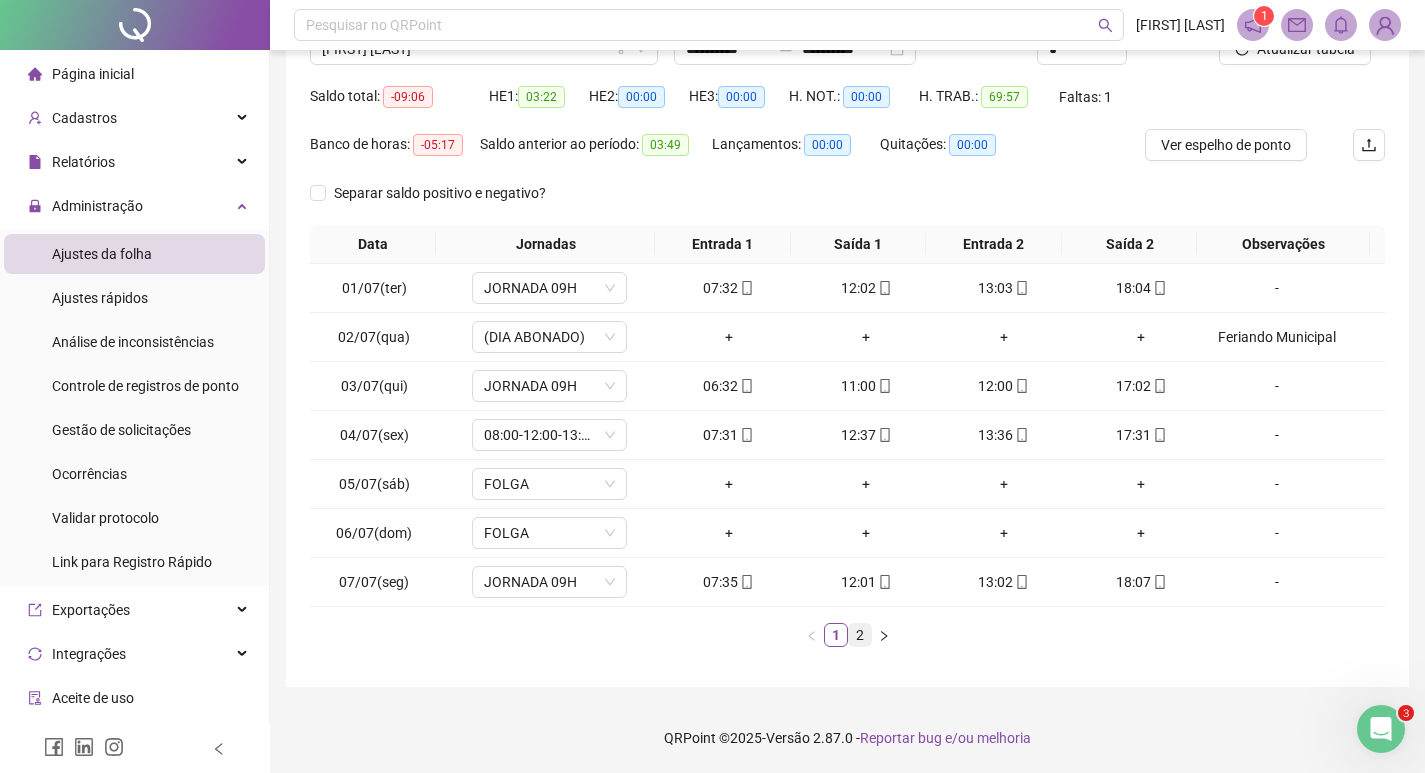 click on "2" at bounding box center [860, 635] 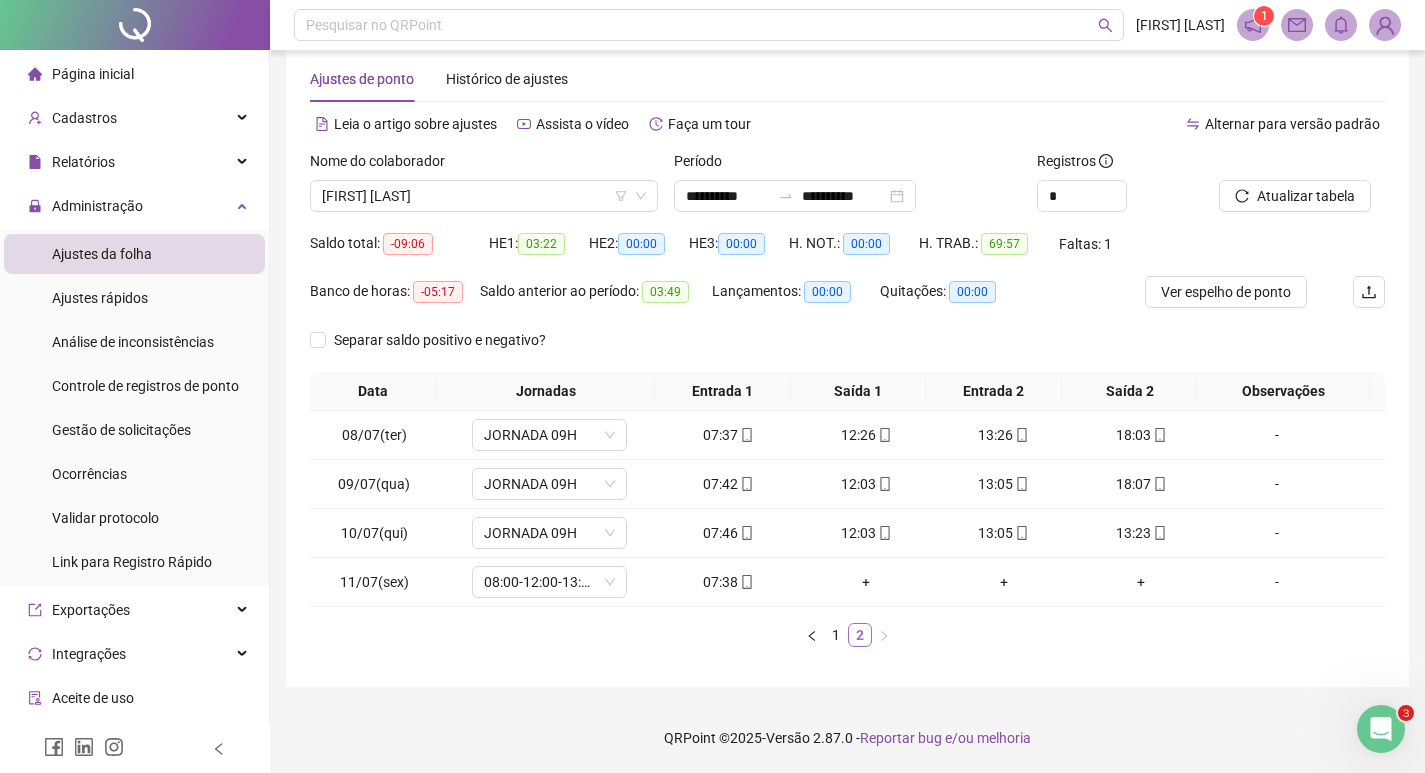 scroll, scrollTop: 34, scrollLeft: 0, axis: vertical 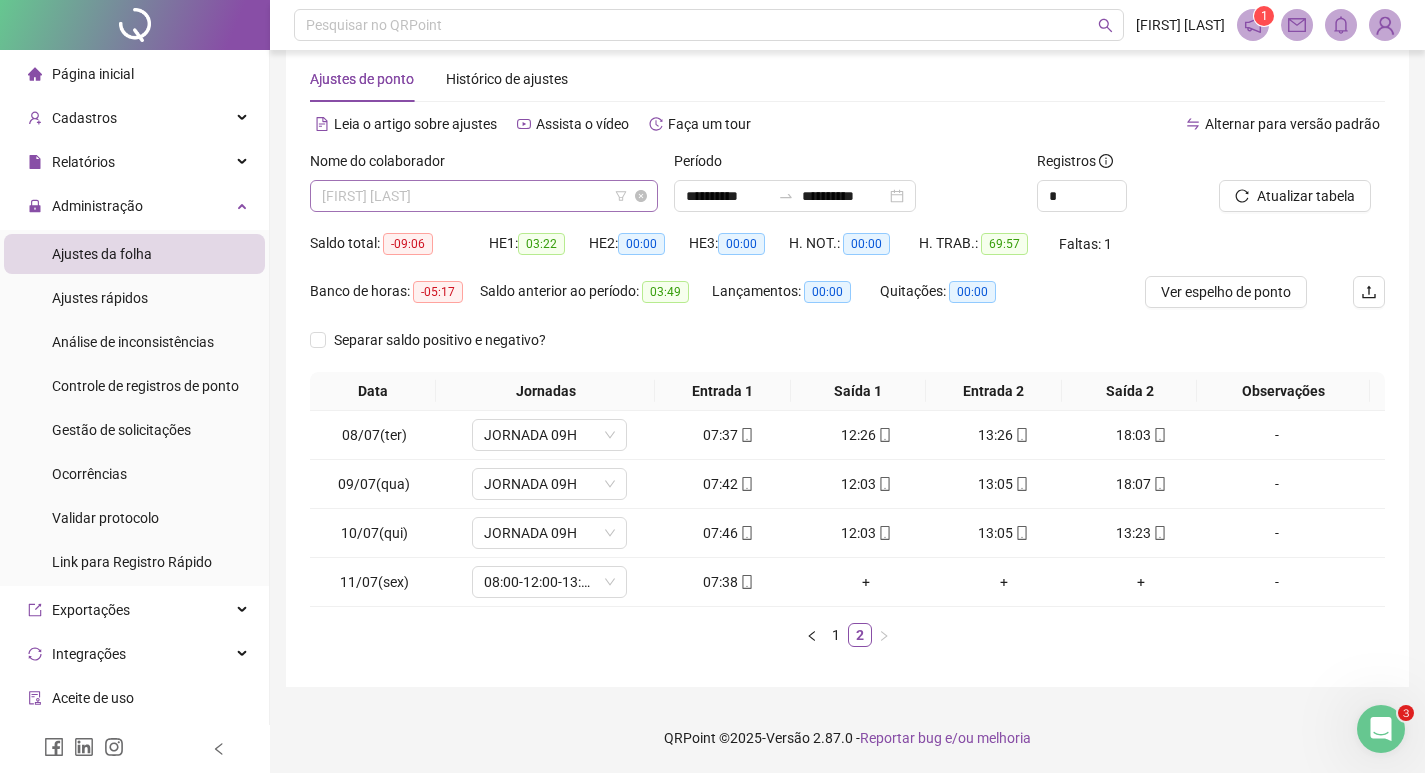 click on "[FIRST] [LAST]" at bounding box center [484, 196] 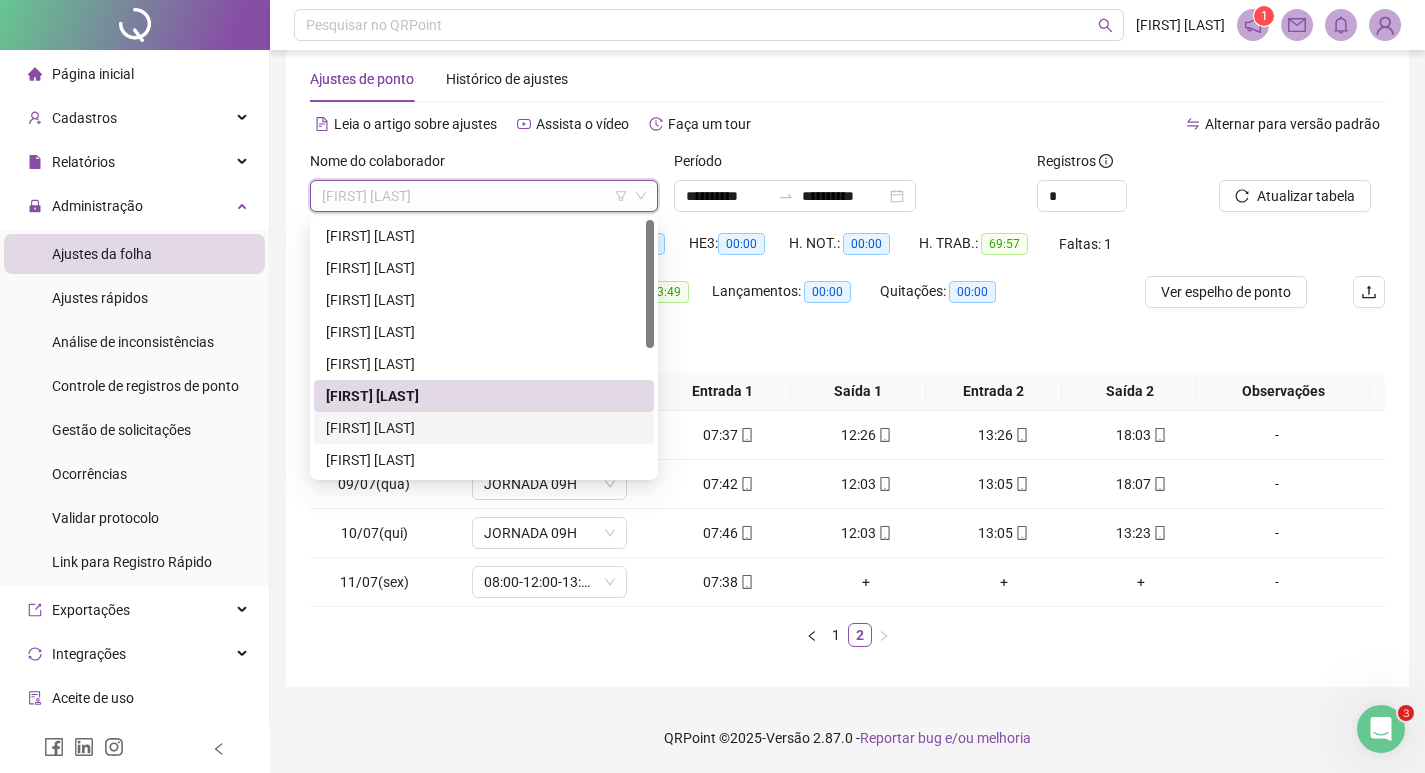 click on "[FIRST] [LAST]" at bounding box center [484, 428] 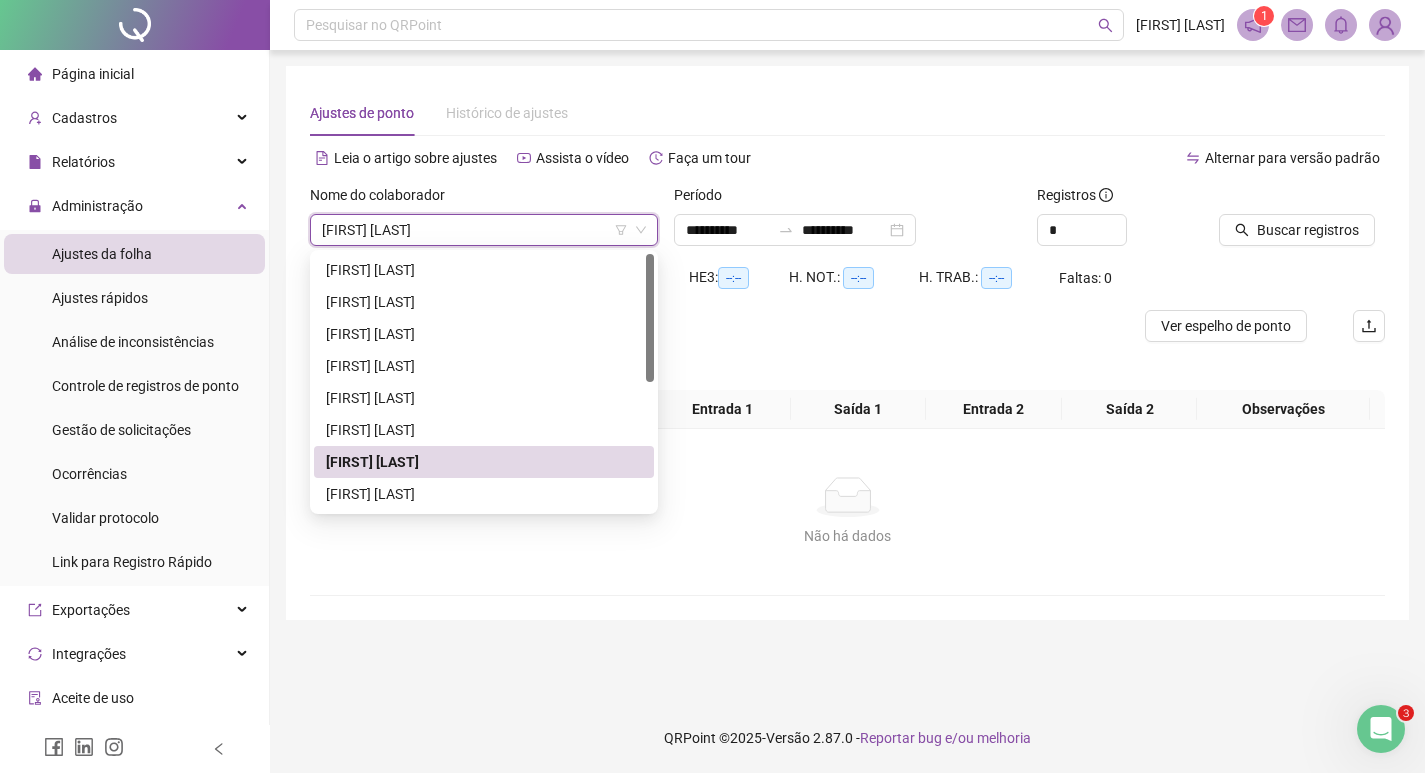 scroll, scrollTop: 0, scrollLeft: 0, axis: both 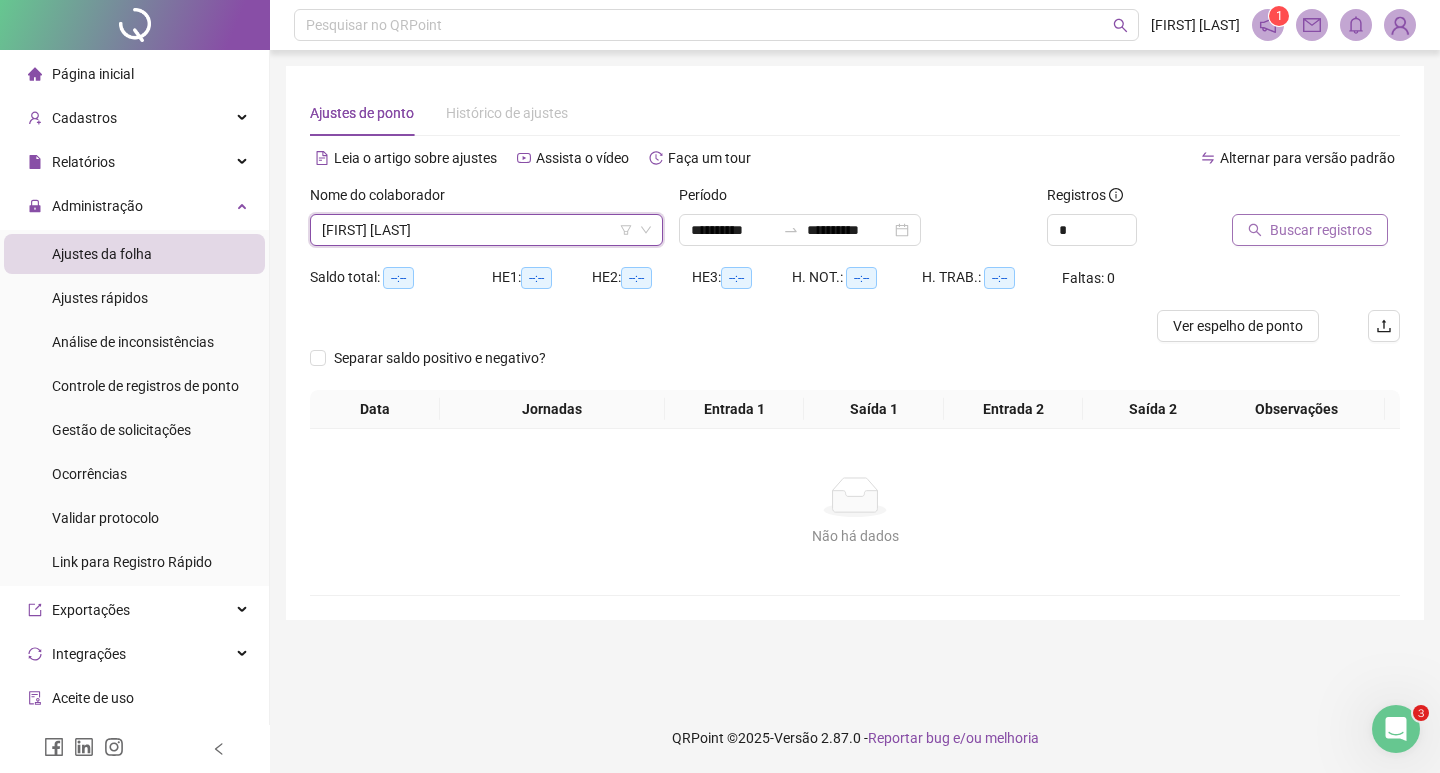 click on "Buscar registros" at bounding box center (1310, 230) 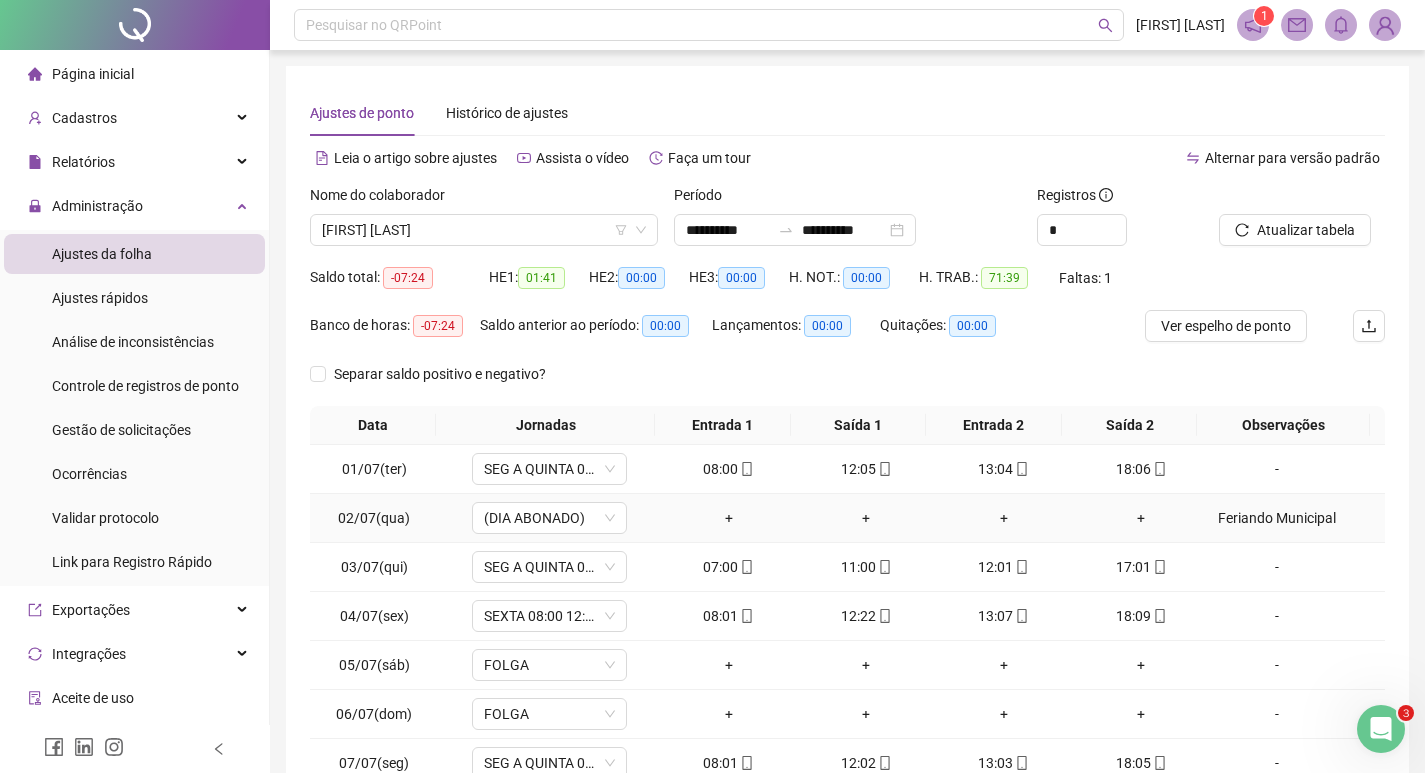 scroll, scrollTop: 181, scrollLeft: 0, axis: vertical 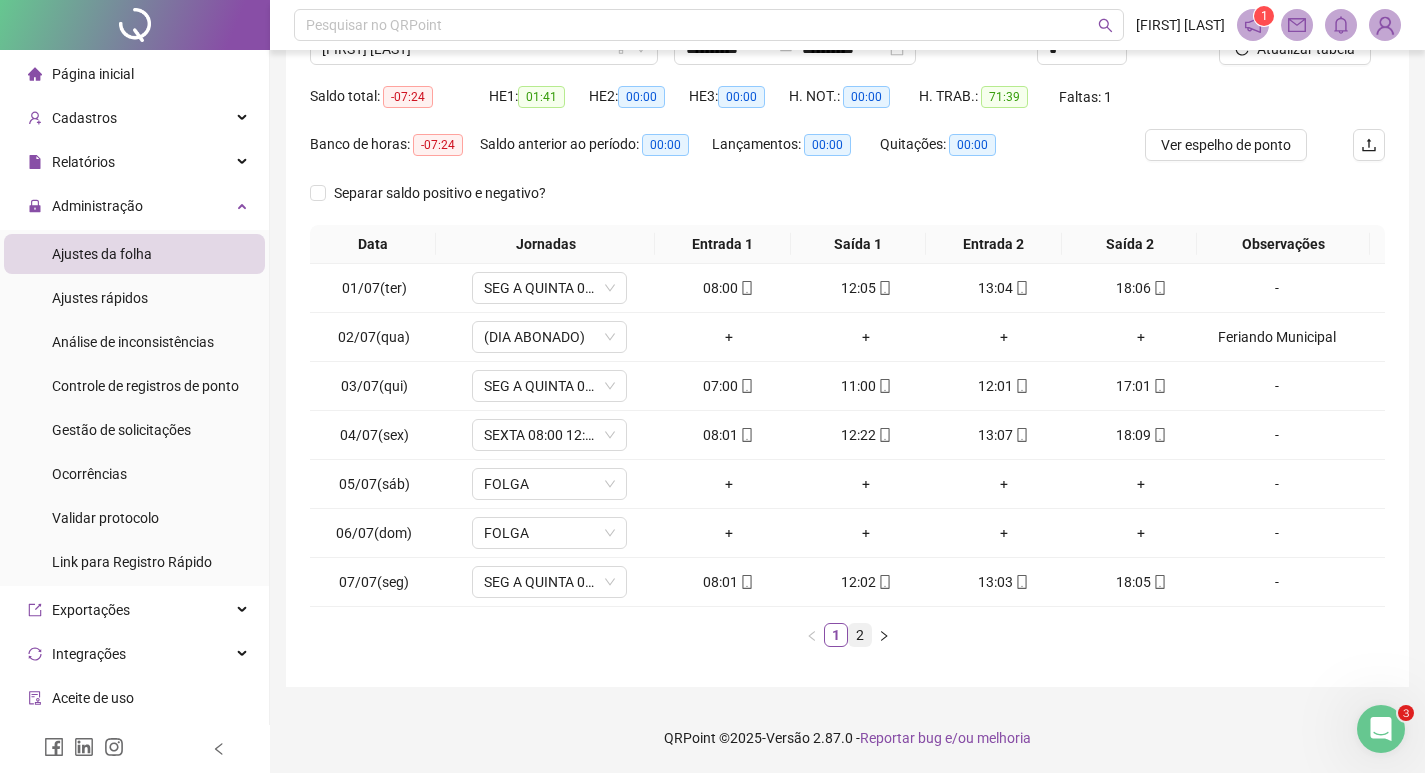 click on "2" at bounding box center [860, 635] 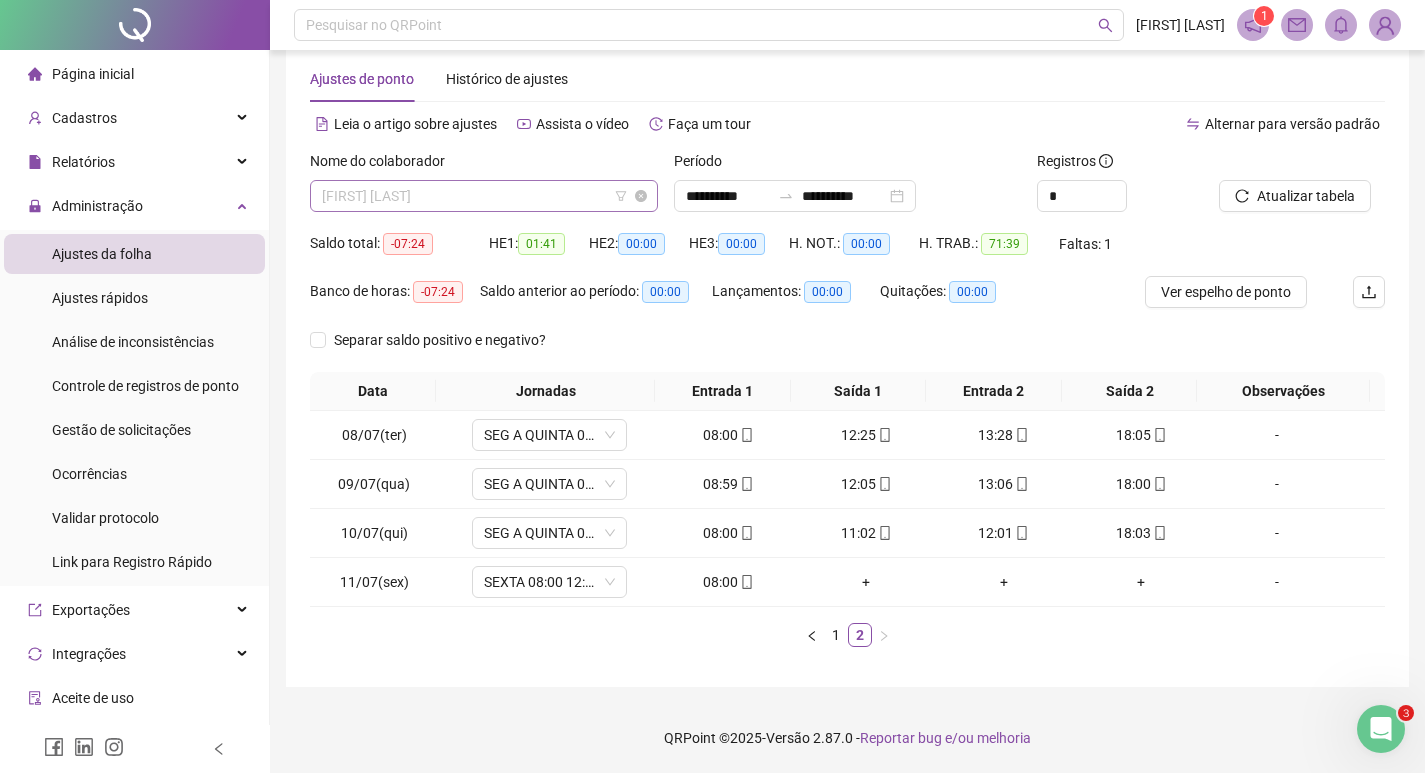click on "[FIRST] [LAST]" at bounding box center [484, 196] 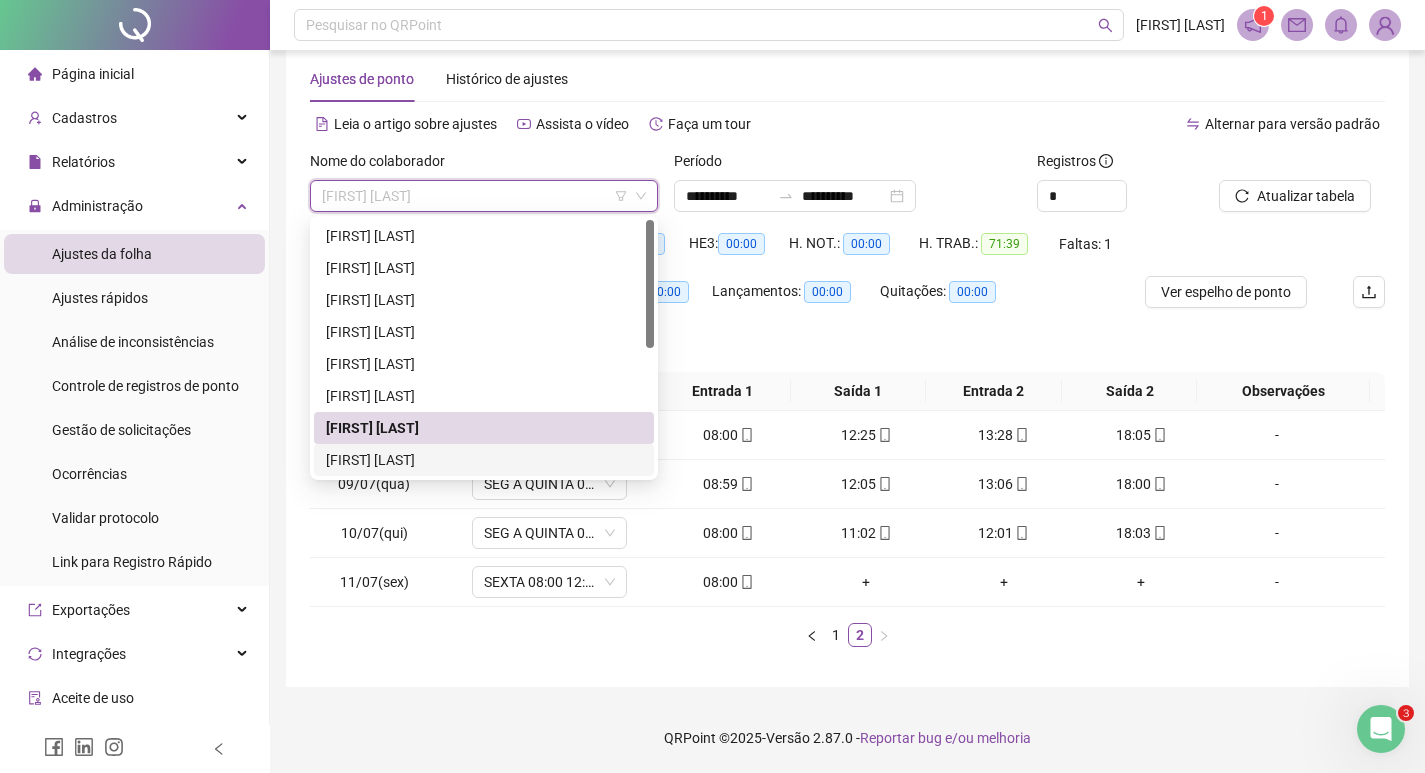 click on "[FIRST] [LAST]" at bounding box center (484, 460) 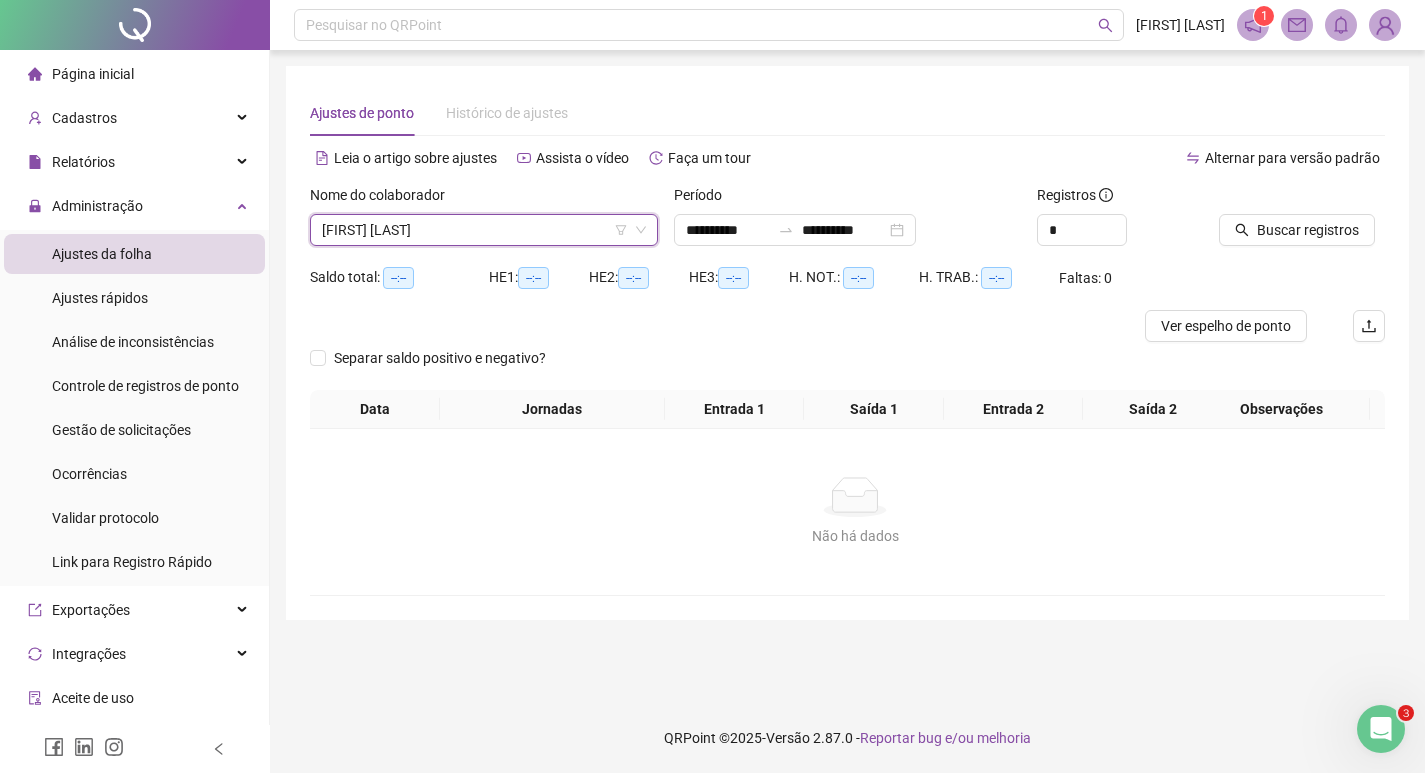 scroll, scrollTop: 0, scrollLeft: 0, axis: both 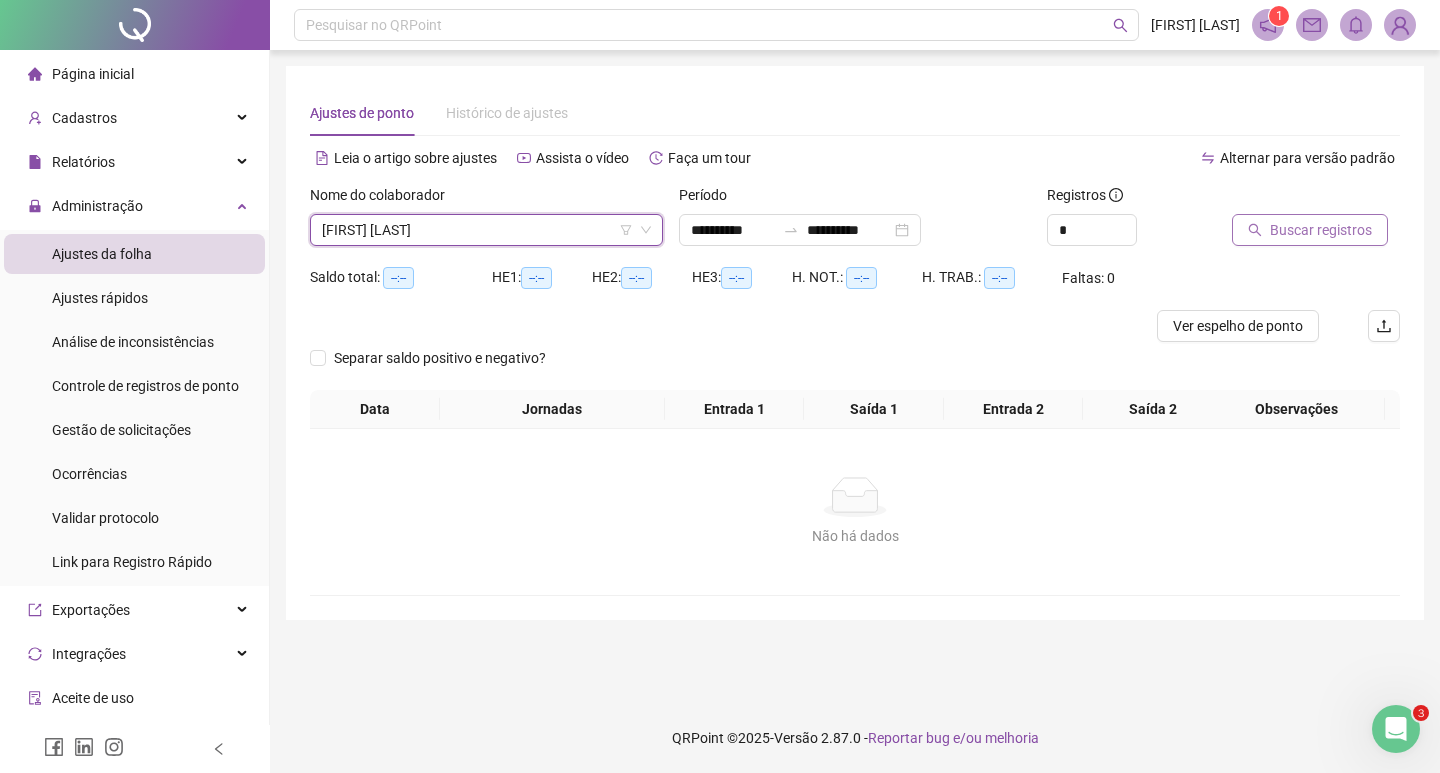 click on "Buscar registros" at bounding box center [1321, 230] 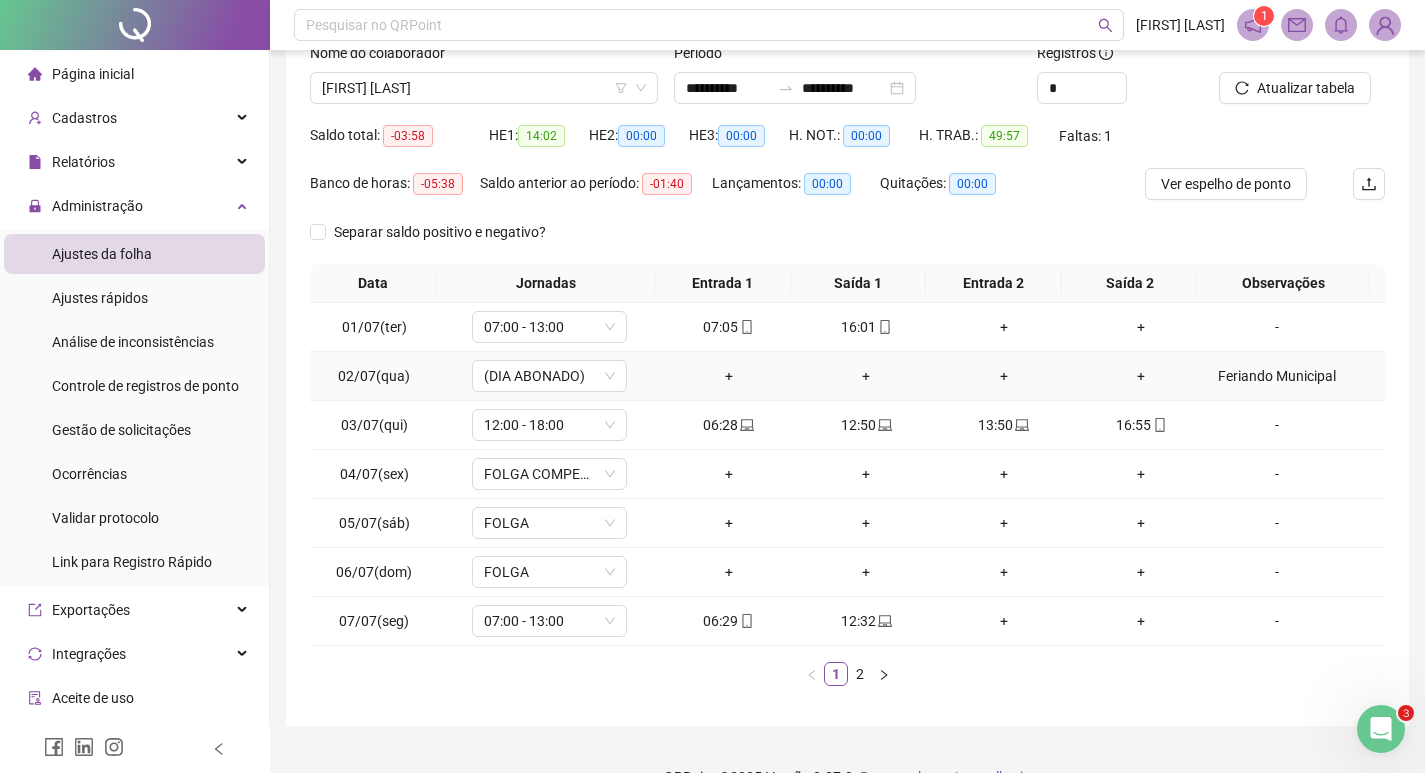 scroll, scrollTop: 181, scrollLeft: 0, axis: vertical 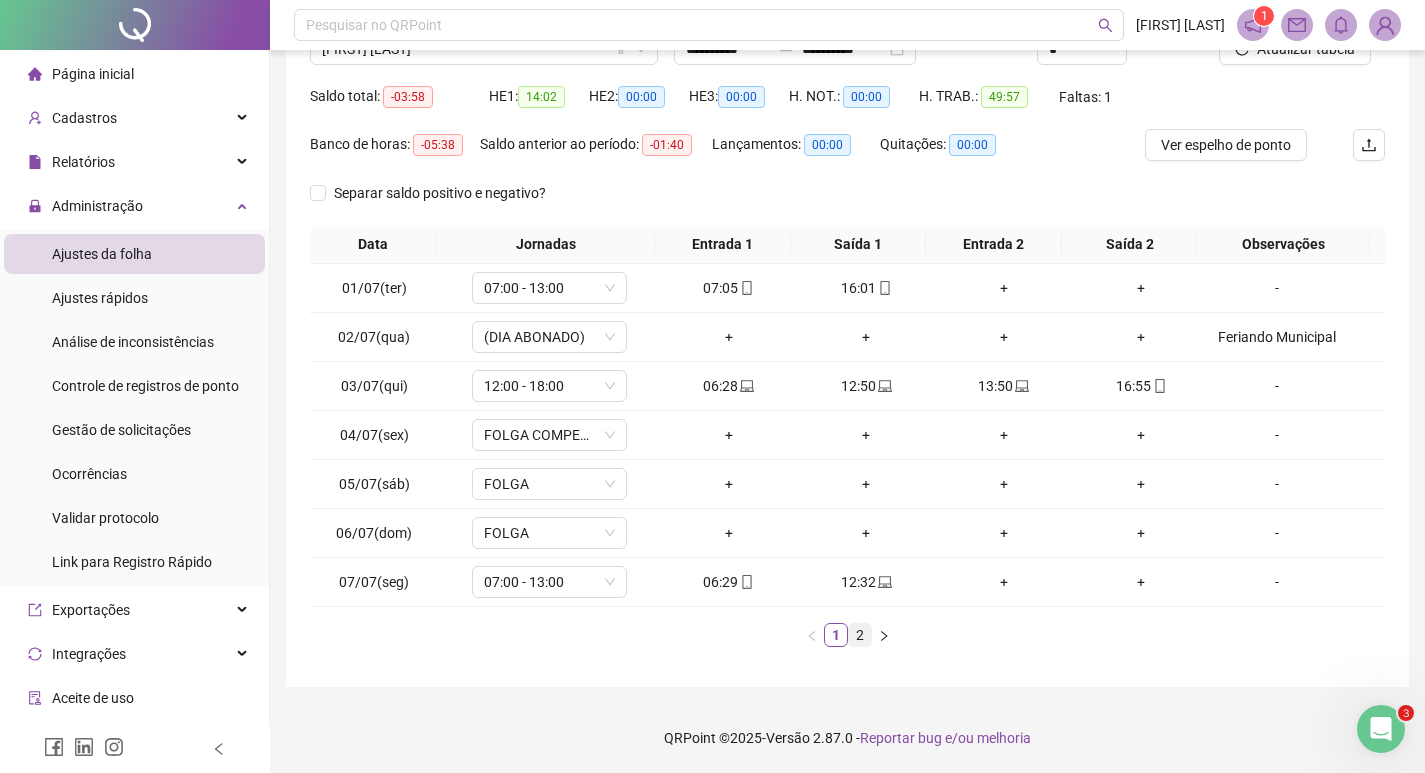 click on "2" at bounding box center (860, 635) 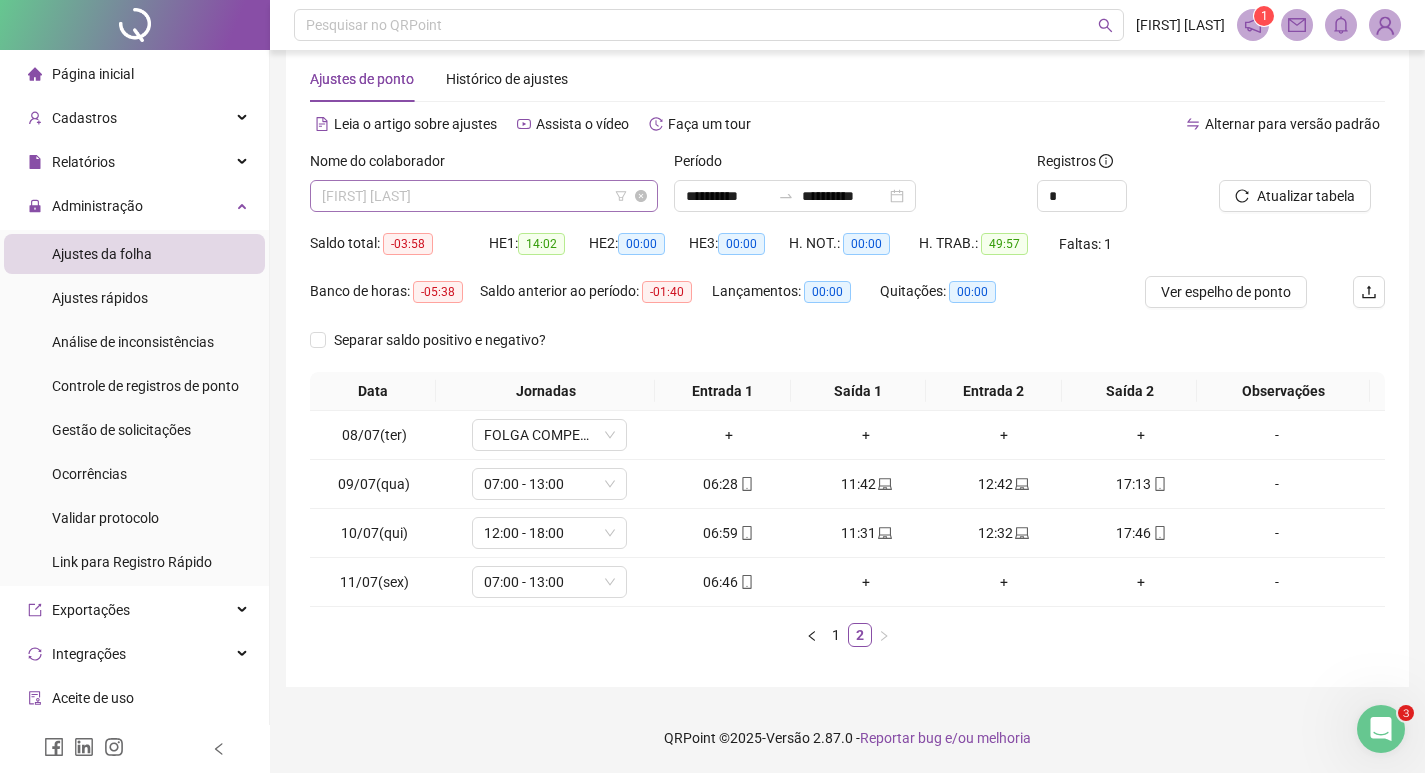 click on "[FIRST] [LAST]" at bounding box center (484, 196) 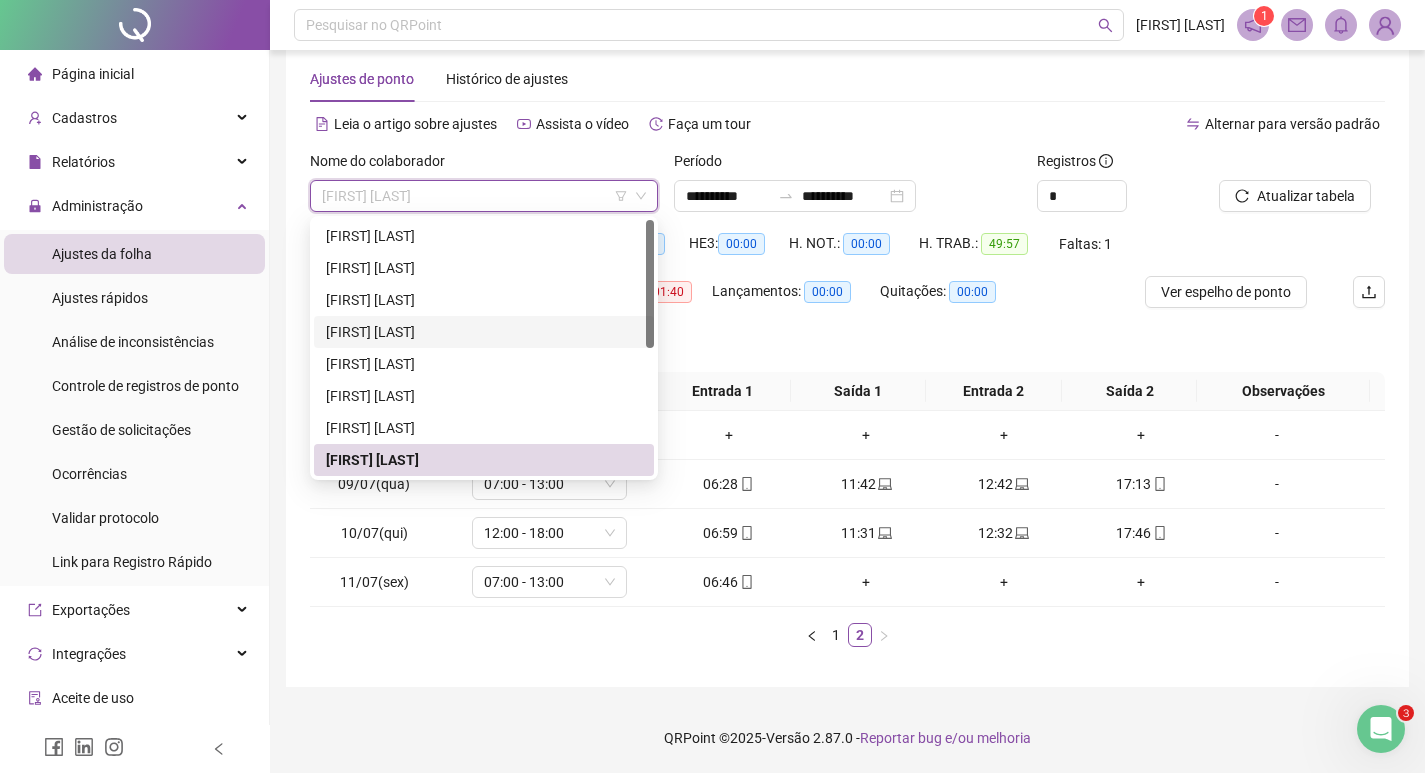 scroll, scrollTop: 200, scrollLeft: 0, axis: vertical 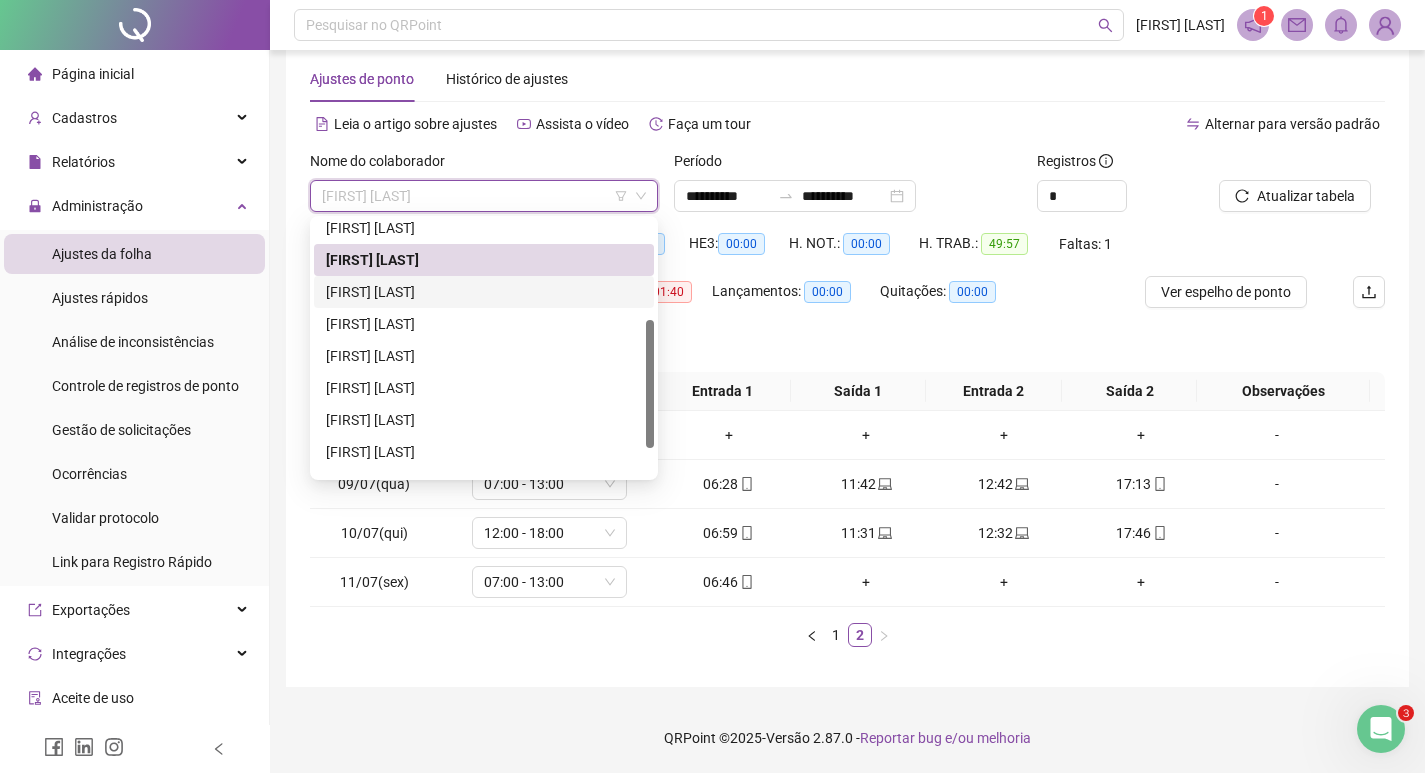 click on "[FIRST] [LAST]" at bounding box center (484, 292) 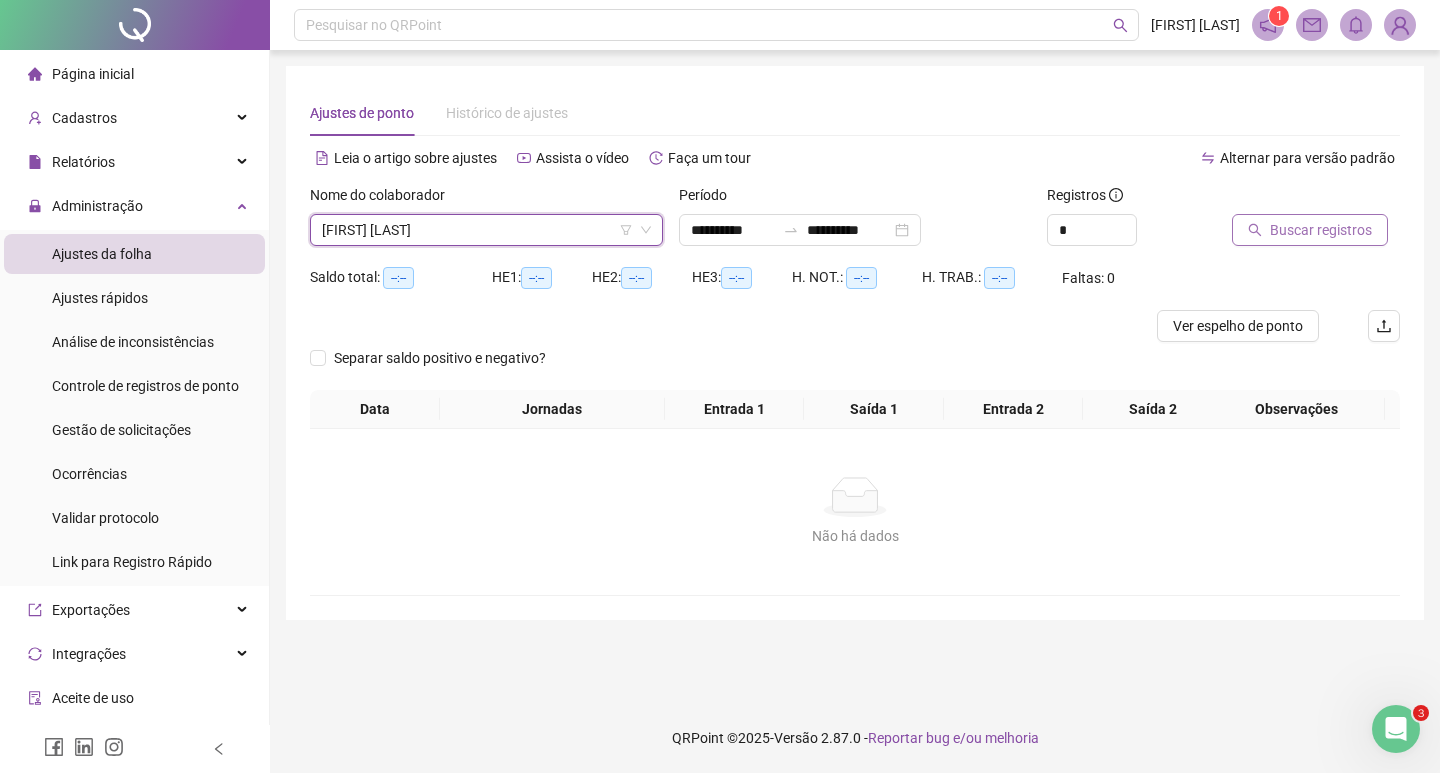 click on "Buscar registros" at bounding box center [1310, 230] 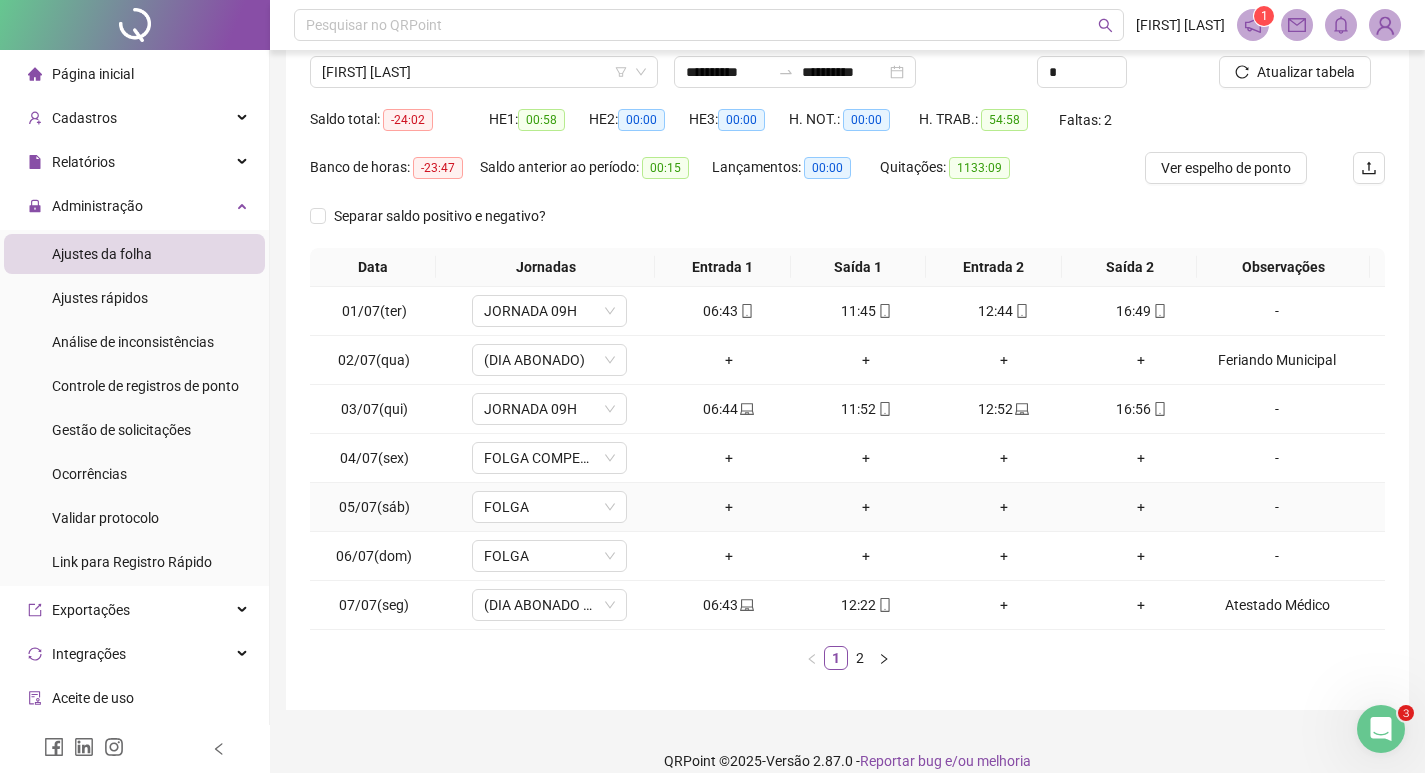 scroll, scrollTop: 181, scrollLeft: 0, axis: vertical 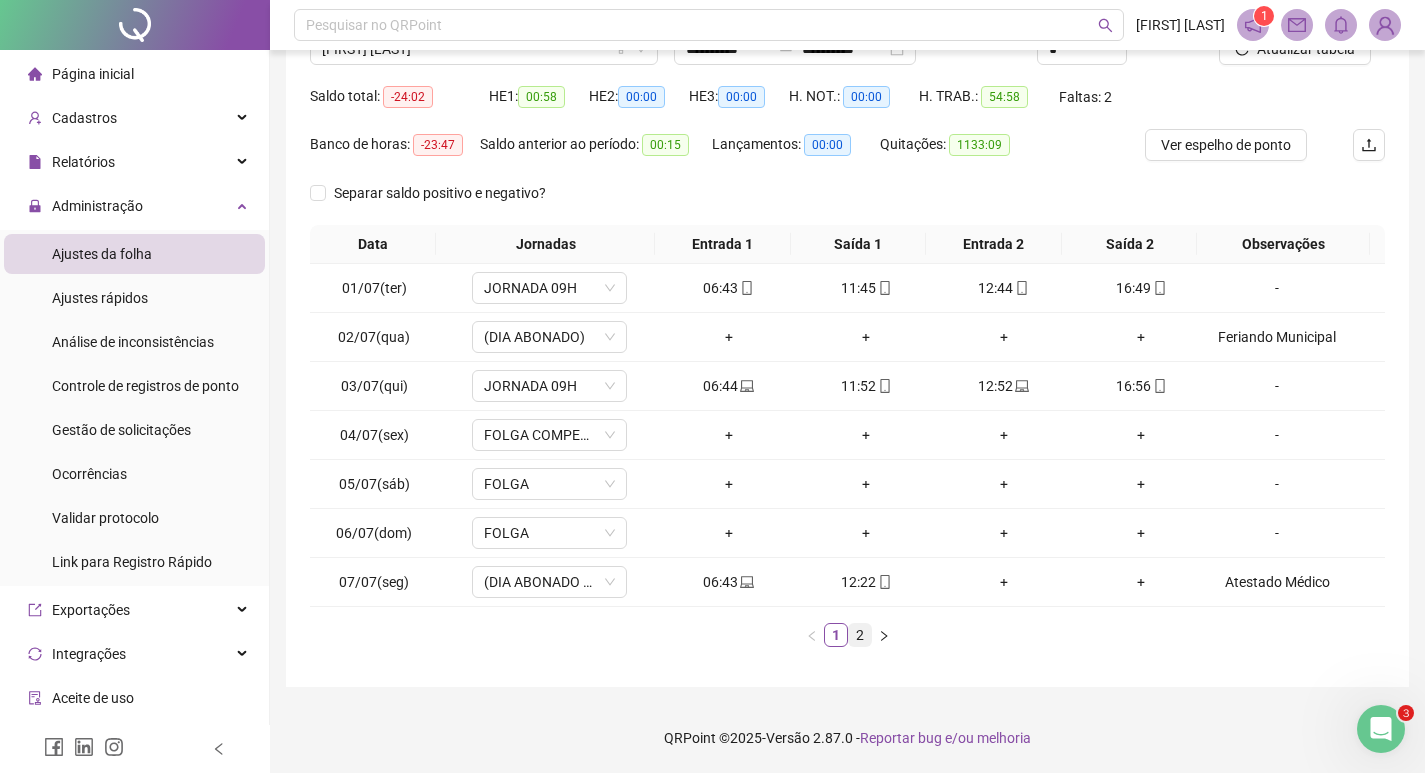 click on "2" at bounding box center (860, 635) 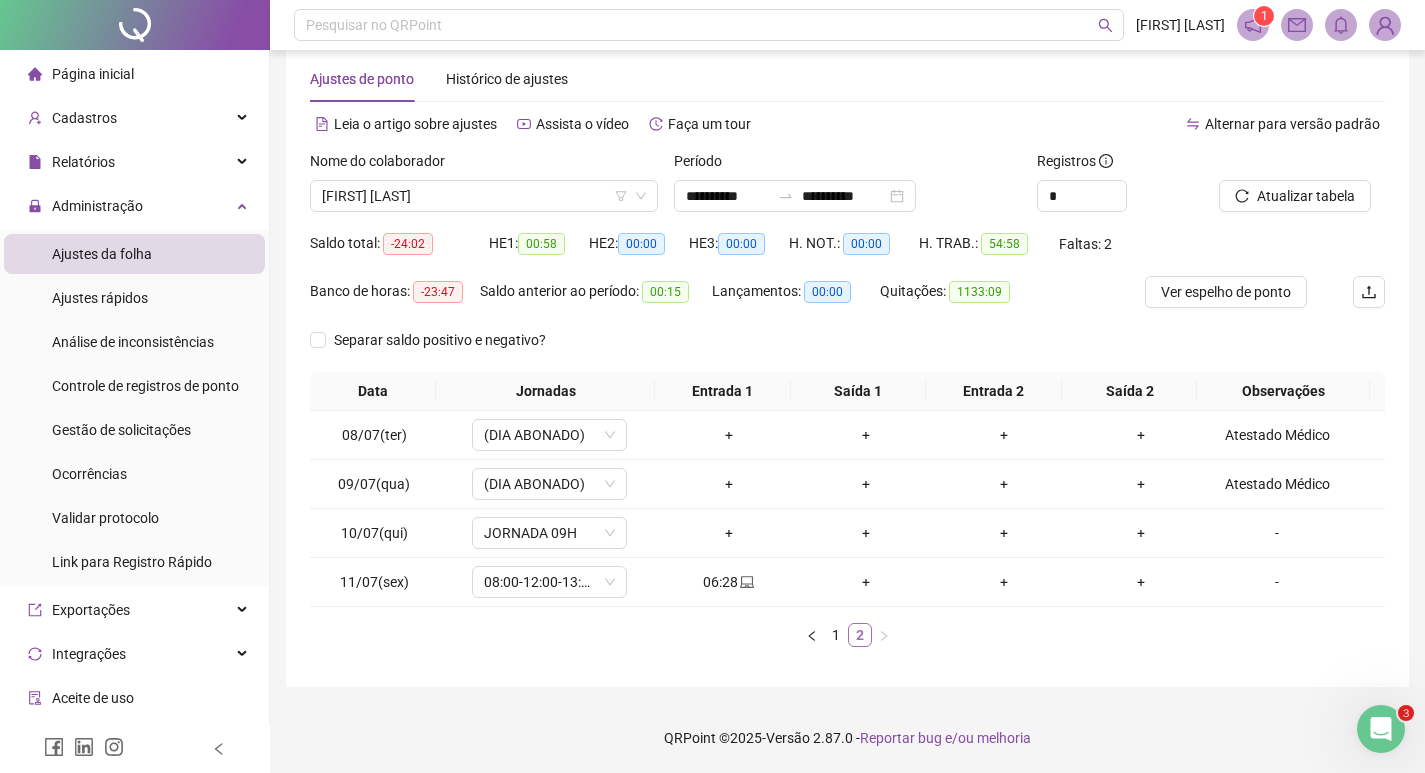 scroll, scrollTop: 34, scrollLeft: 0, axis: vertical 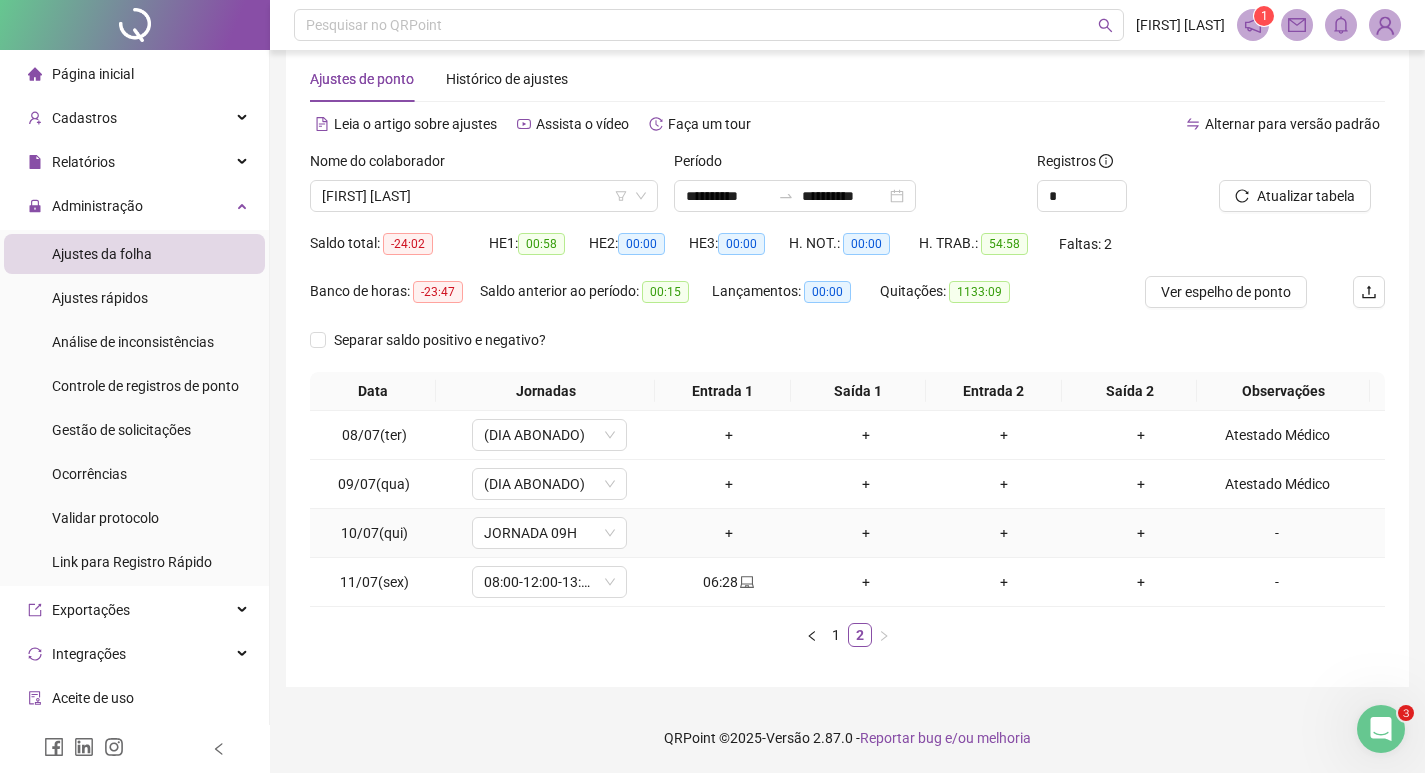 click on "-" at bounding box center (1277, 533) 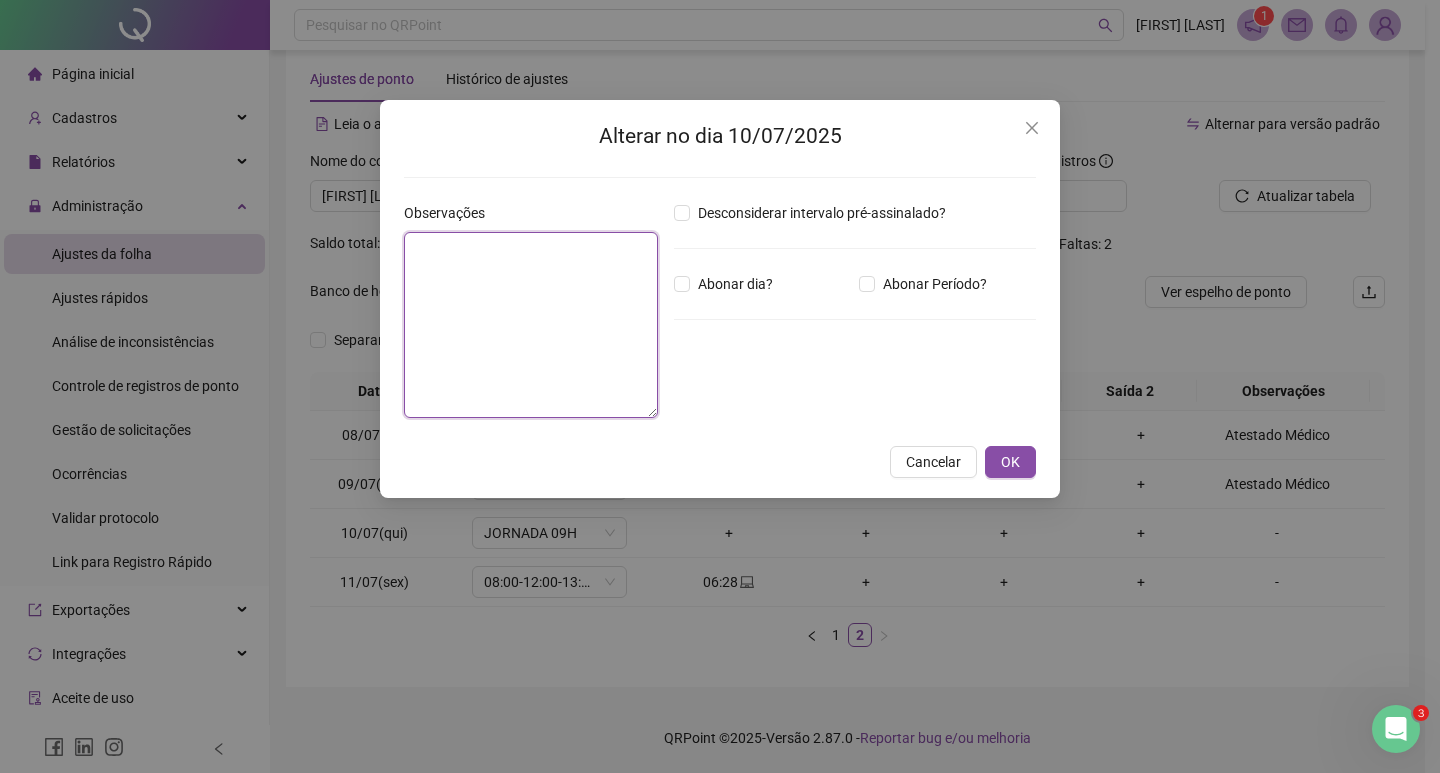 click at bounding box center (531, 325) 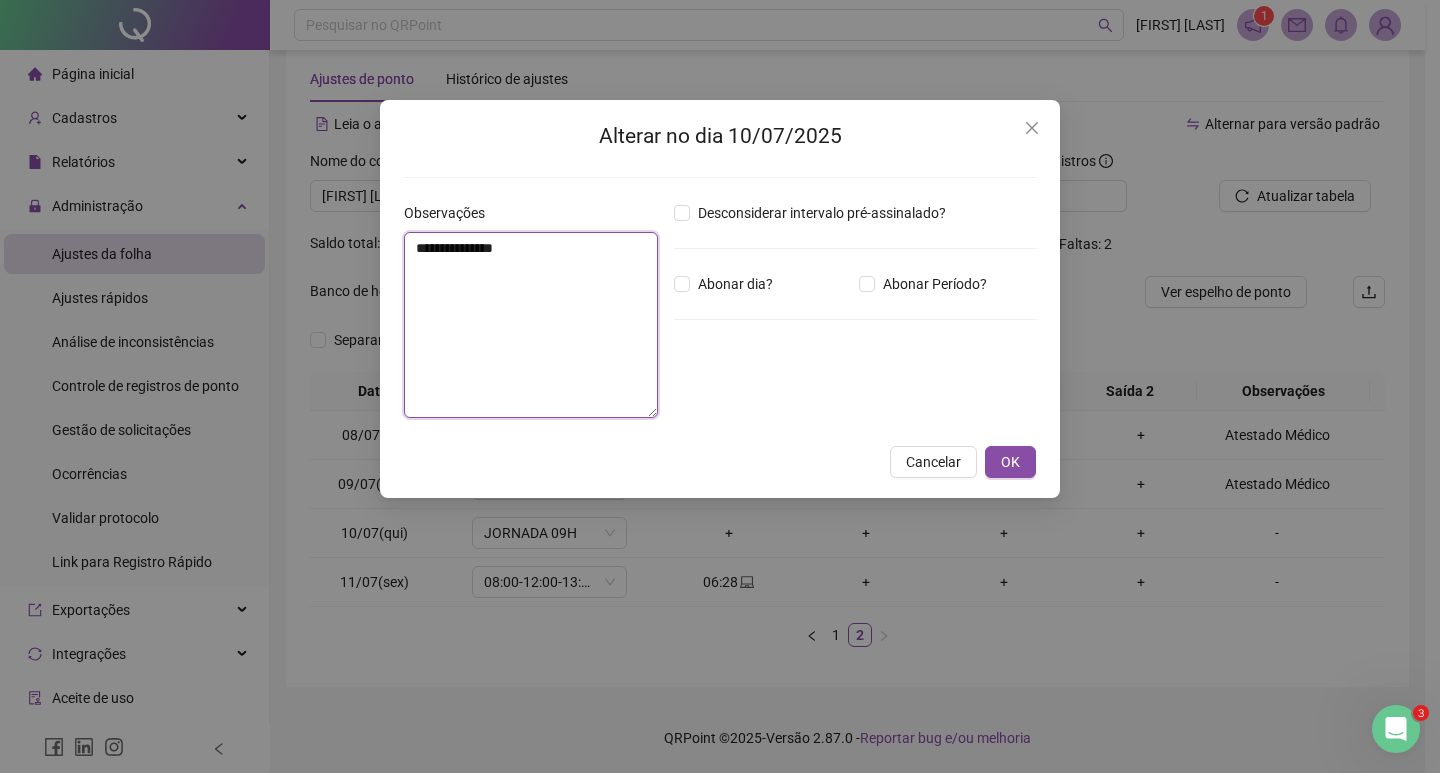 type on "**********" 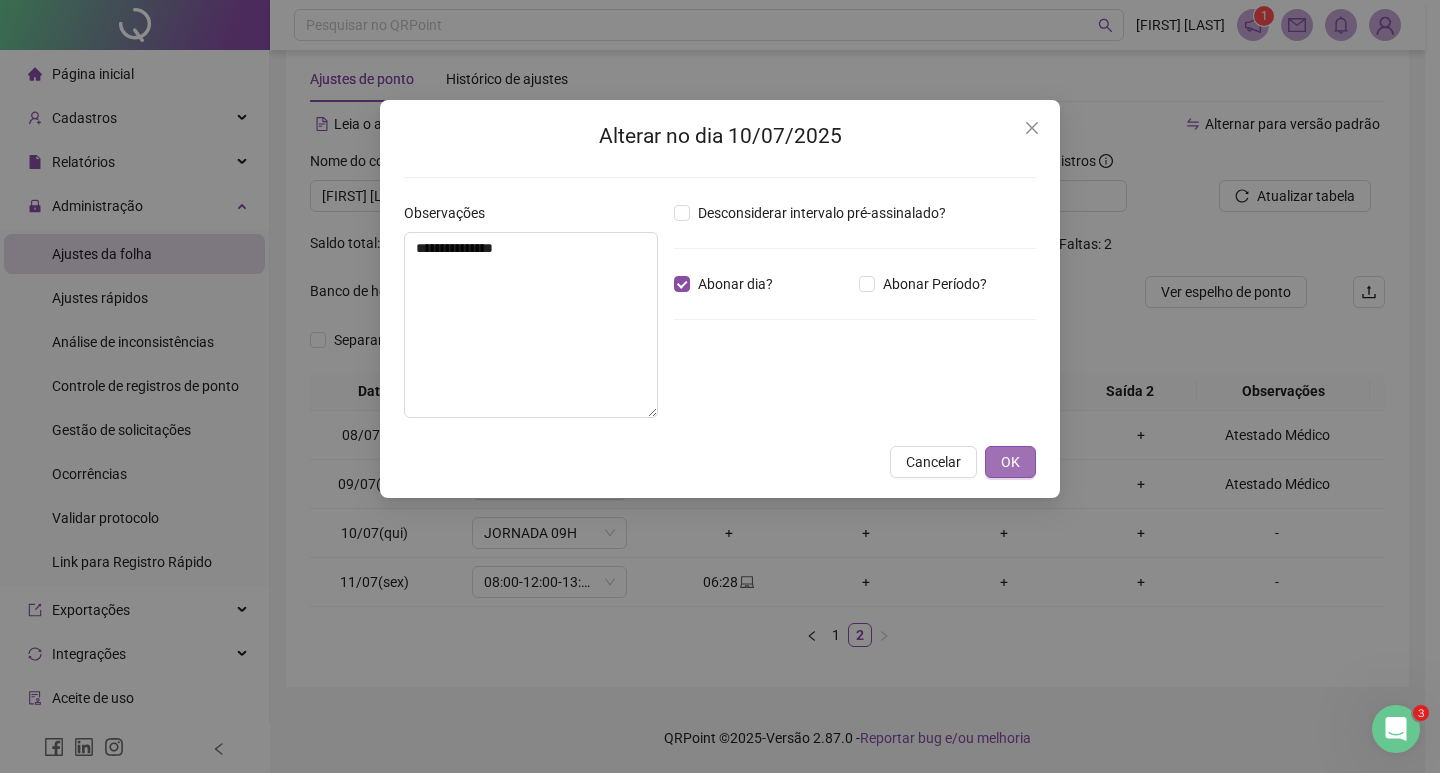 click on "OK" at bounding box center [1010, 462] 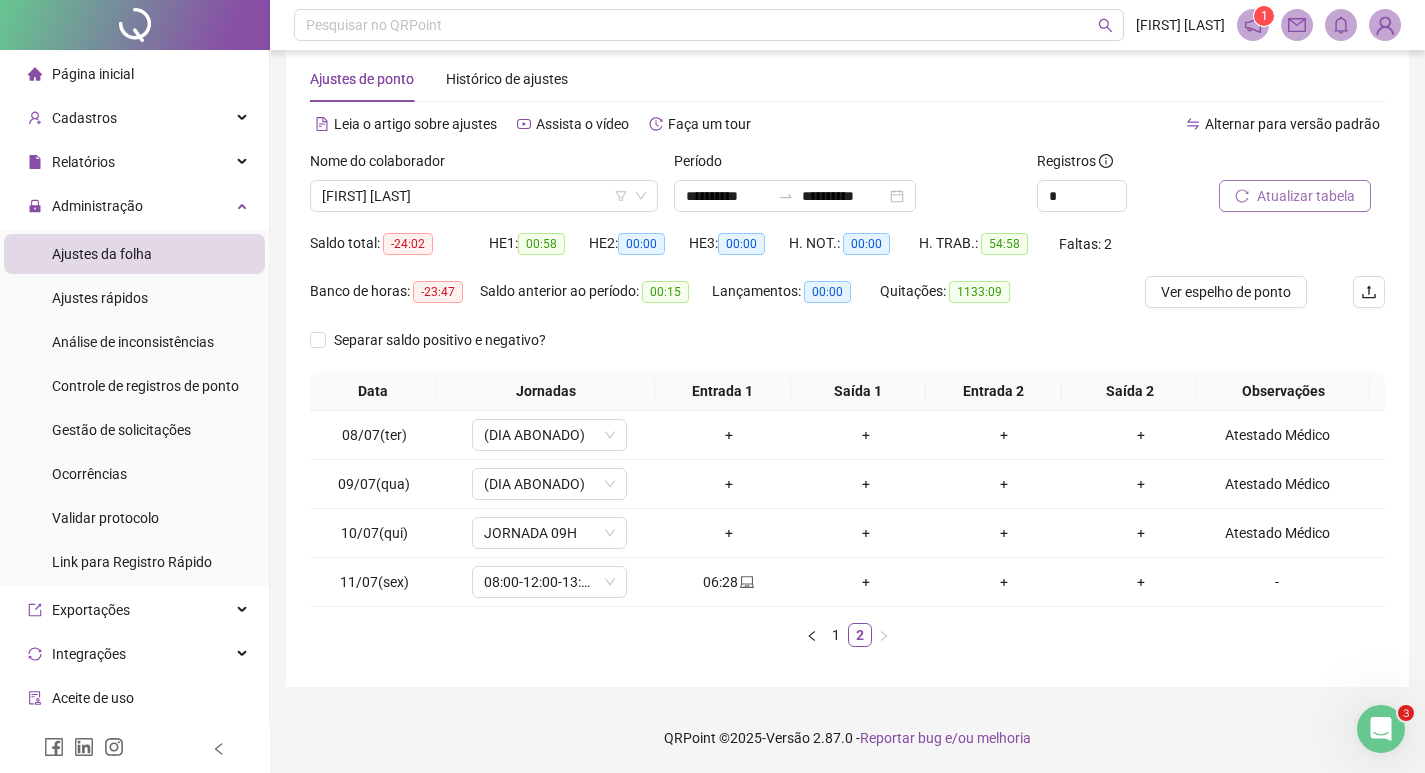 click on "Atualizar tabela" at bounding box center [1295, 196] 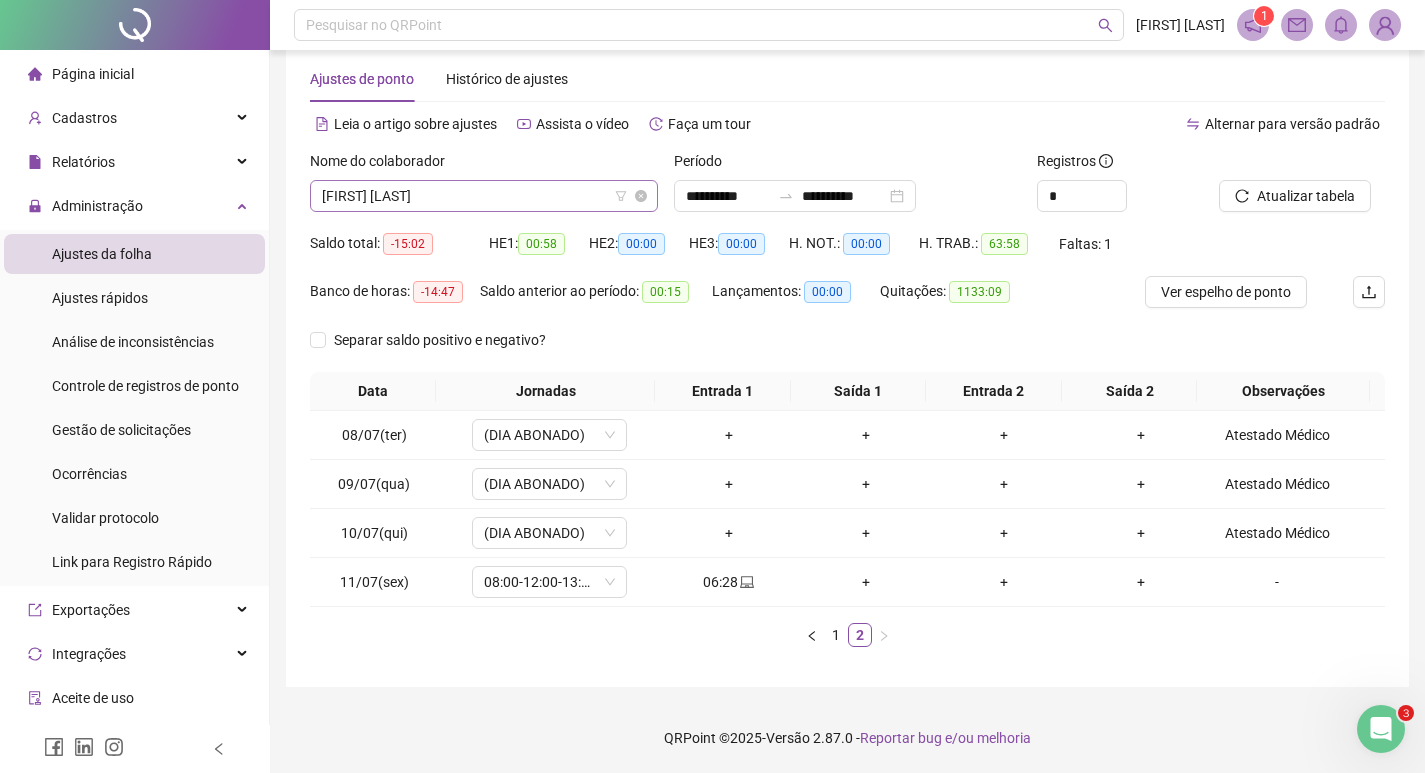 click on "[FIRST] [LAST]" at bounding box center [484, 196] 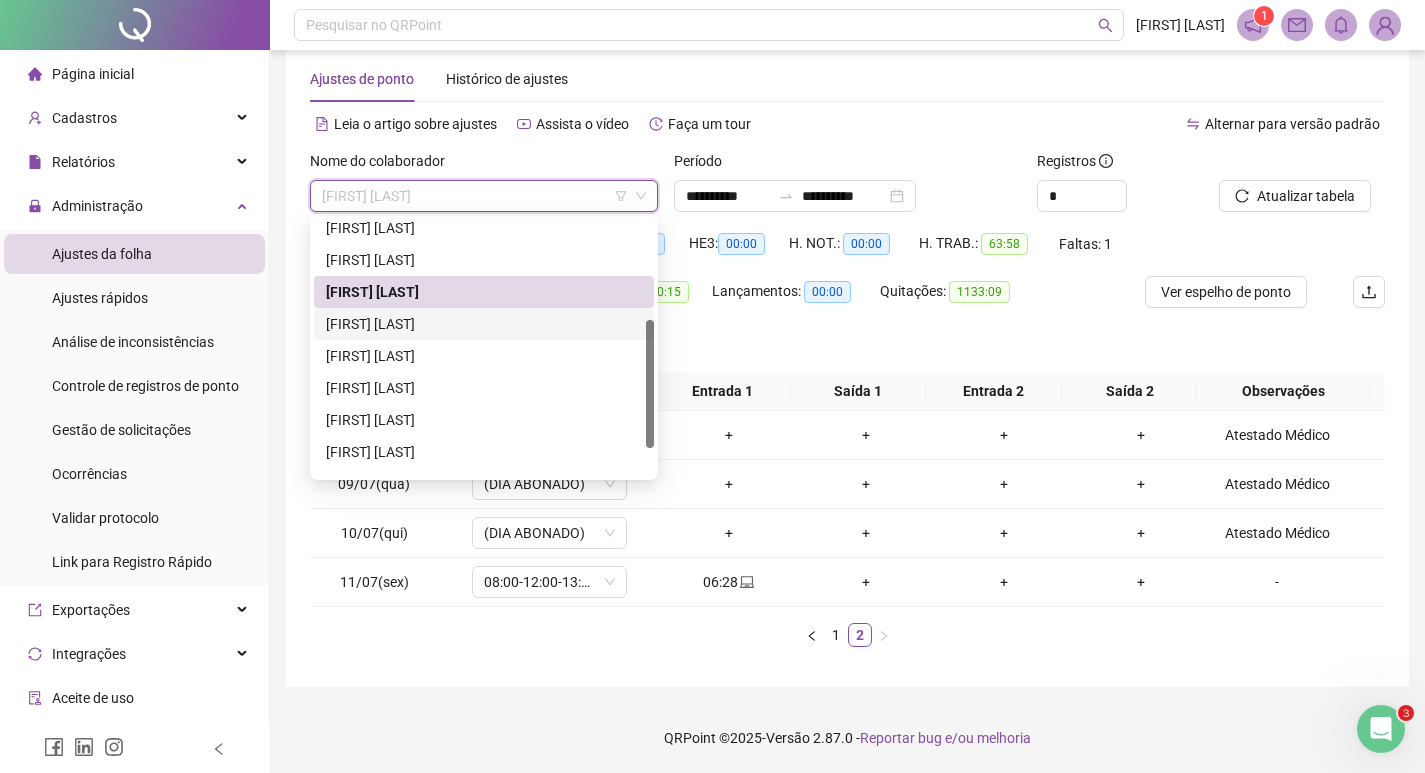 click on "[FIRST] [LAST]" at bounding box center (484, 324) 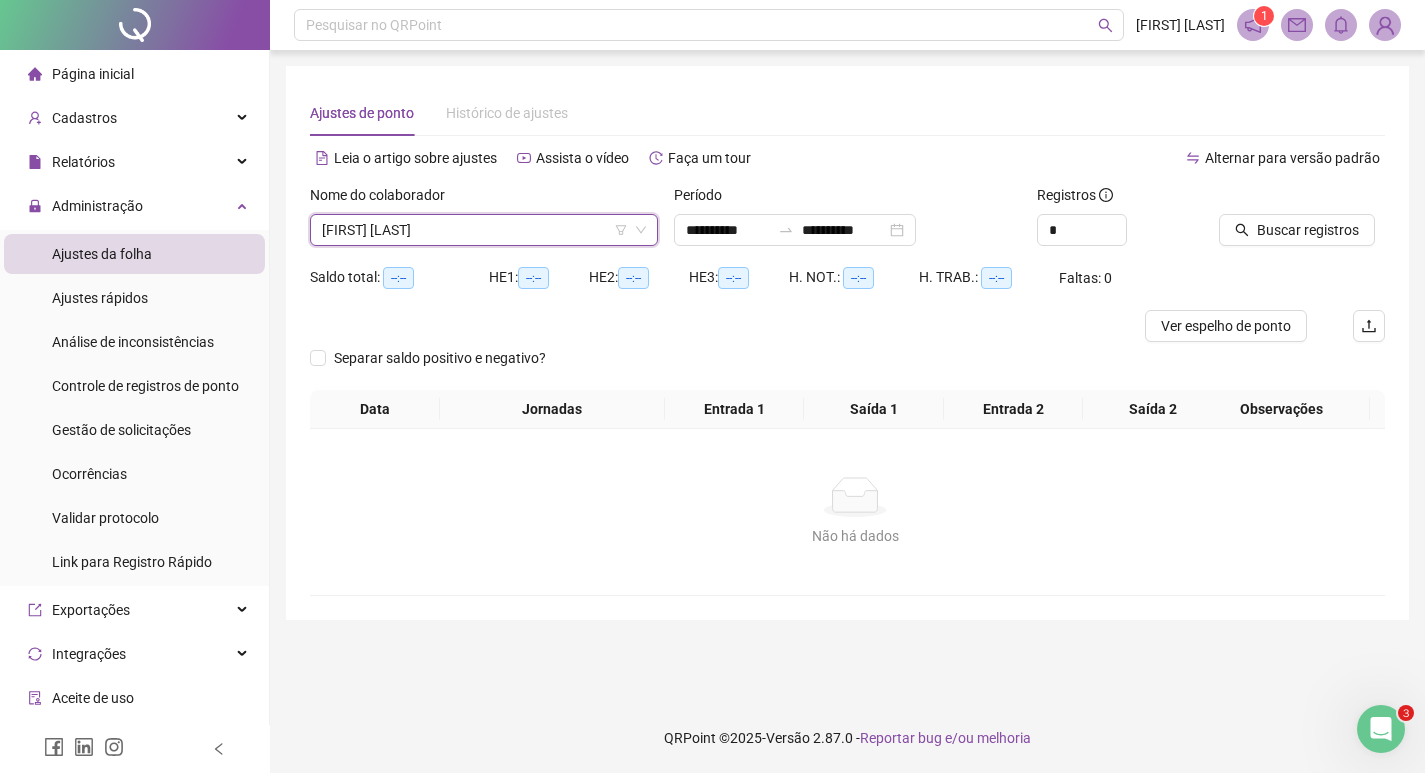 scroll, scrollTop: 0, scrollLeft: 0, axis: both 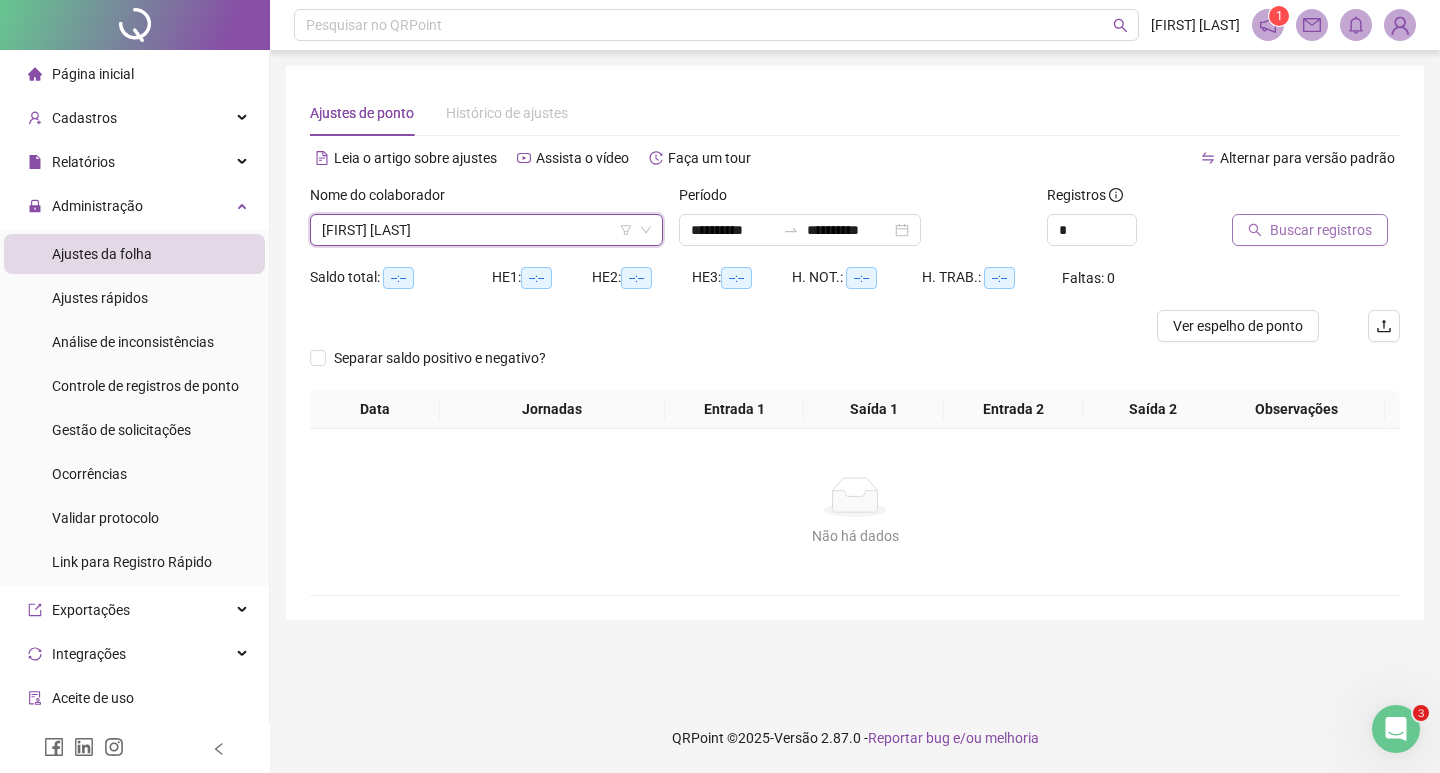 click on "Buscar registros" at bounding box center [1321, 230] 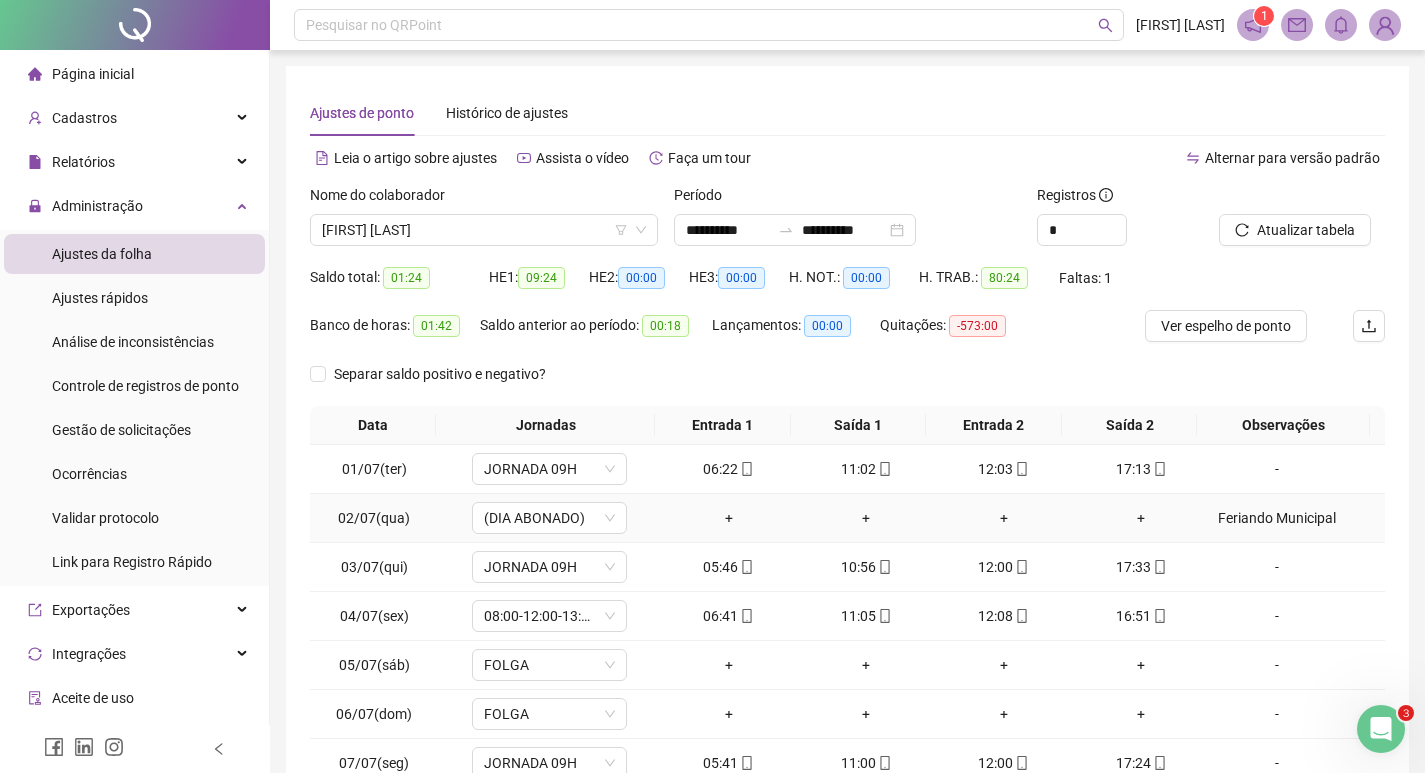 scroll, scrollTop: 181, scrollLeft: 0, axis: vertical 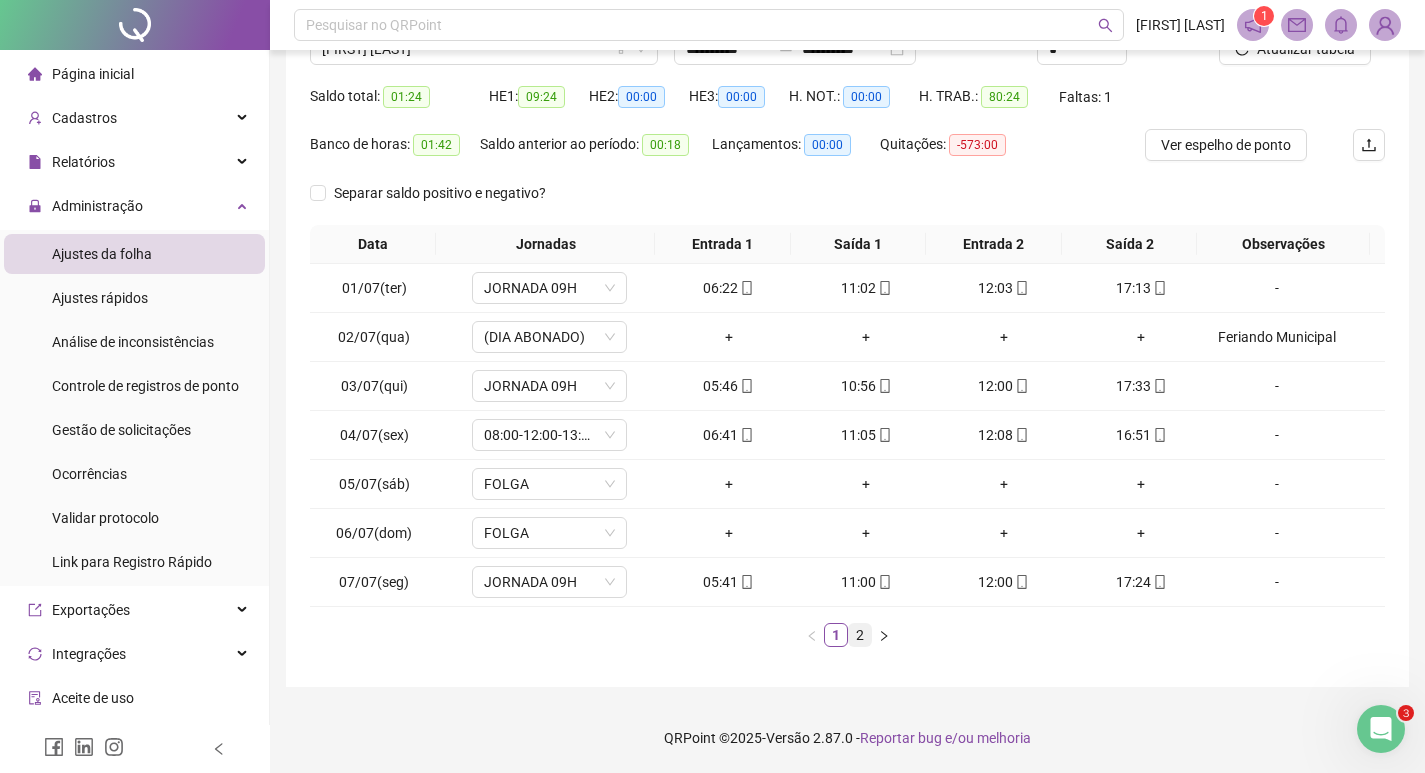 click on "2" at bounding box center [860, 635] 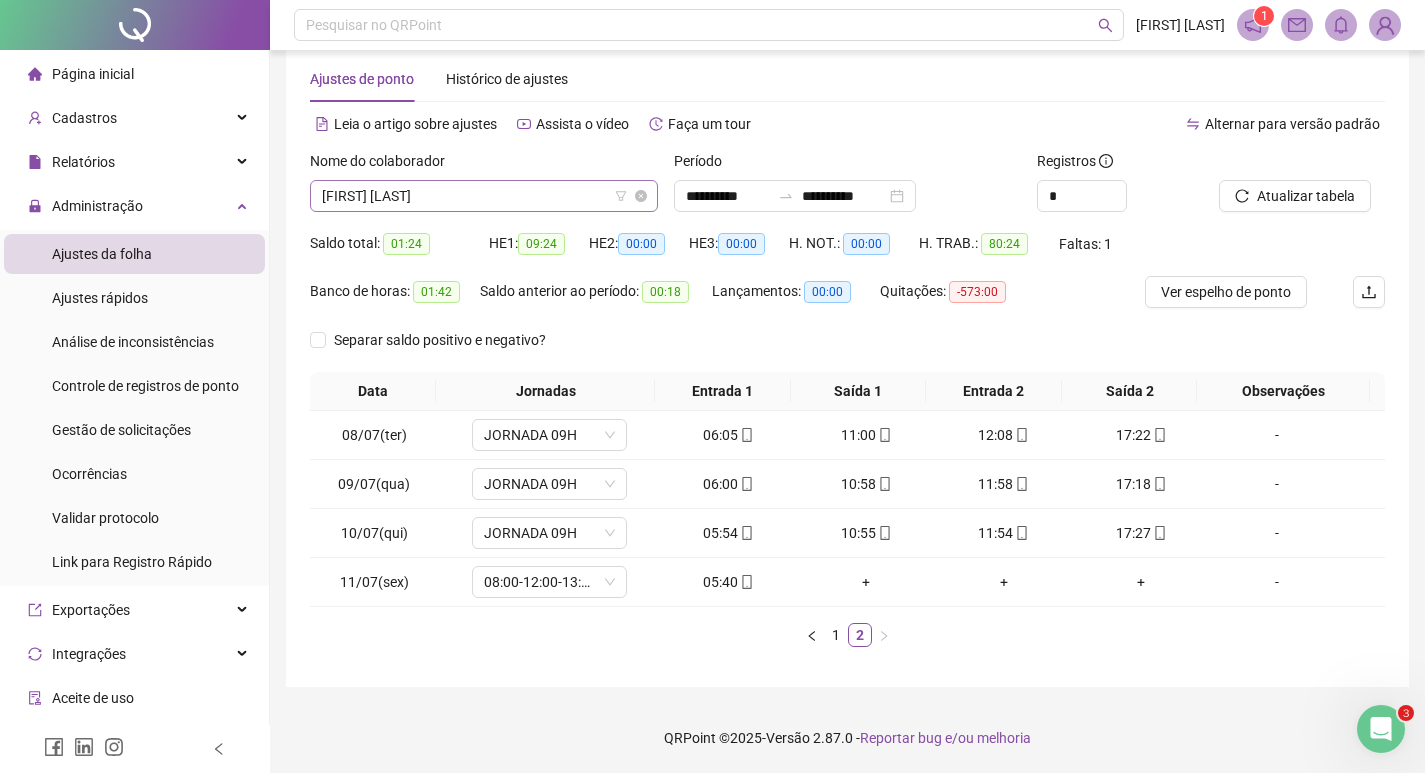 click on "[FIRST] [LAST]" at bounding box center (484, 196) 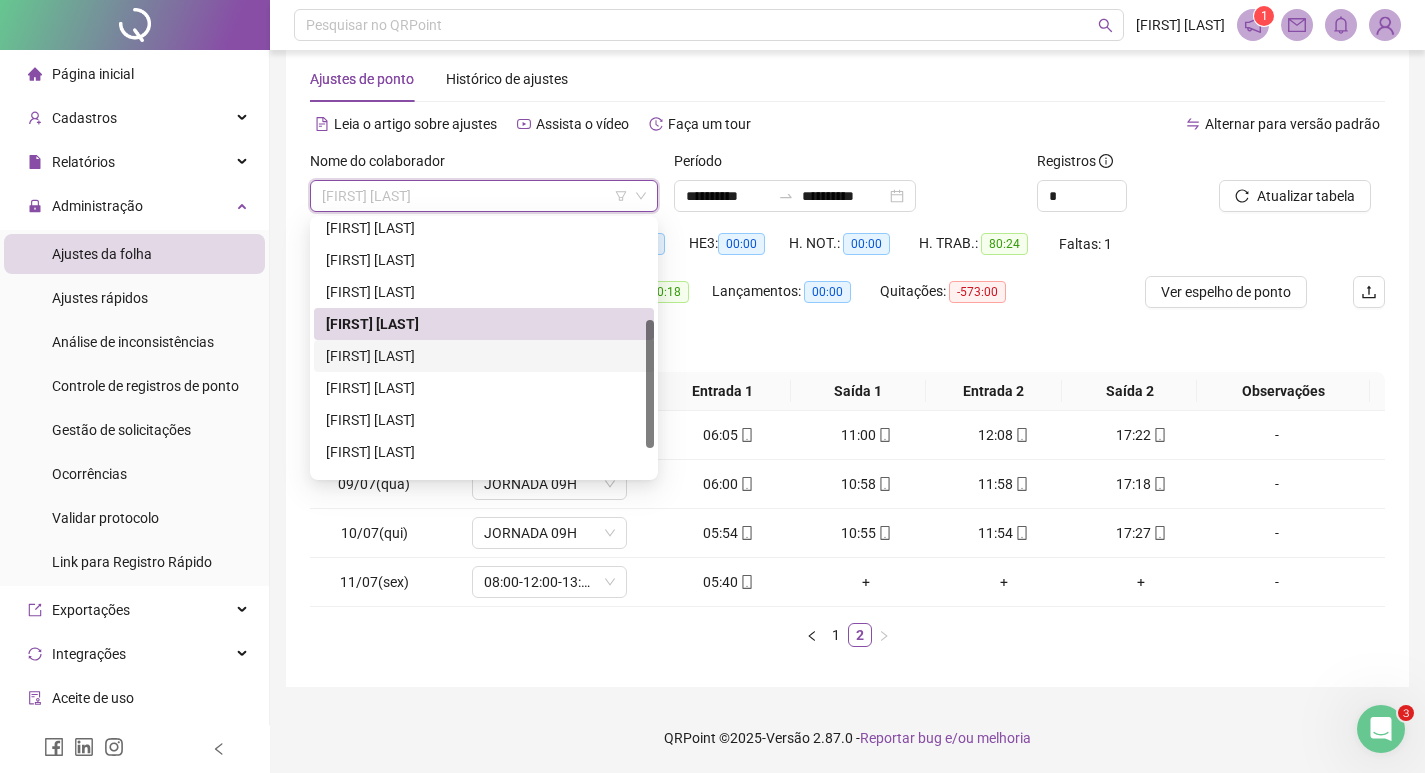 click on "[FIRST] [LAST]" at bounding box center [484, 356] 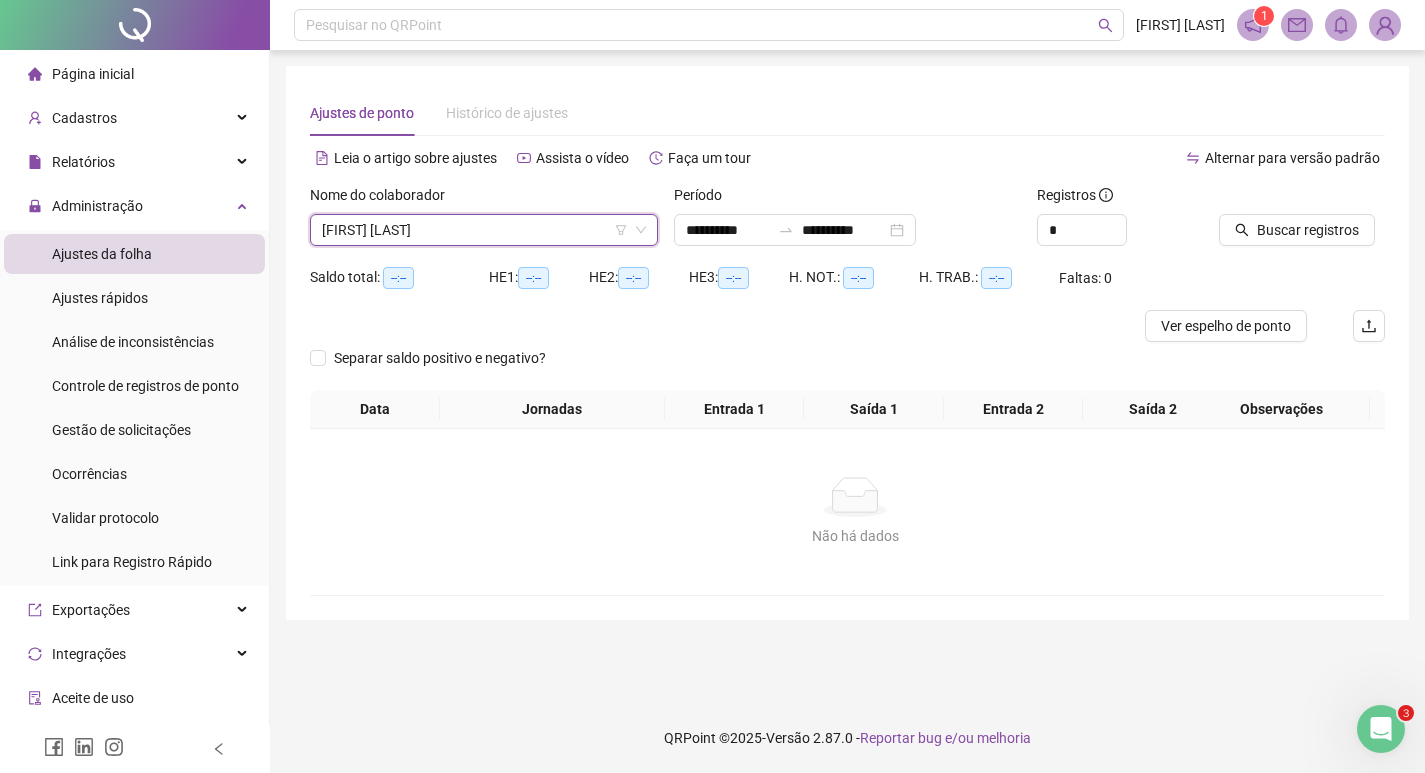 scroll, scrollTop: 0, scrollLeft: 0, axis: both 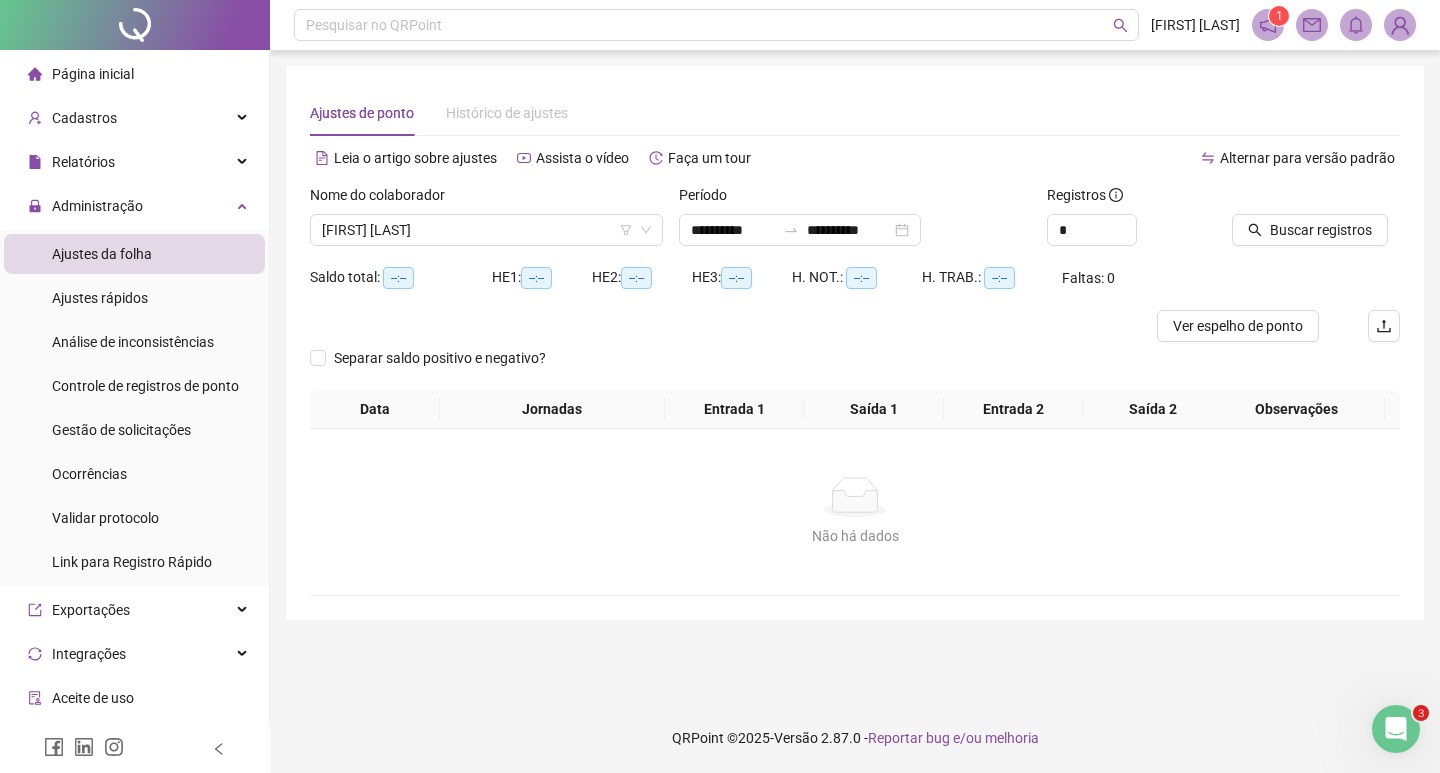 click at bounding box center [1291, 199] 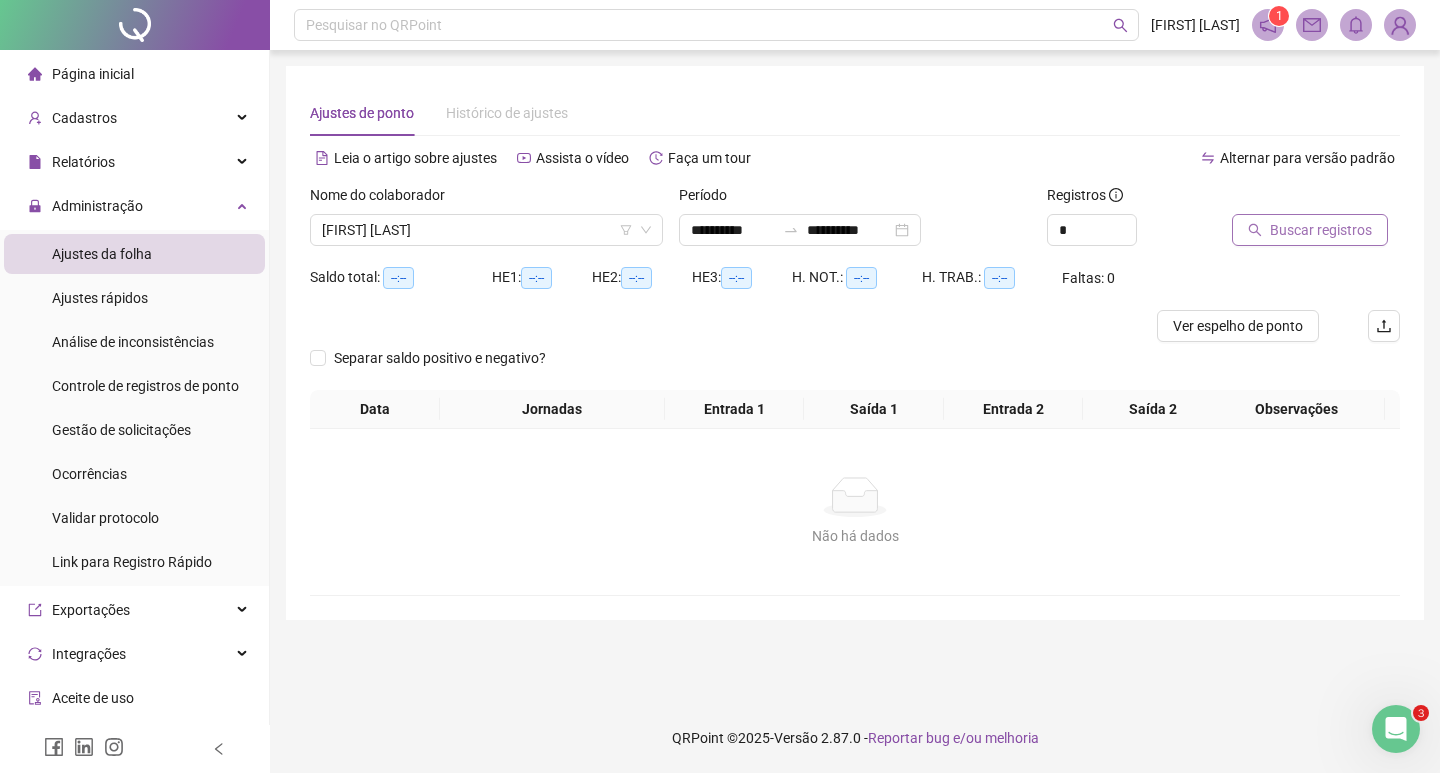 click on "Buscar registros" at bounding box center (1321, 230) 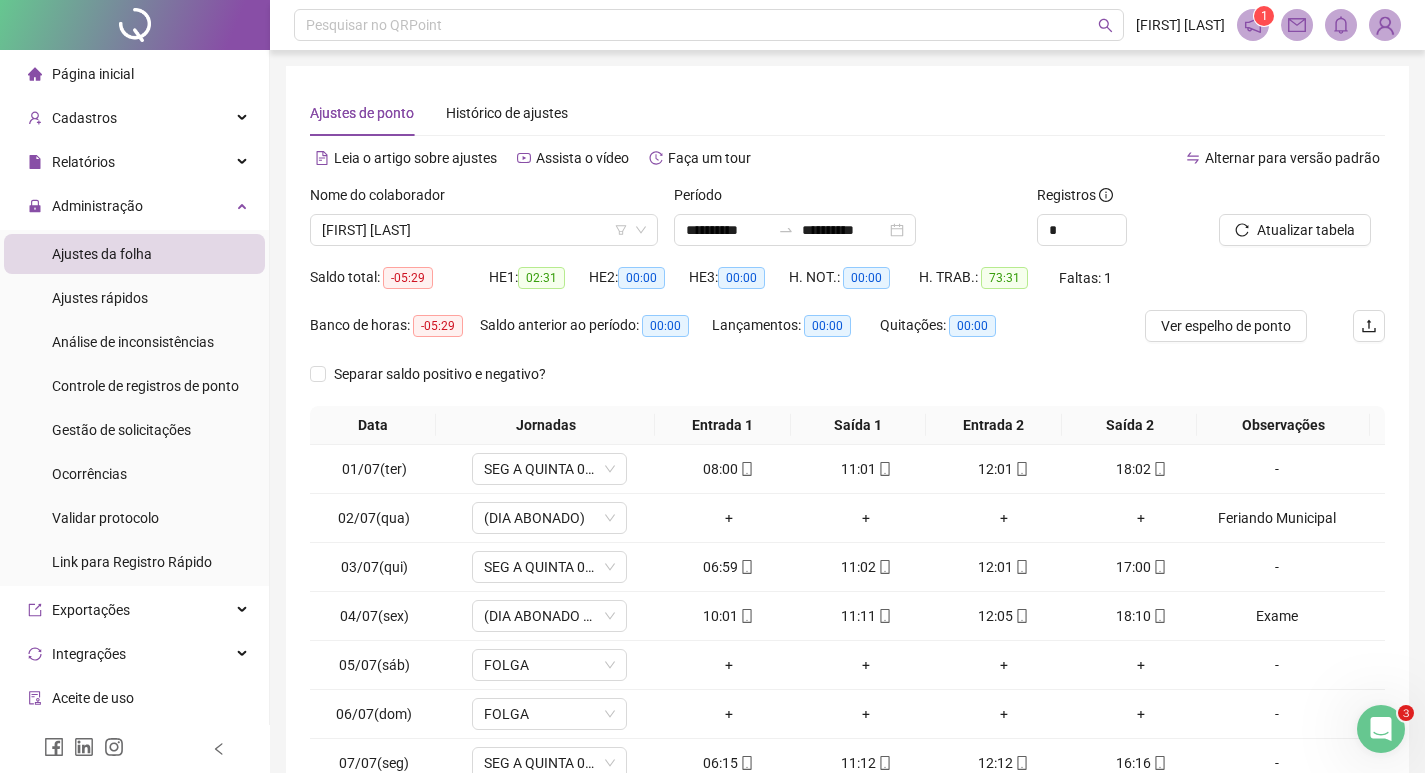 scroll, scrollTop: 181, scrollLeft: 0, axis: vertical 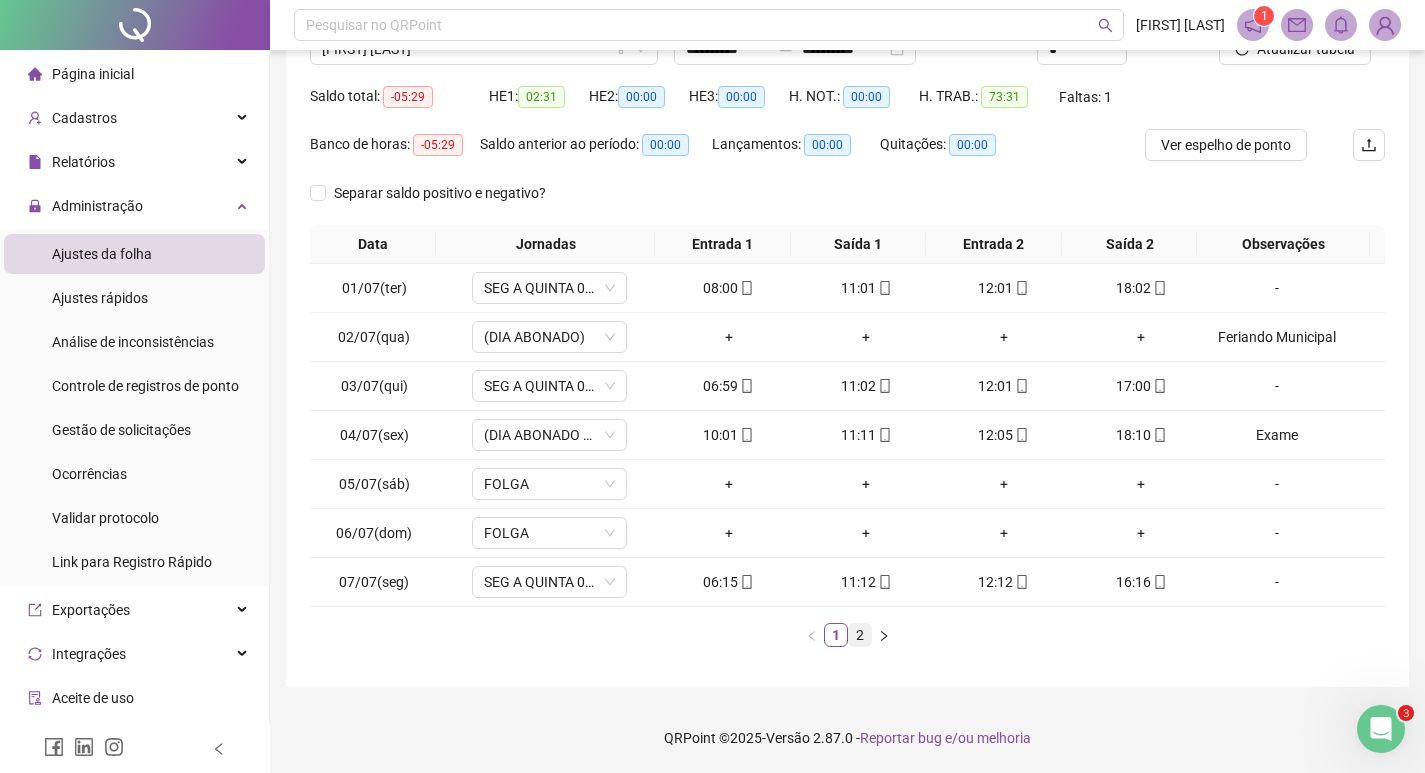 click on "2" at bounding box center [860, 635] 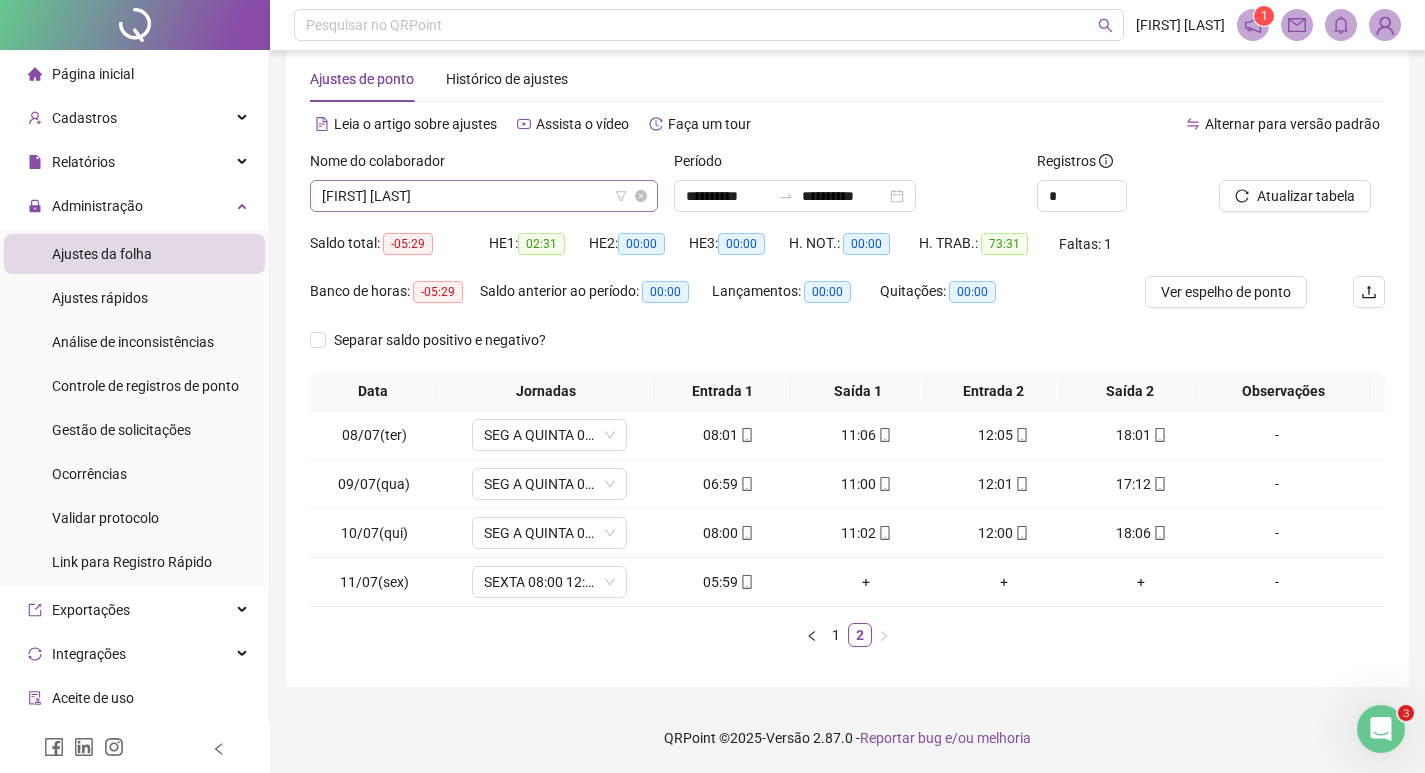 click on "[FIRST] [LAST]" at bounding box center (484, 196) 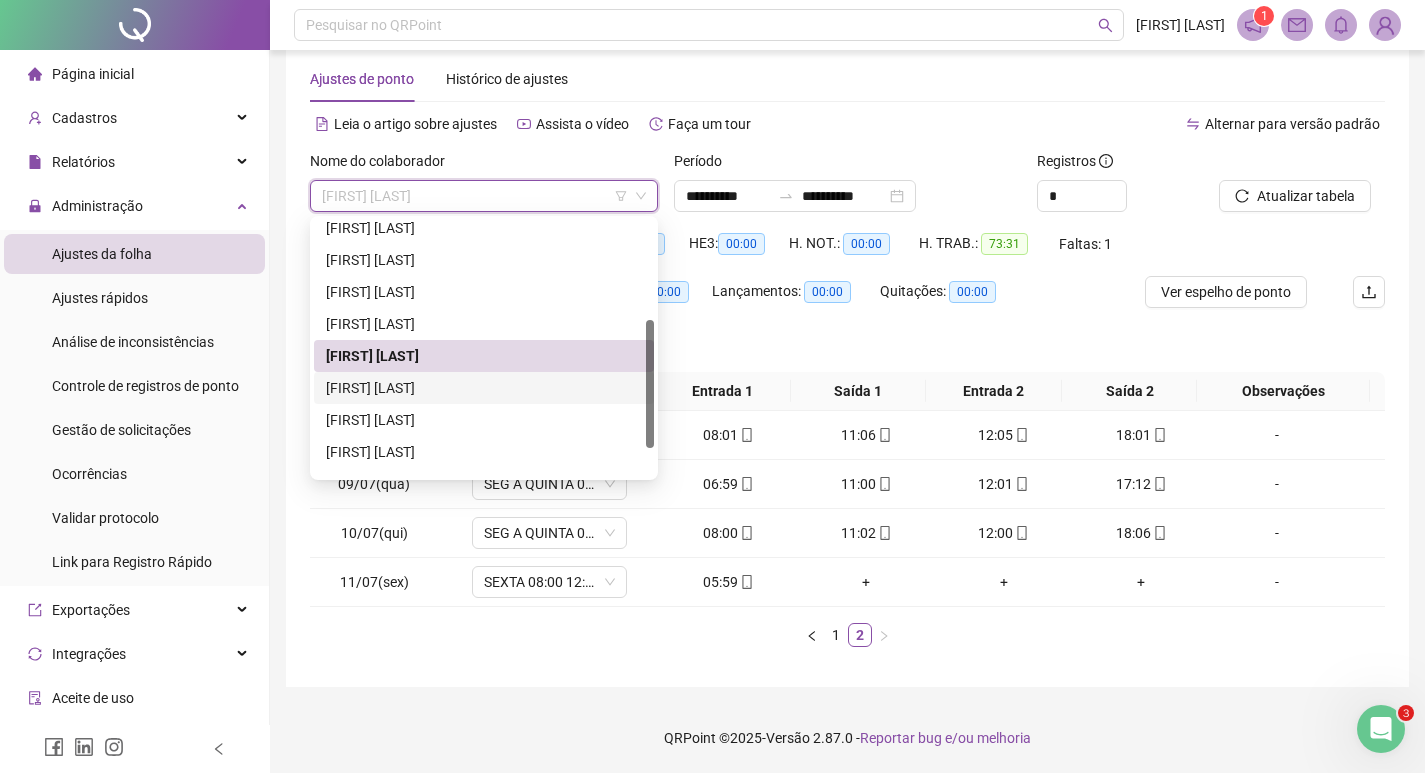 click on "[FIRST] [LAST]" at bounding box center [484, 388] 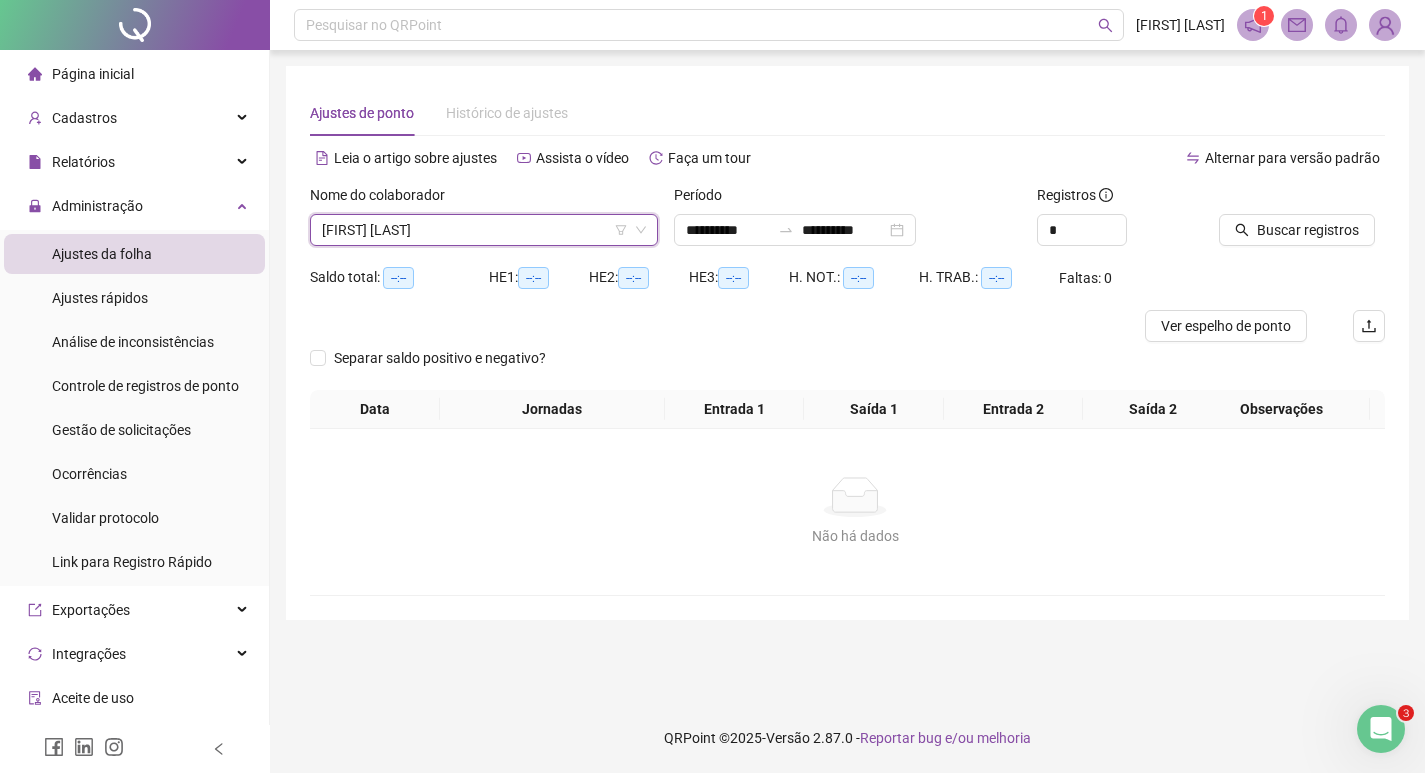 scroll, scrollTop: 0, scrollLeft: 0, axis: both 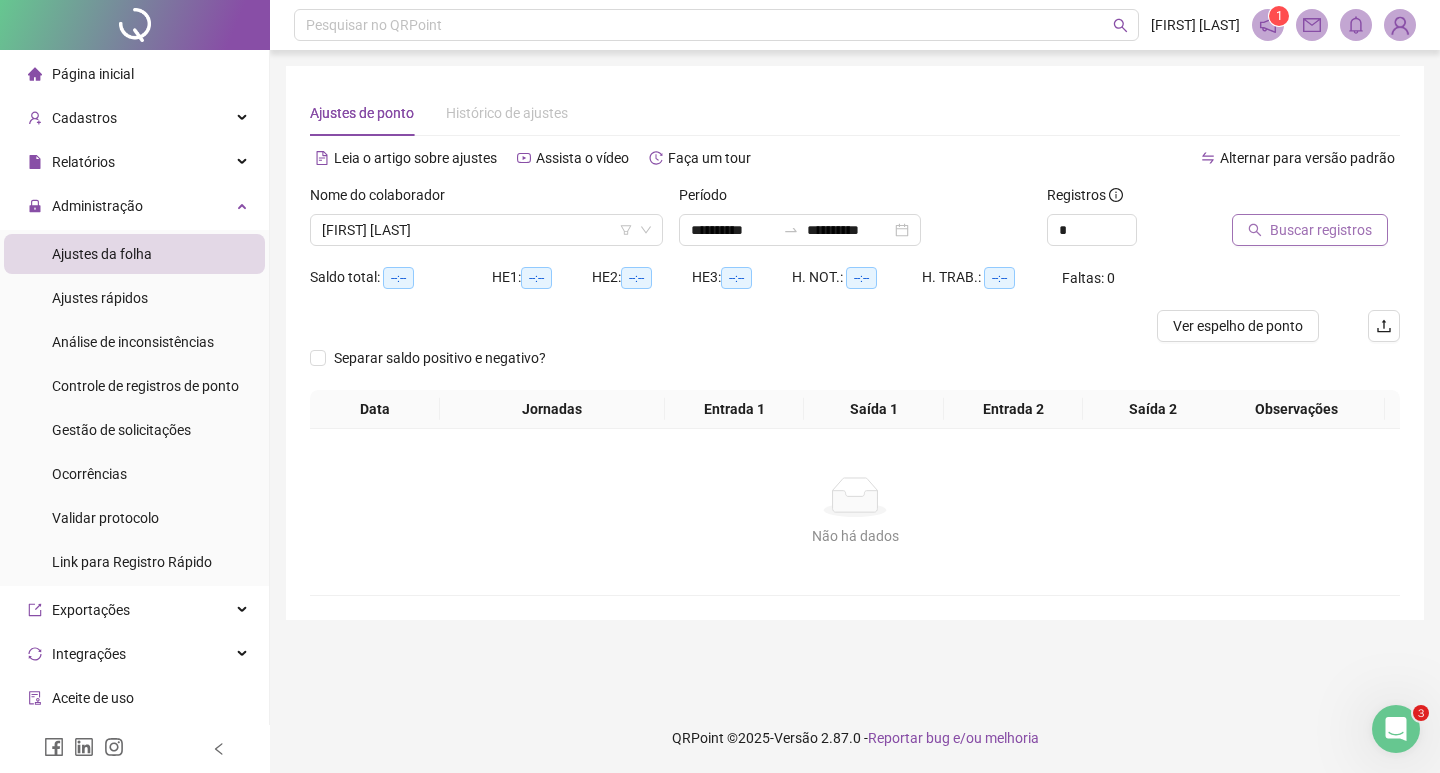 click on "Buscar registros" at bounding box center (1321, 230) 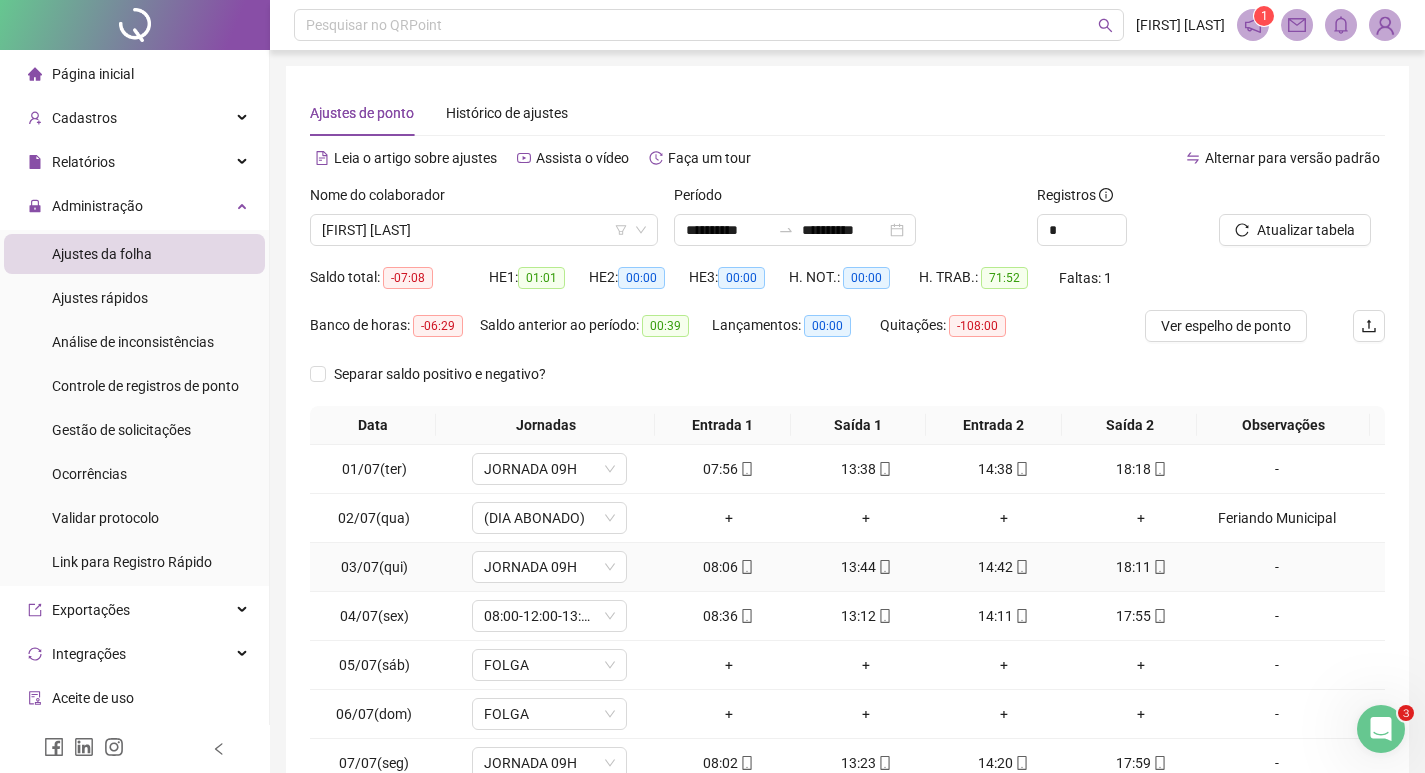 scroll, scrollTop: 181, scrollLeft: 0, axis: vertical 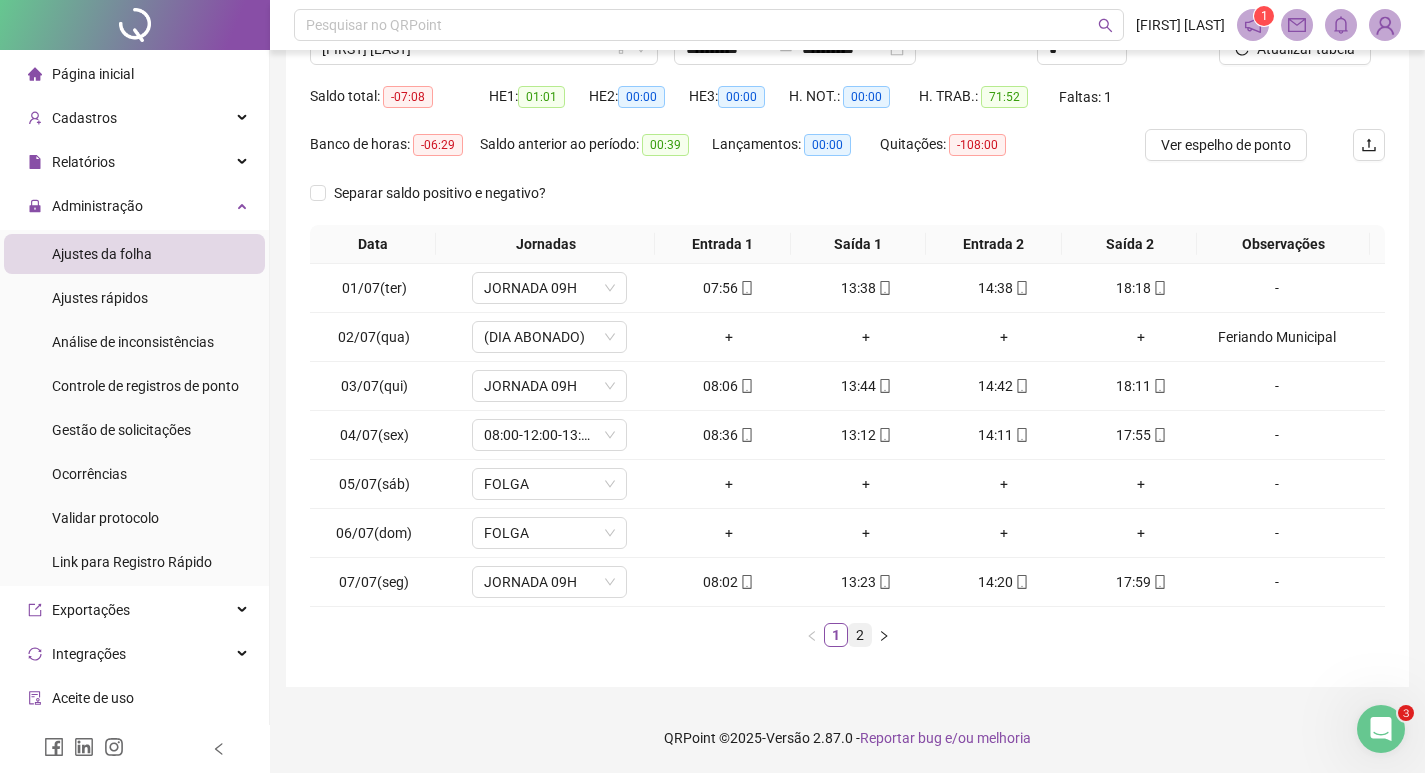 click on "2" at bounding box center (860, 635) 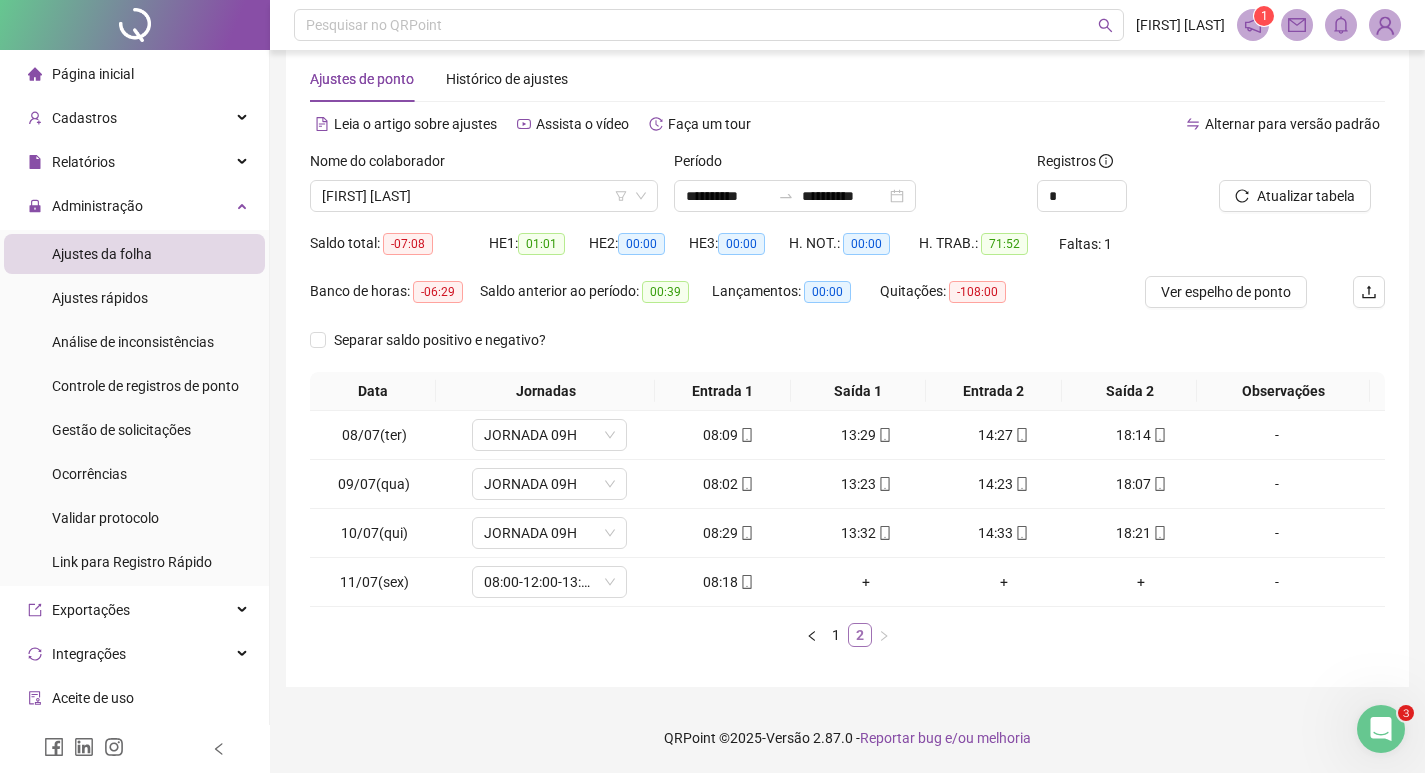 scroll, scrollTop: 34, scrollLeft: 0, axis: vertical 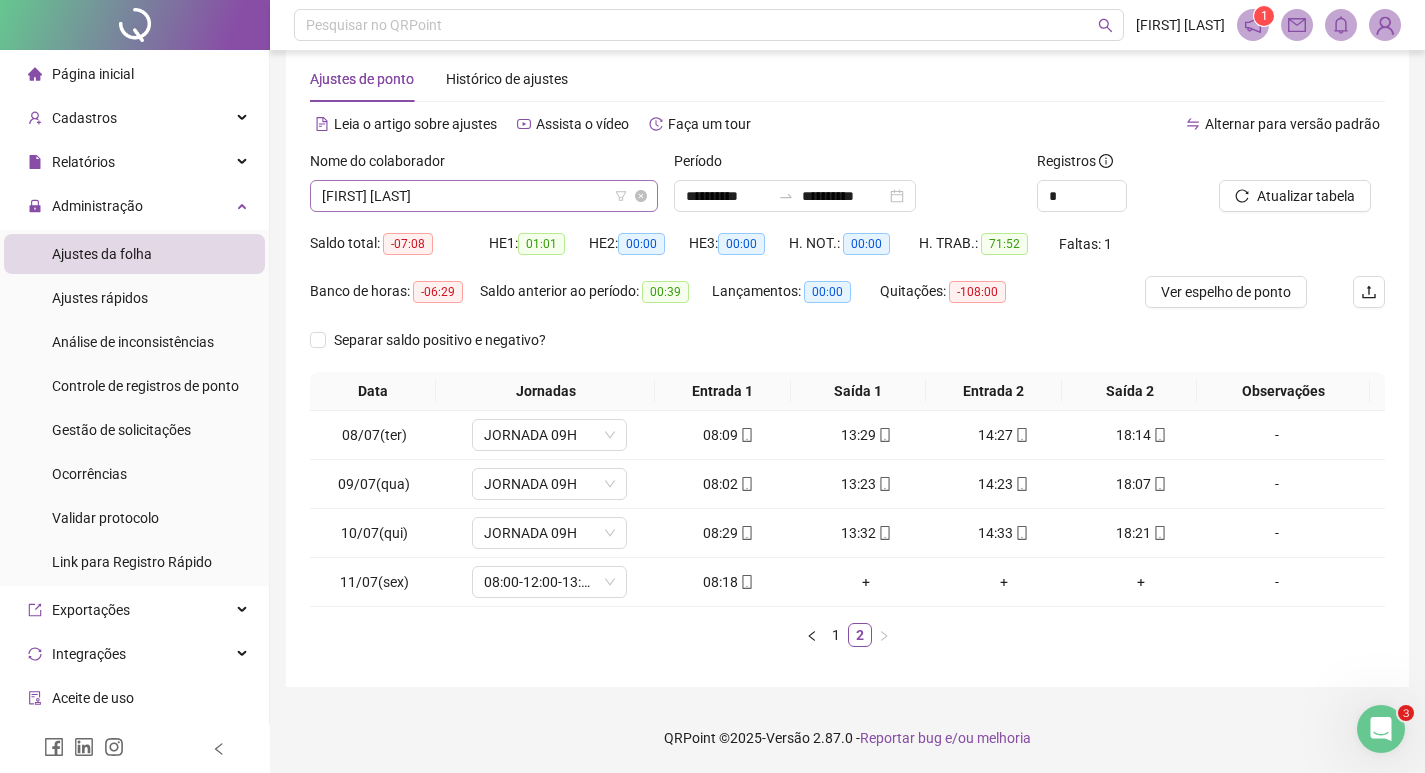click on "[FIRST] [LAST]" at bounding box center [484, 196] 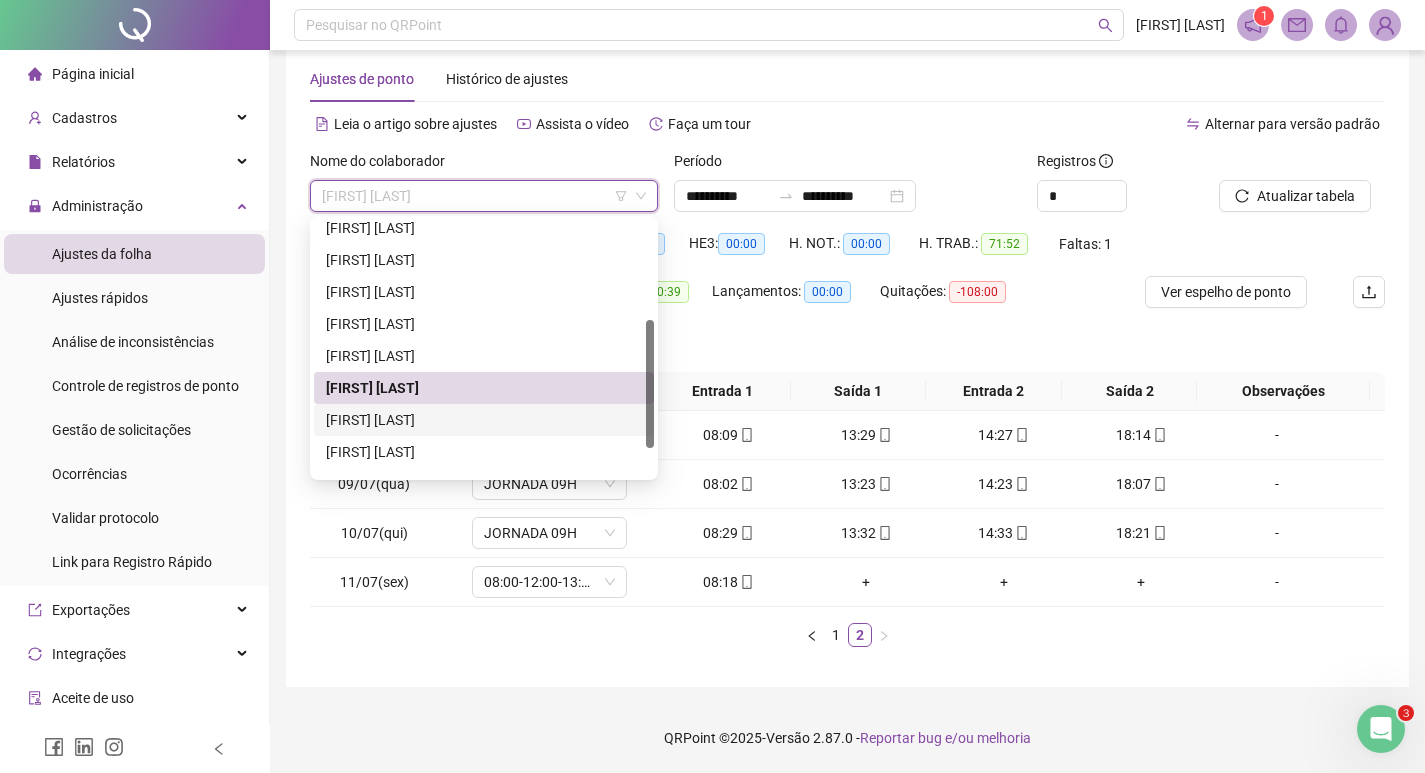 click on "[FIRST] [LAST]" at bounding box center [484, 420] 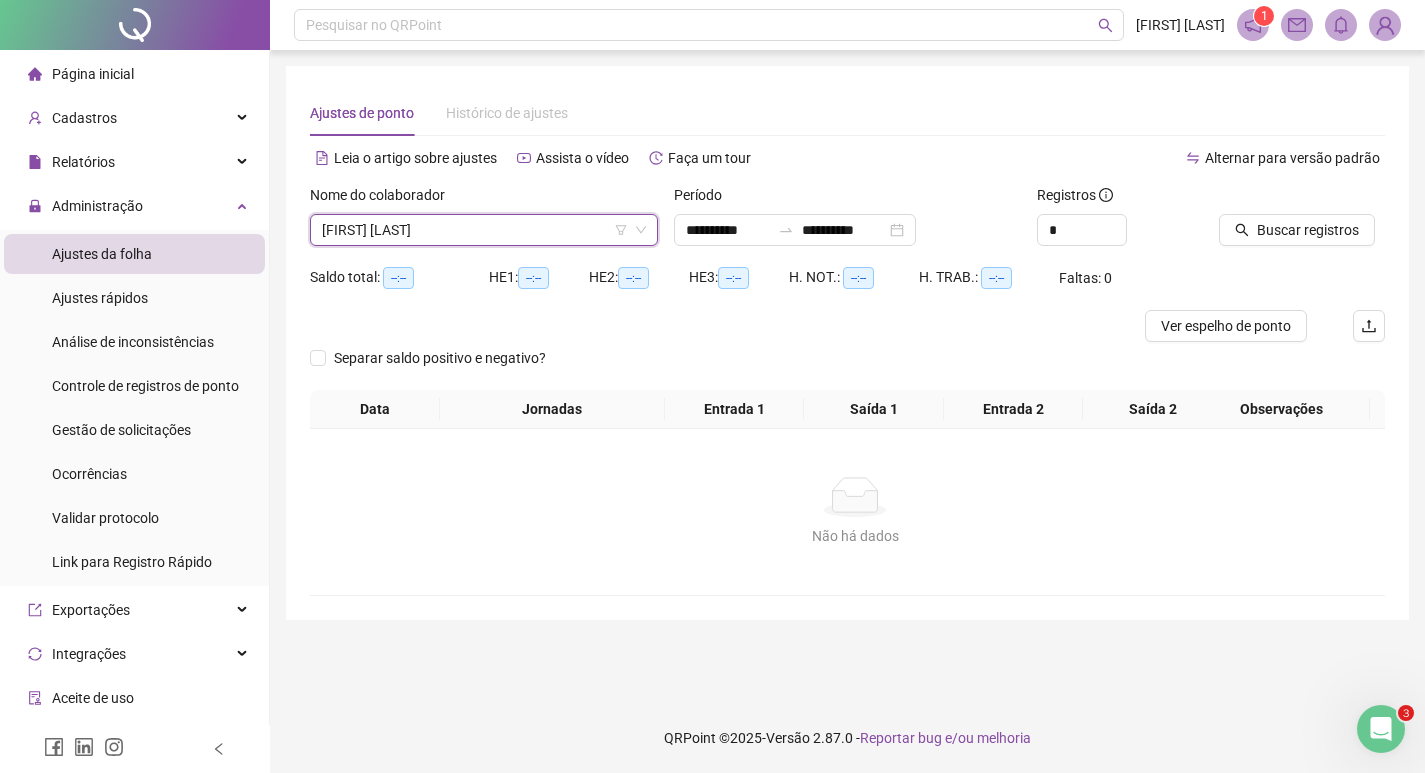 scroll, scrollTop: 0, scrollLeft: 0, axis: both 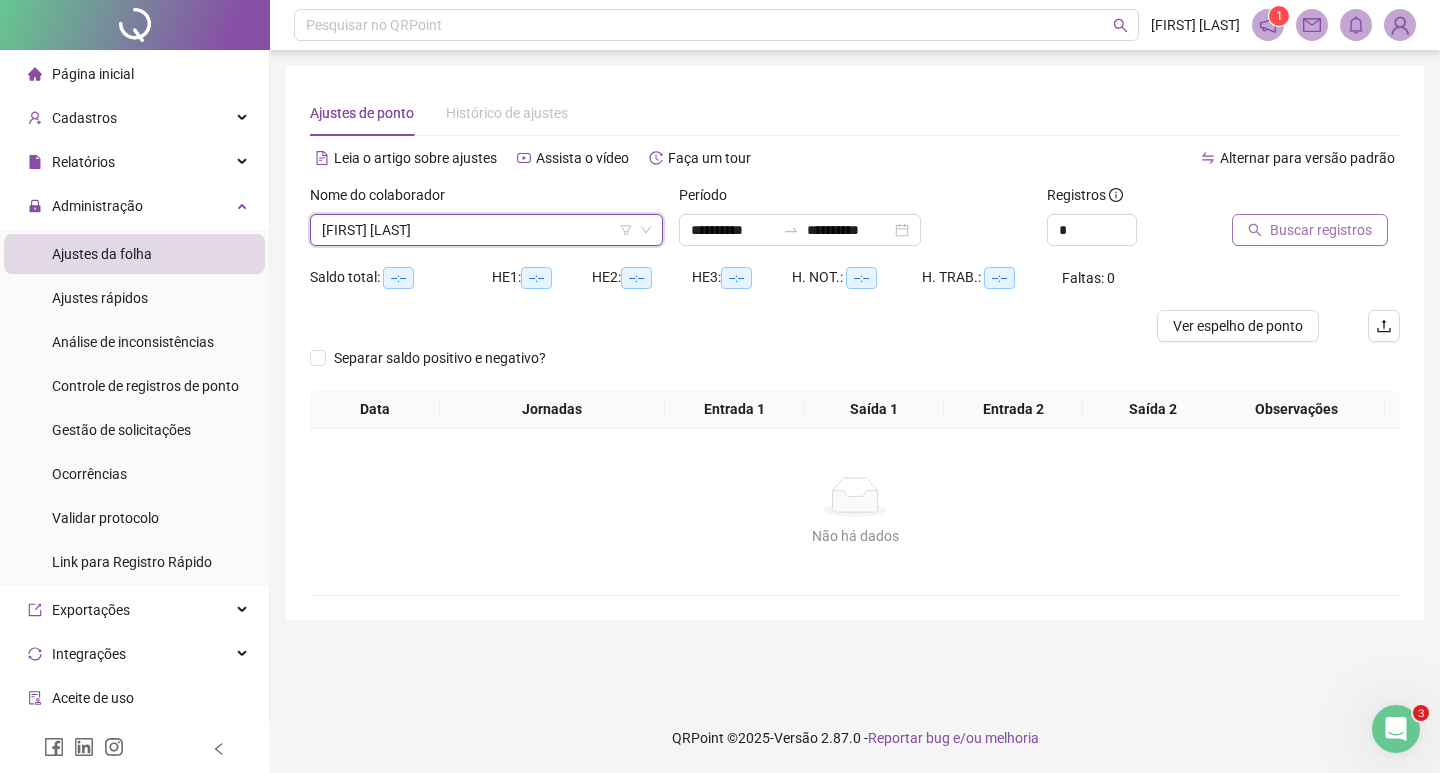 click on "Buscar registros" at bounding box center [1310, 230] 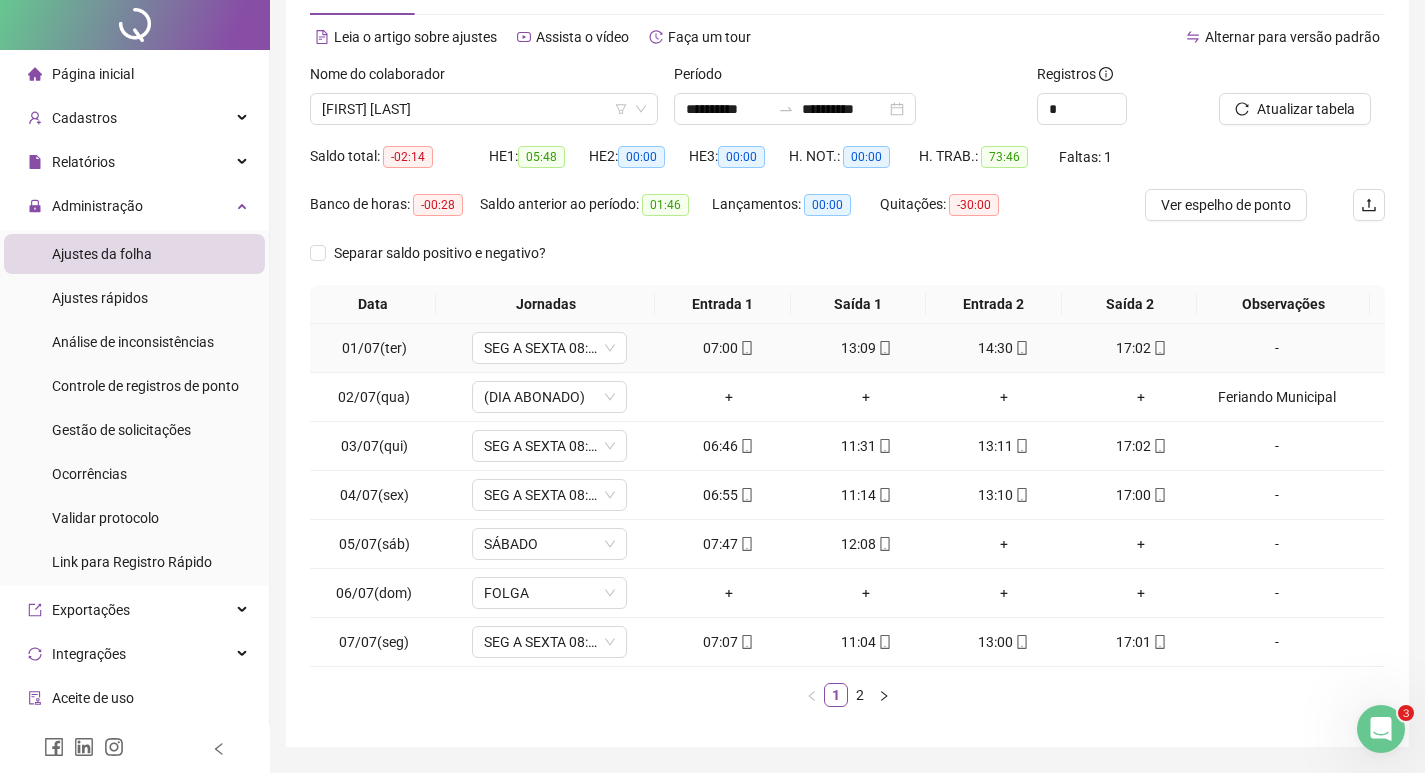 scroll, scrollTop: 181, scrollLeft: 0, axis: vertical 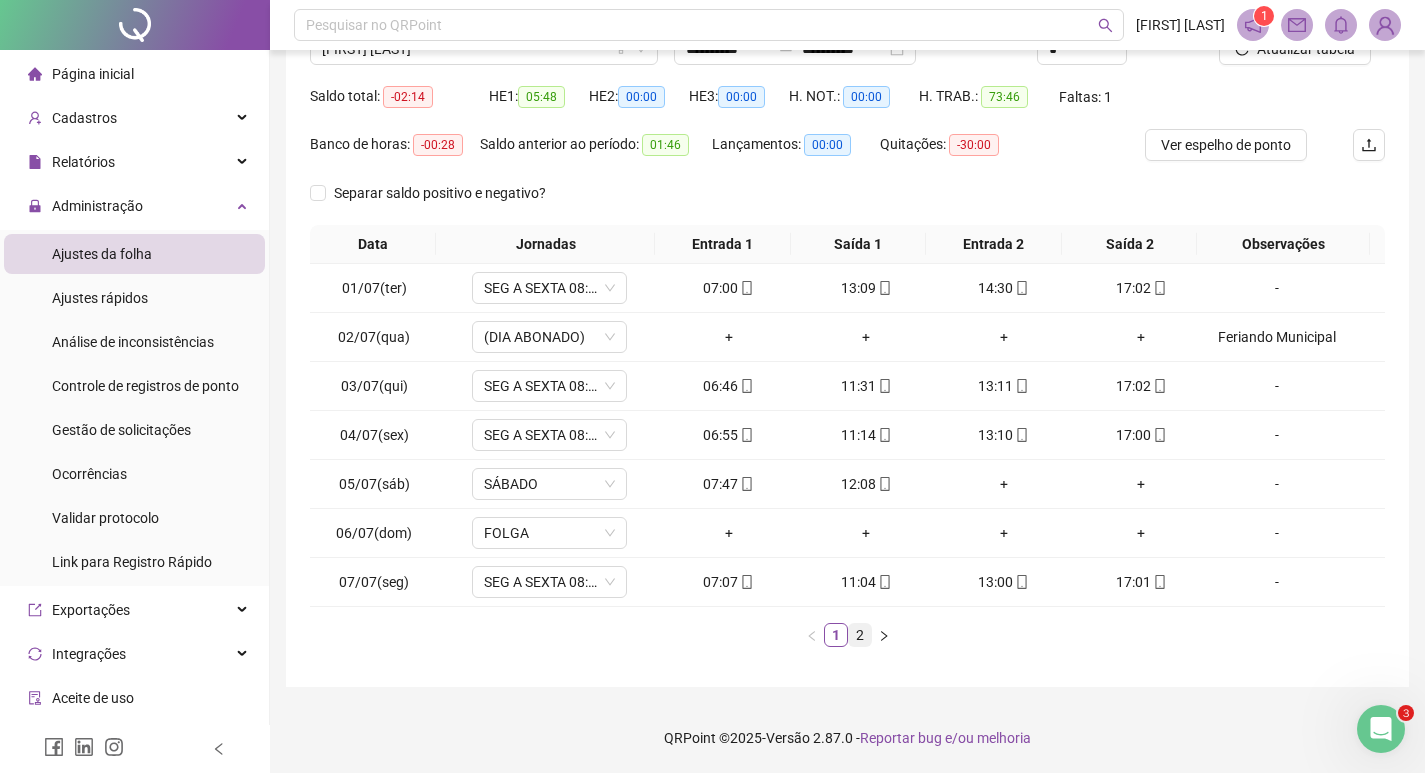 click on "2" at bounding box center (860, 635) 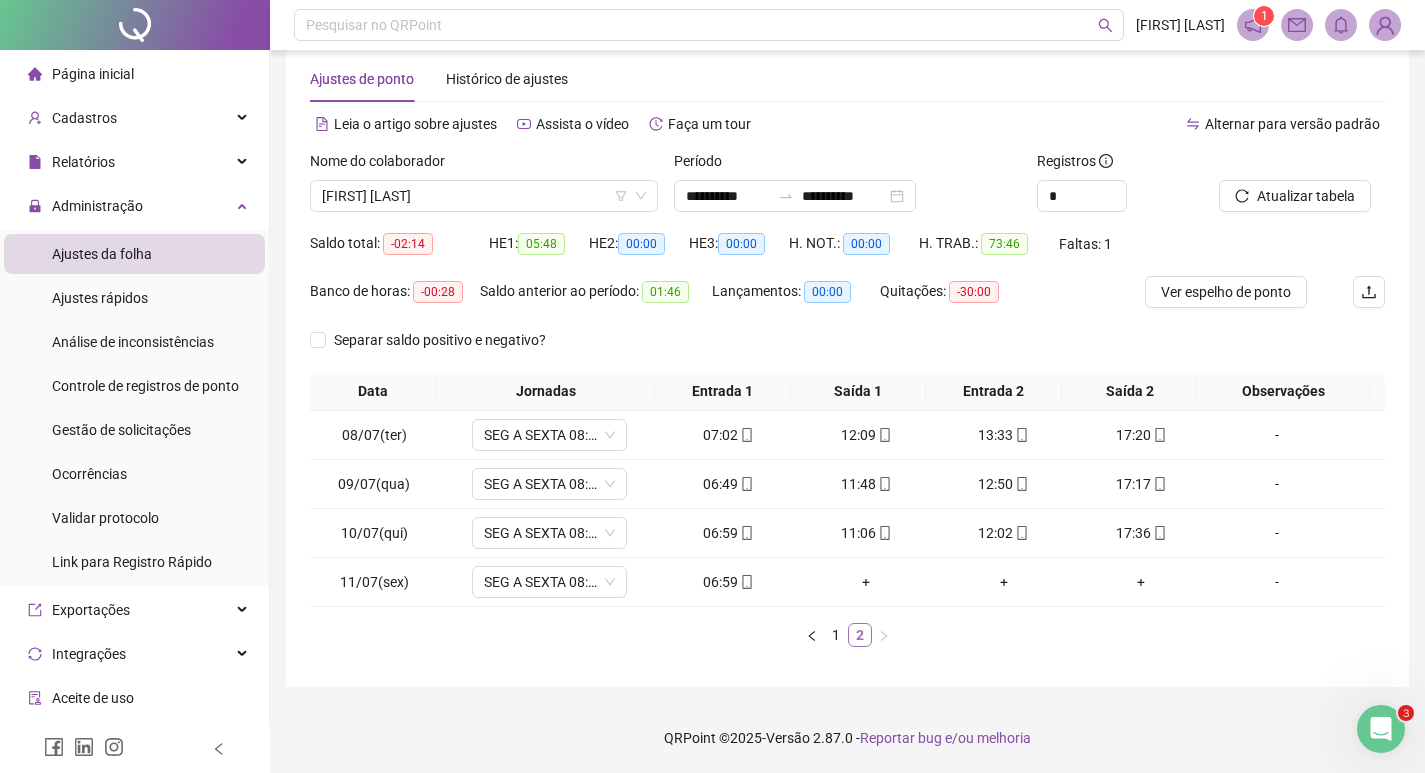 scroll, scrollTop: 34, scrollLeft: 0, axis: vertical 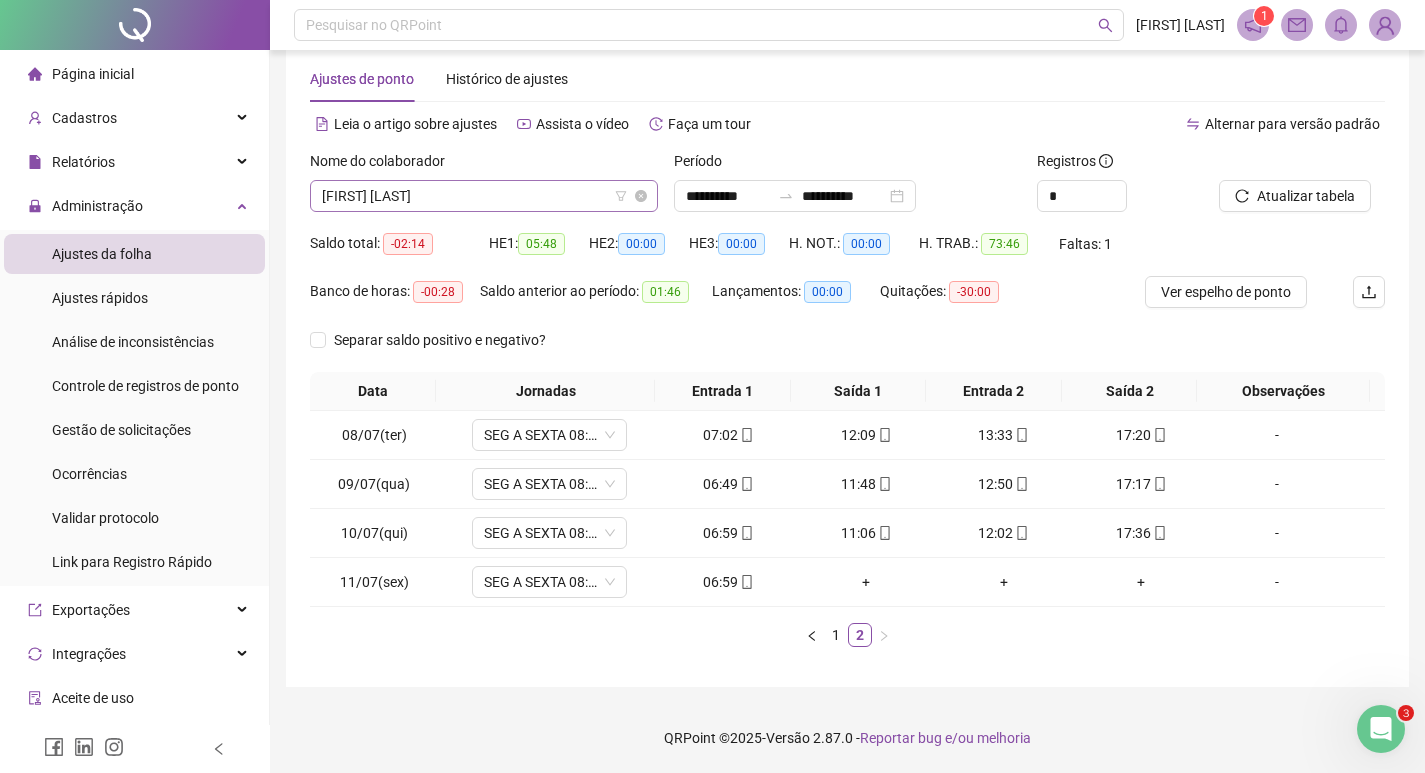 click on "[FIRST] [LAST]" at bounding box center (484, 196) 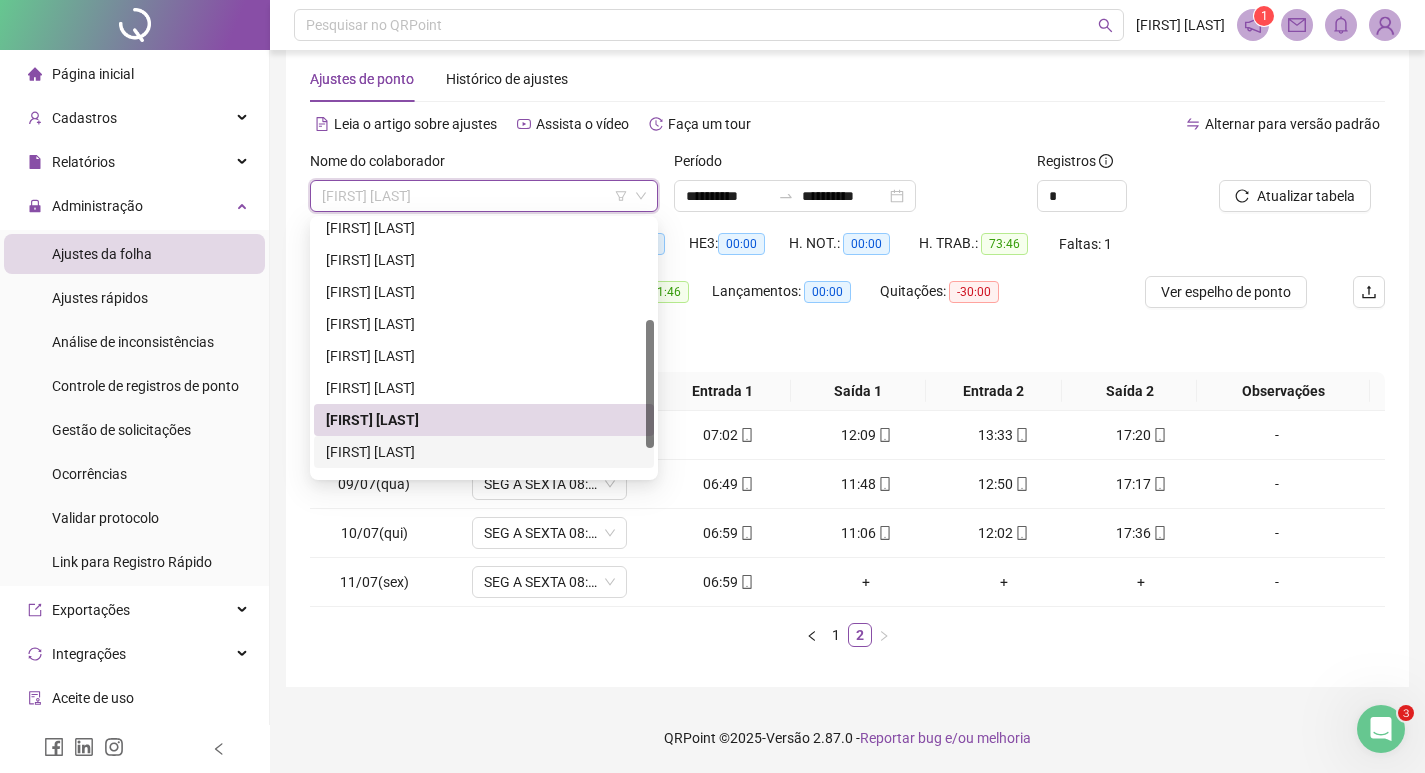 click on "[FIRST] [LAST]" at bounding box center [484, 452] 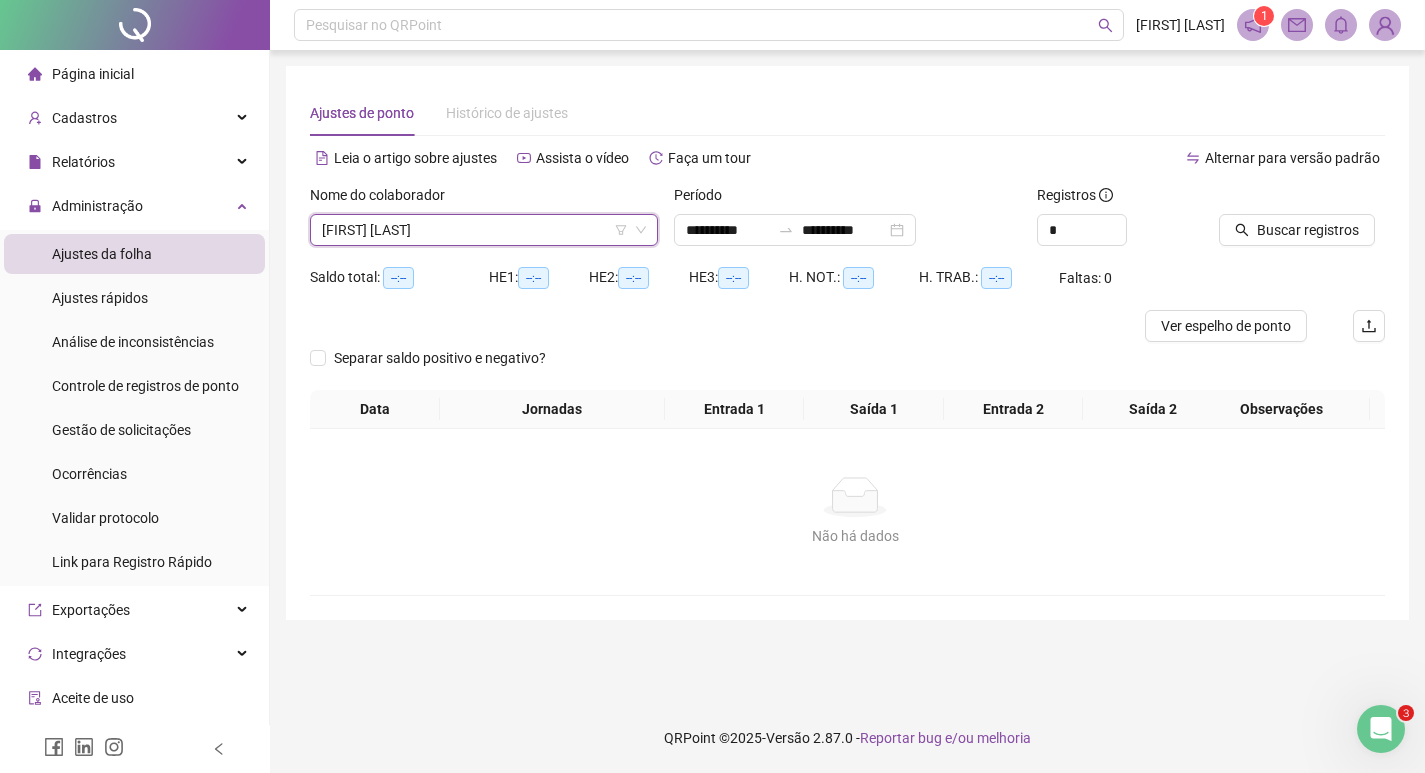 scroll, scrollTop: 0, scrollLeft: 0, axis: both 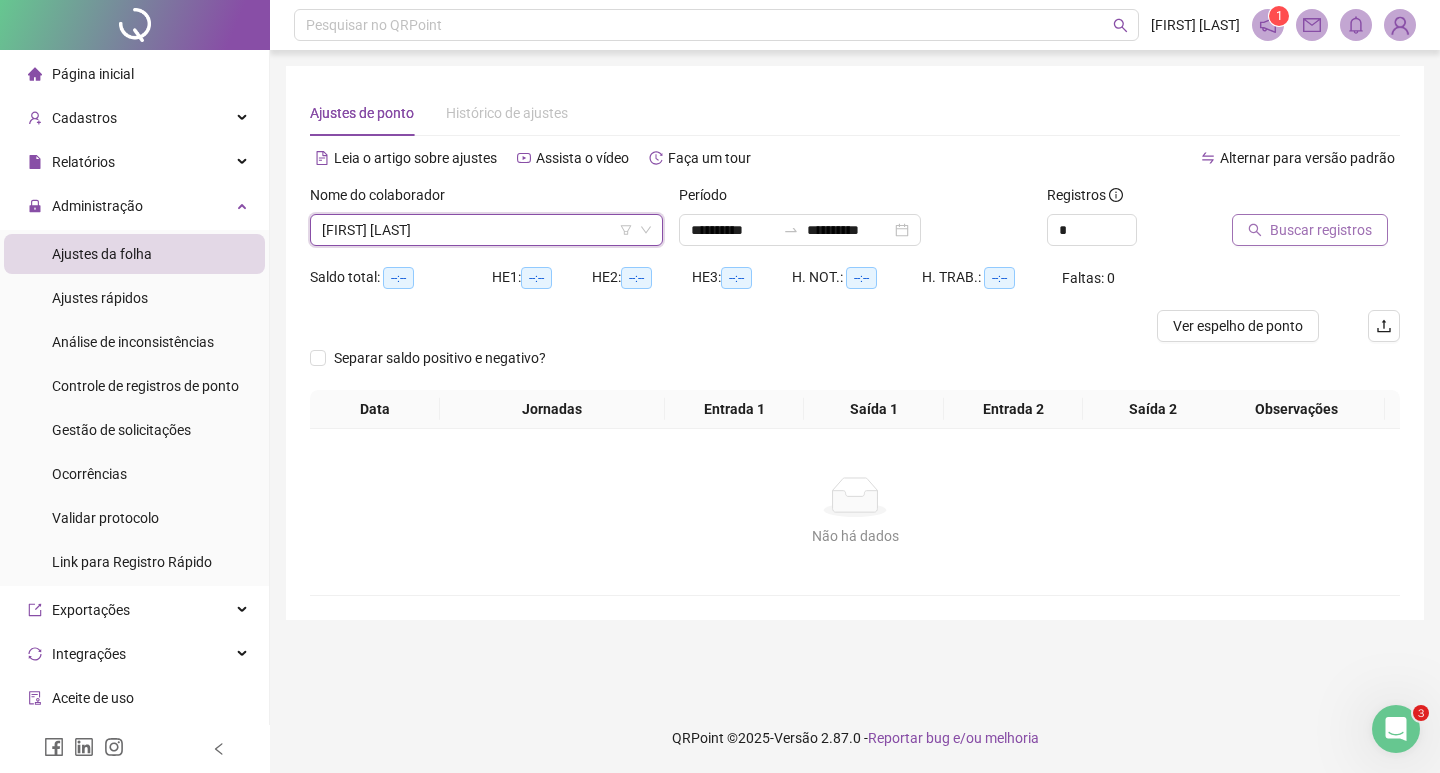 click on "Buscar registros" at bounding box center (1321, 230) 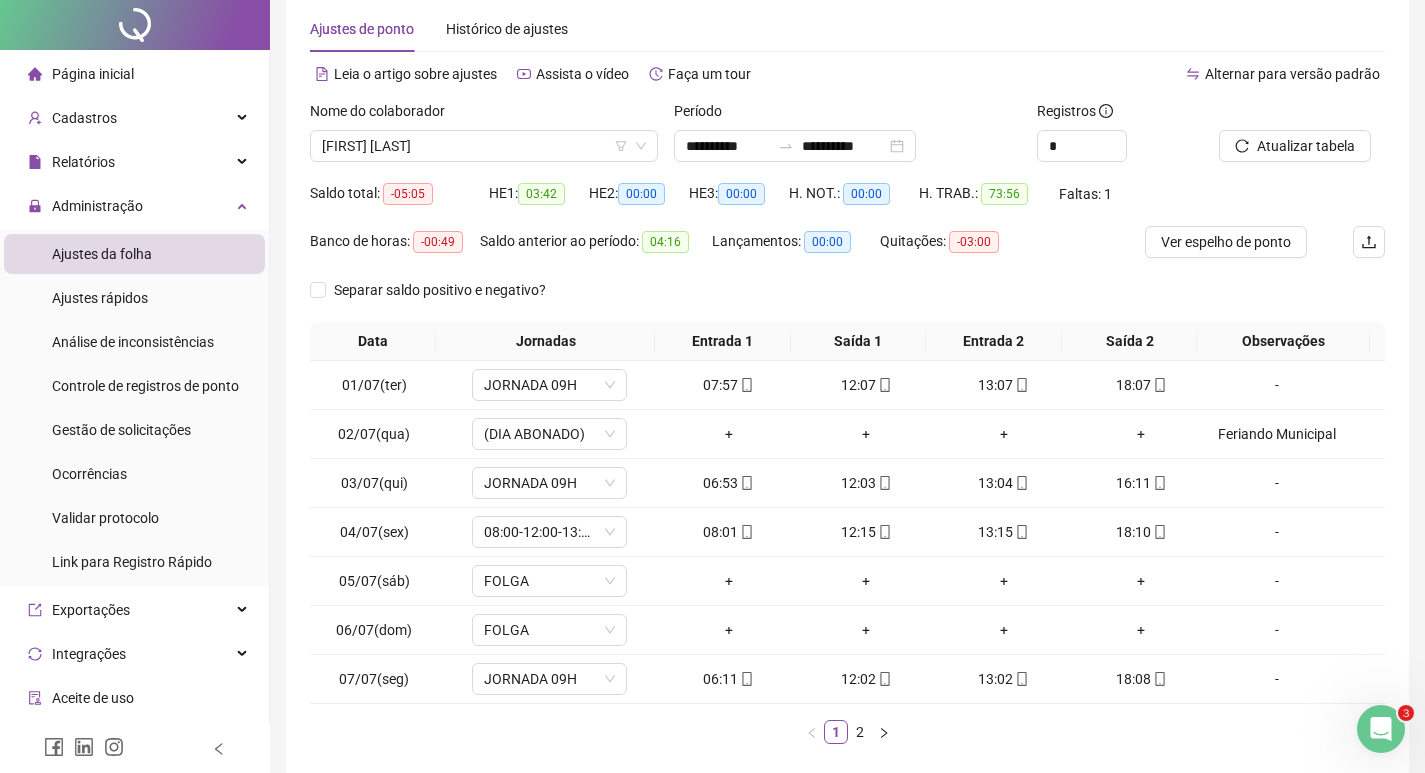 scroll, scrollTop: 181, scrollLeft: 0, axis: vertical 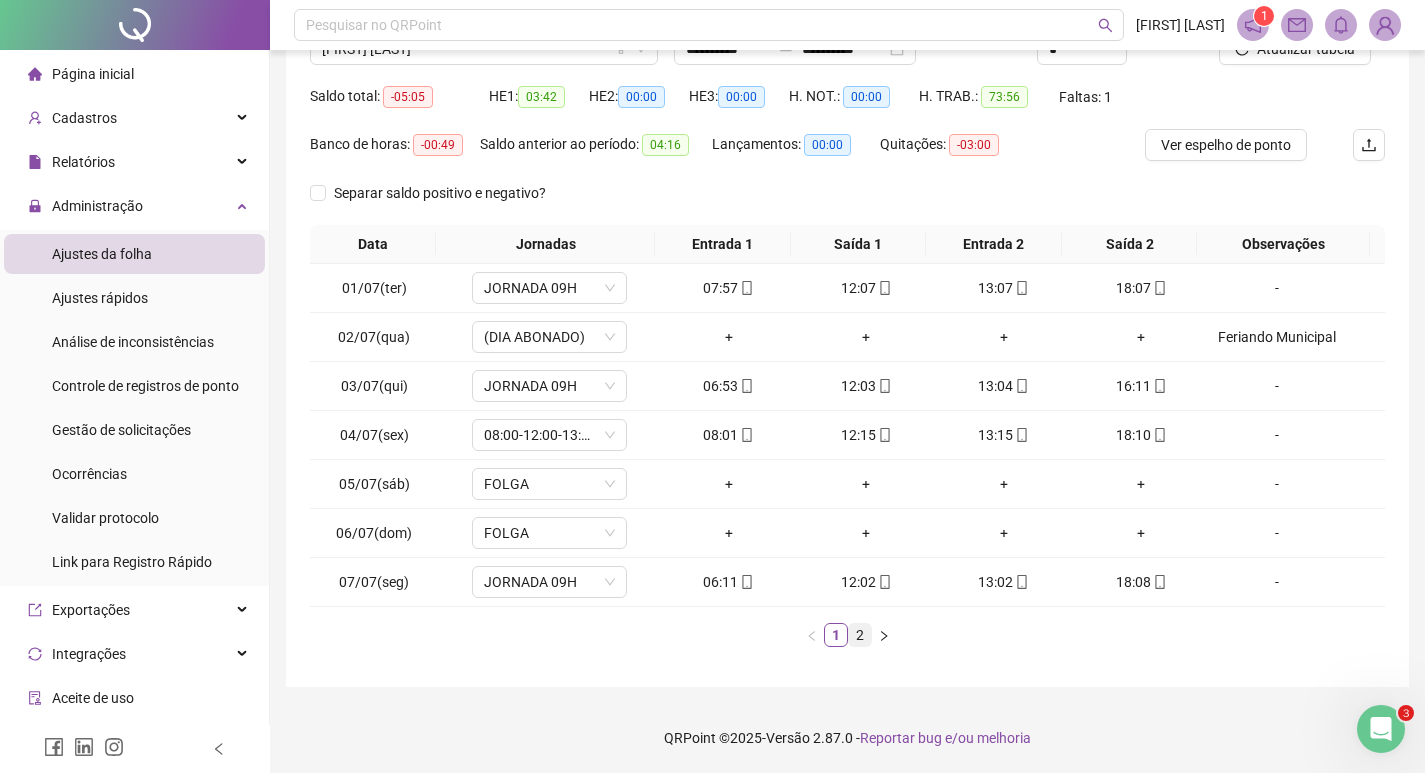 click on "2" at bounding box center (860, 635) 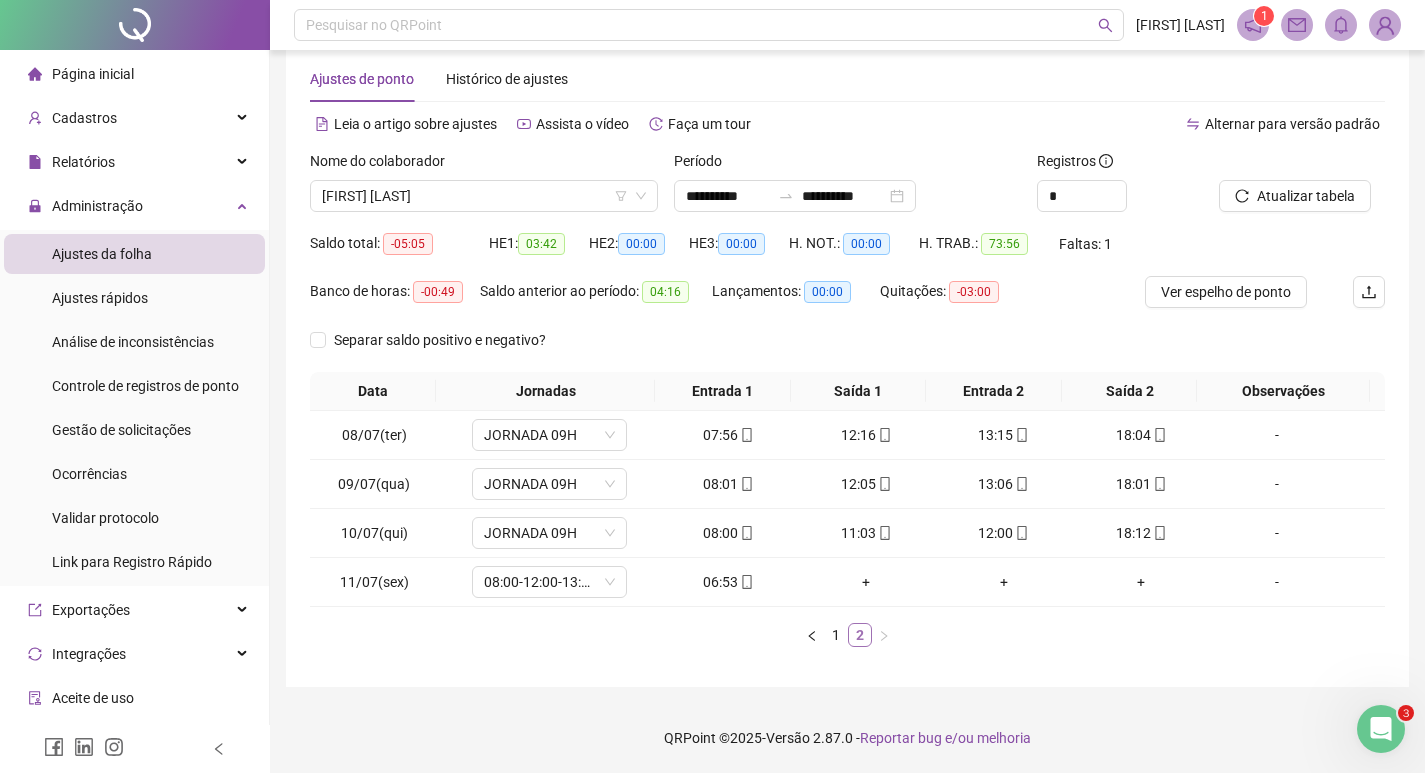 scroll, scrollTop: 34, scrollLeft: 0, axis: vertical 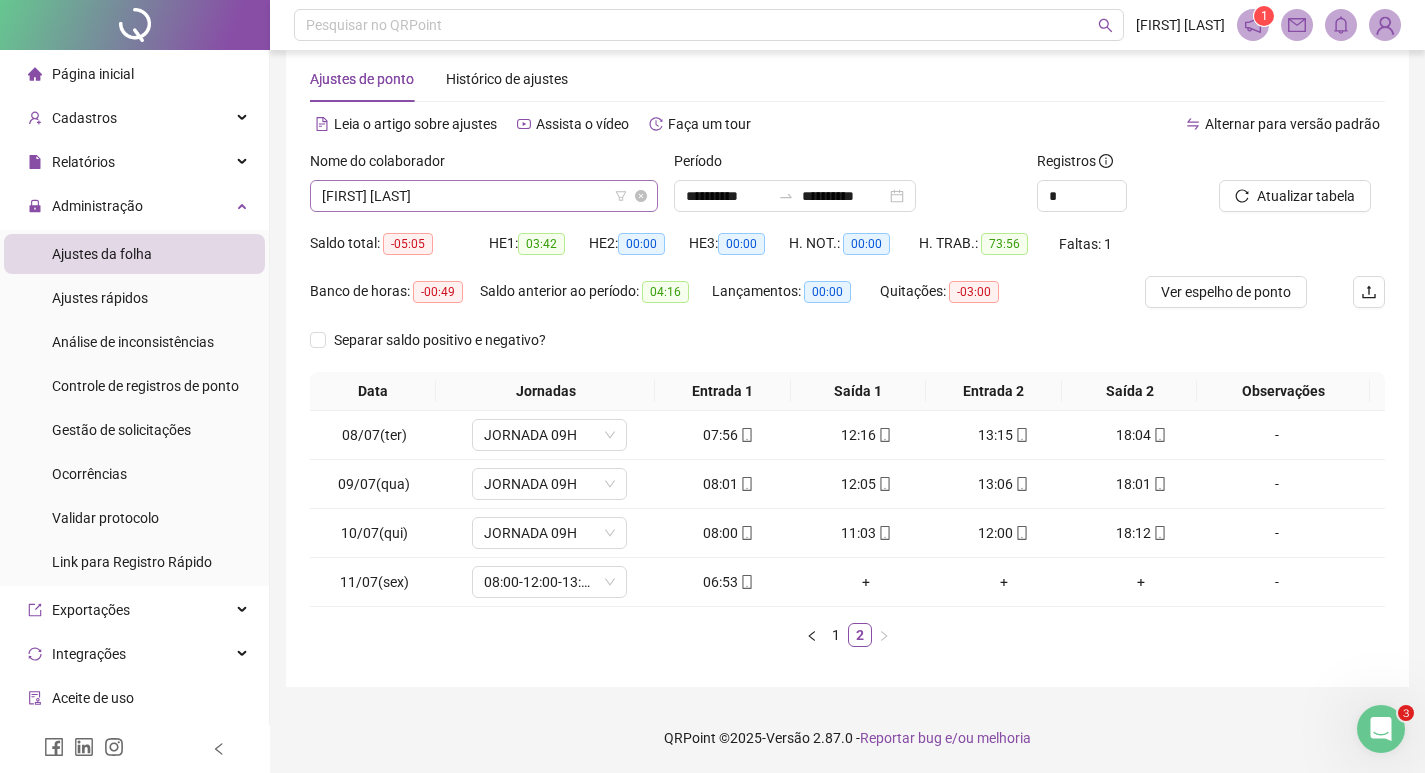 click on "[FIRST] [LAST]" at bounding box center [484, 196] 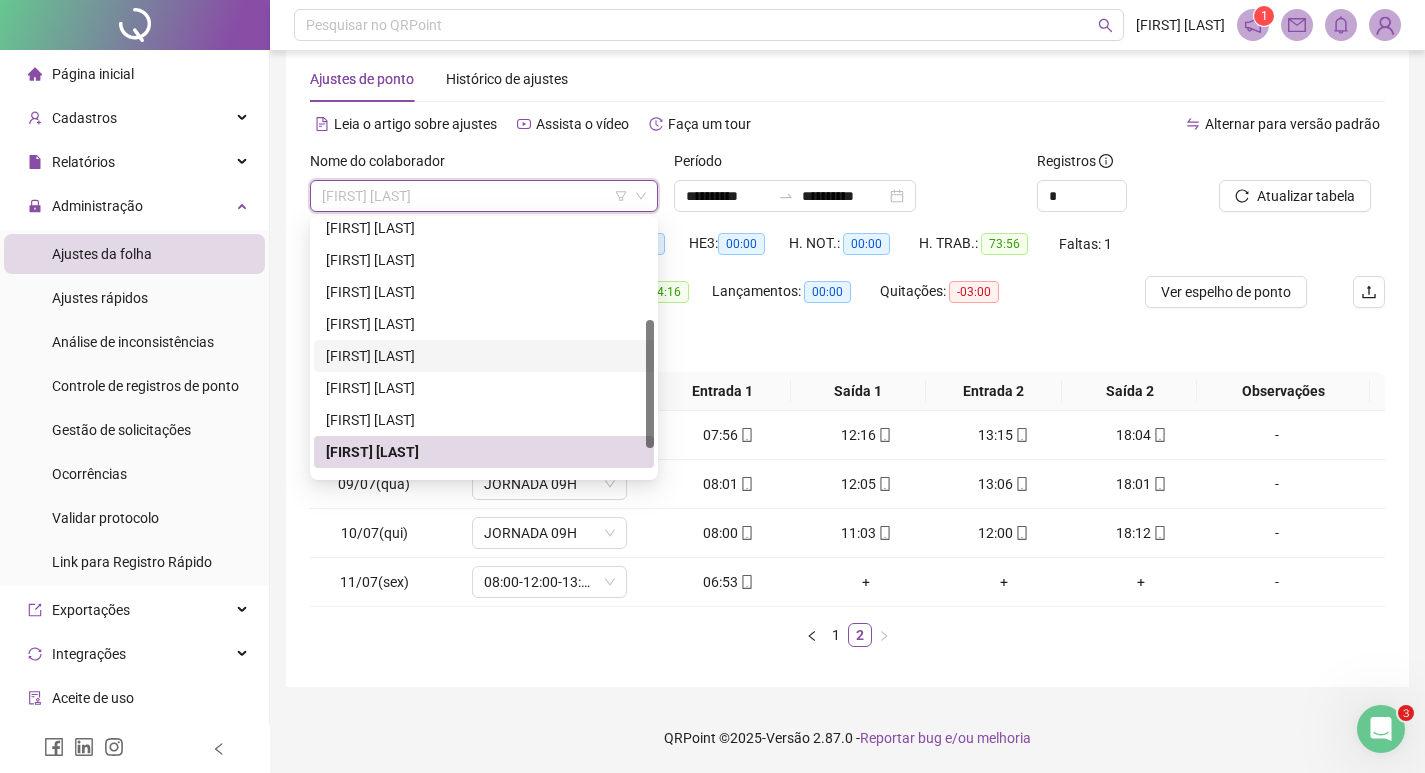 scroll, scrollTop: 256, scrollLeft: 0, axis: vertical 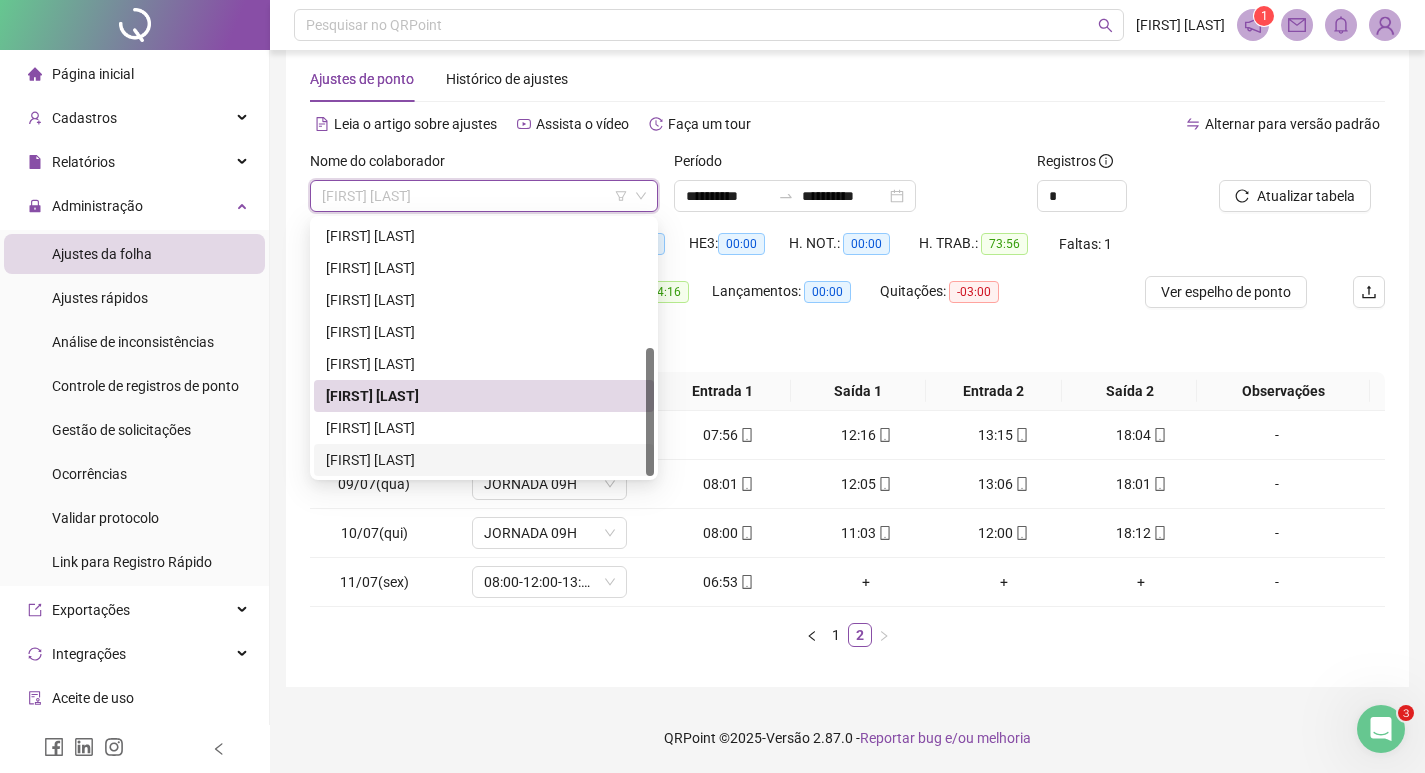 click on "[FIRST] [LAST]" at bounding box center [484, 460] 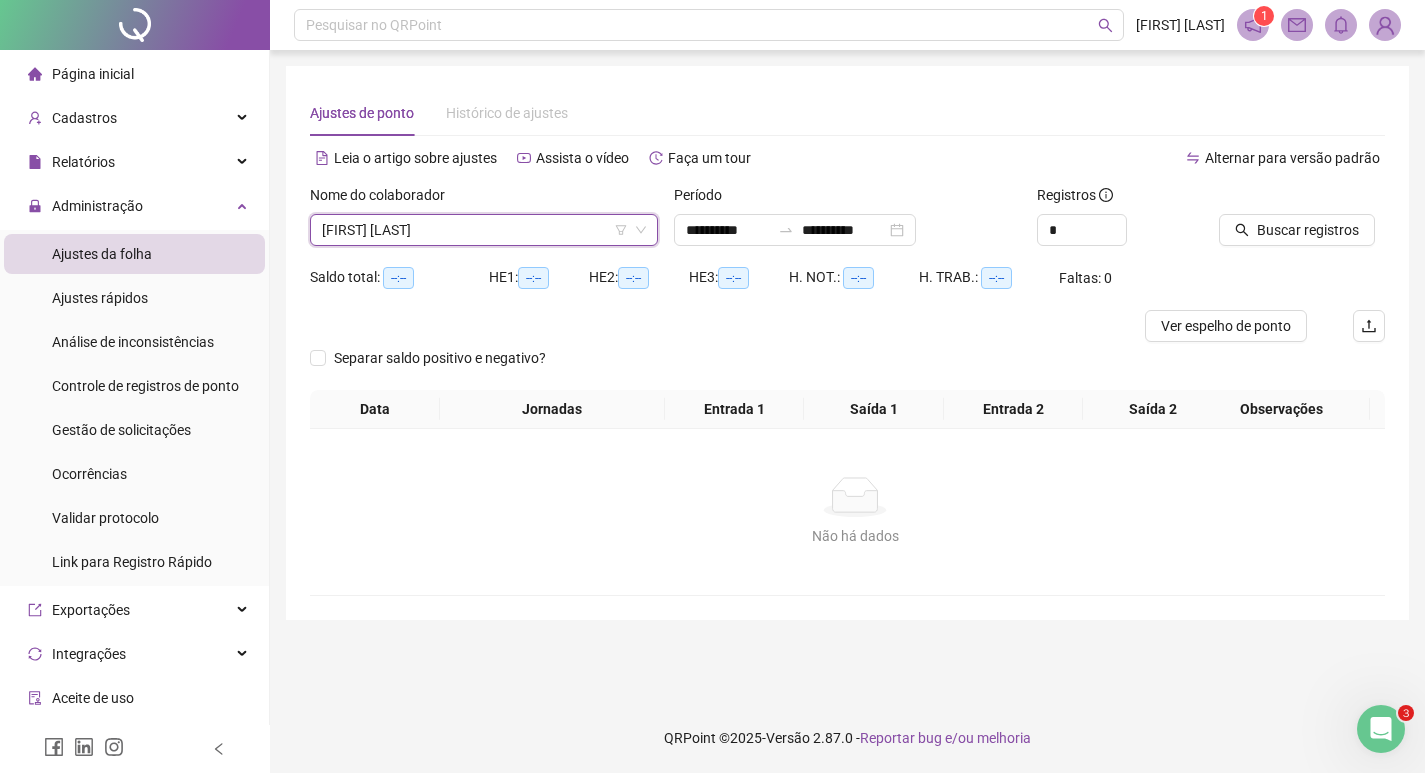 scroll, scrollTop: 0, scrollLeft: 0, axis: both 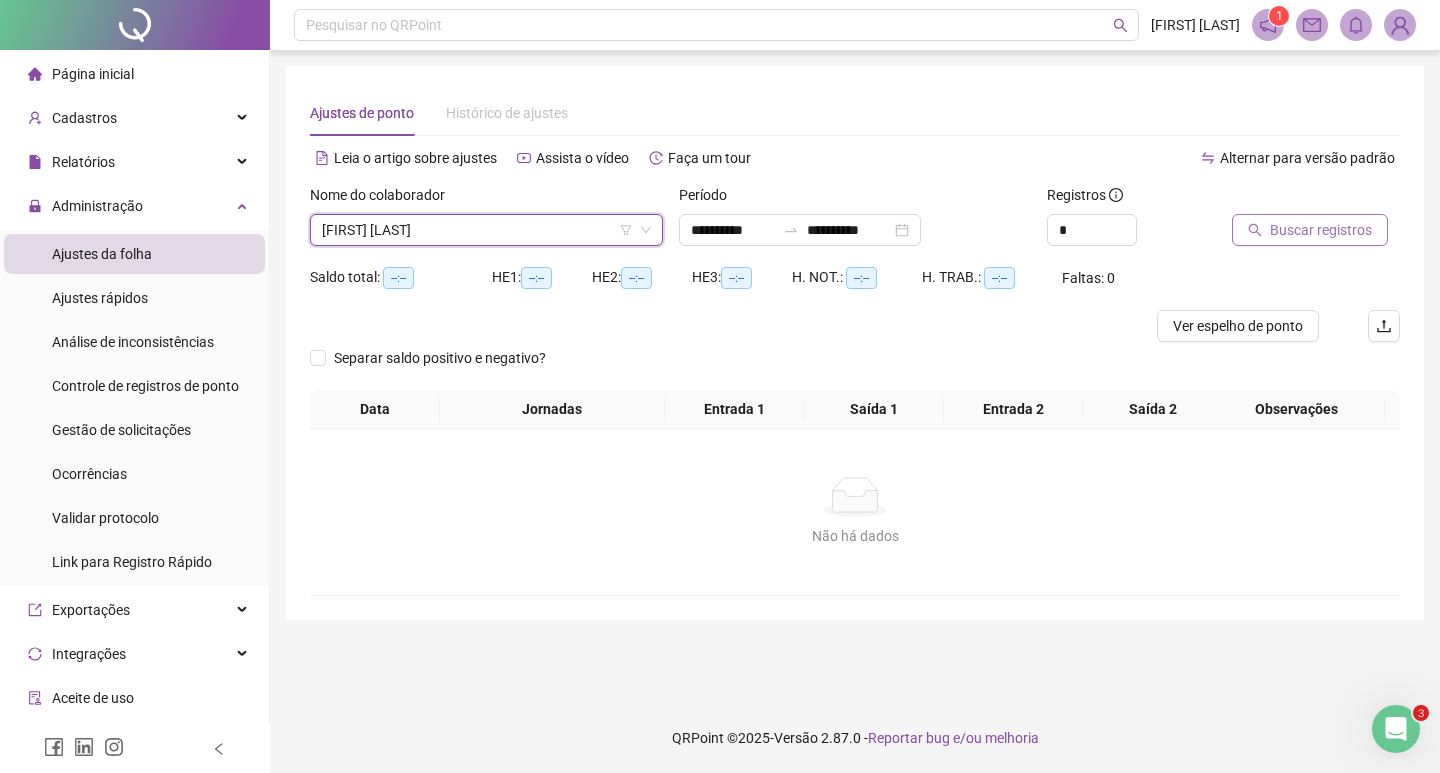 click on "Buscar registros" at bounding box center [1321, 230] 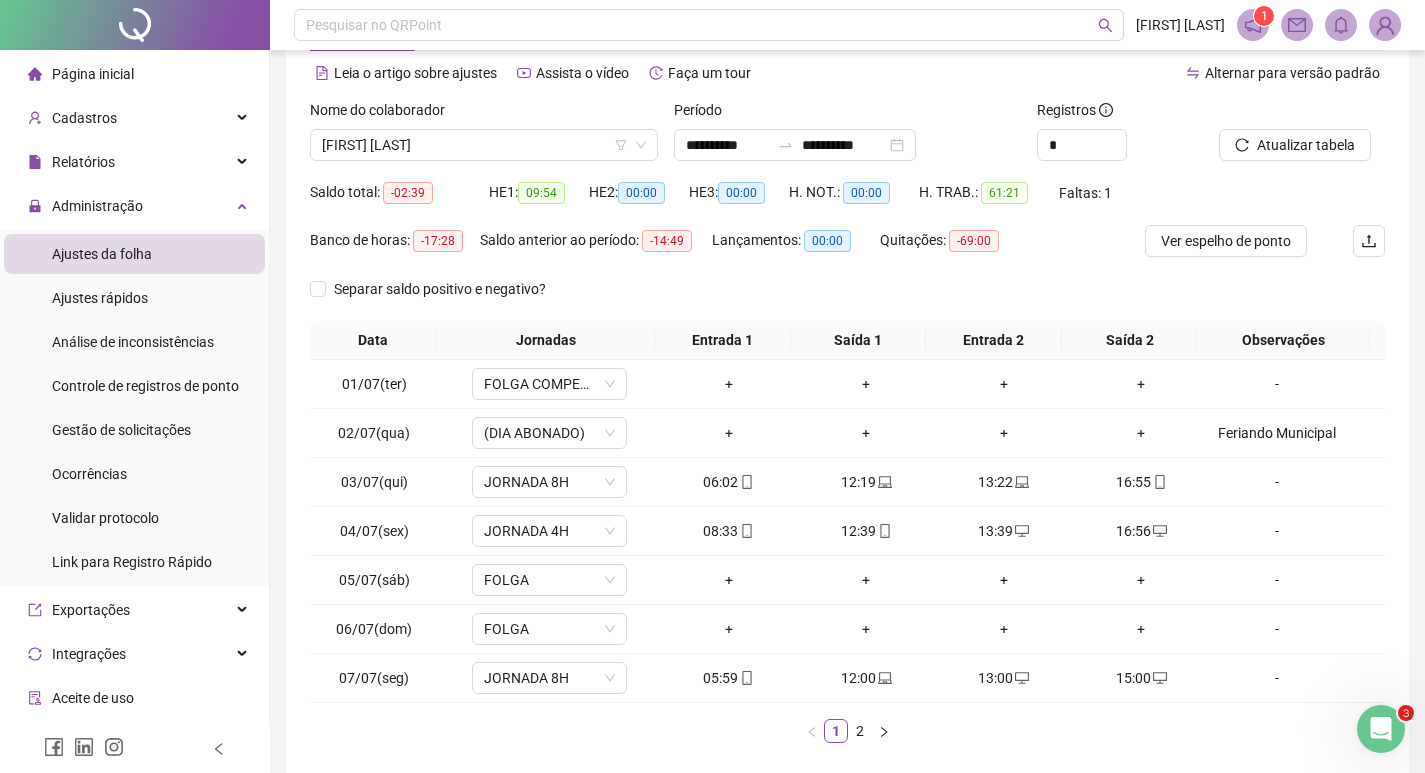 scroll, scrollTop: 181, scrollLeft: 0, axis: vertical 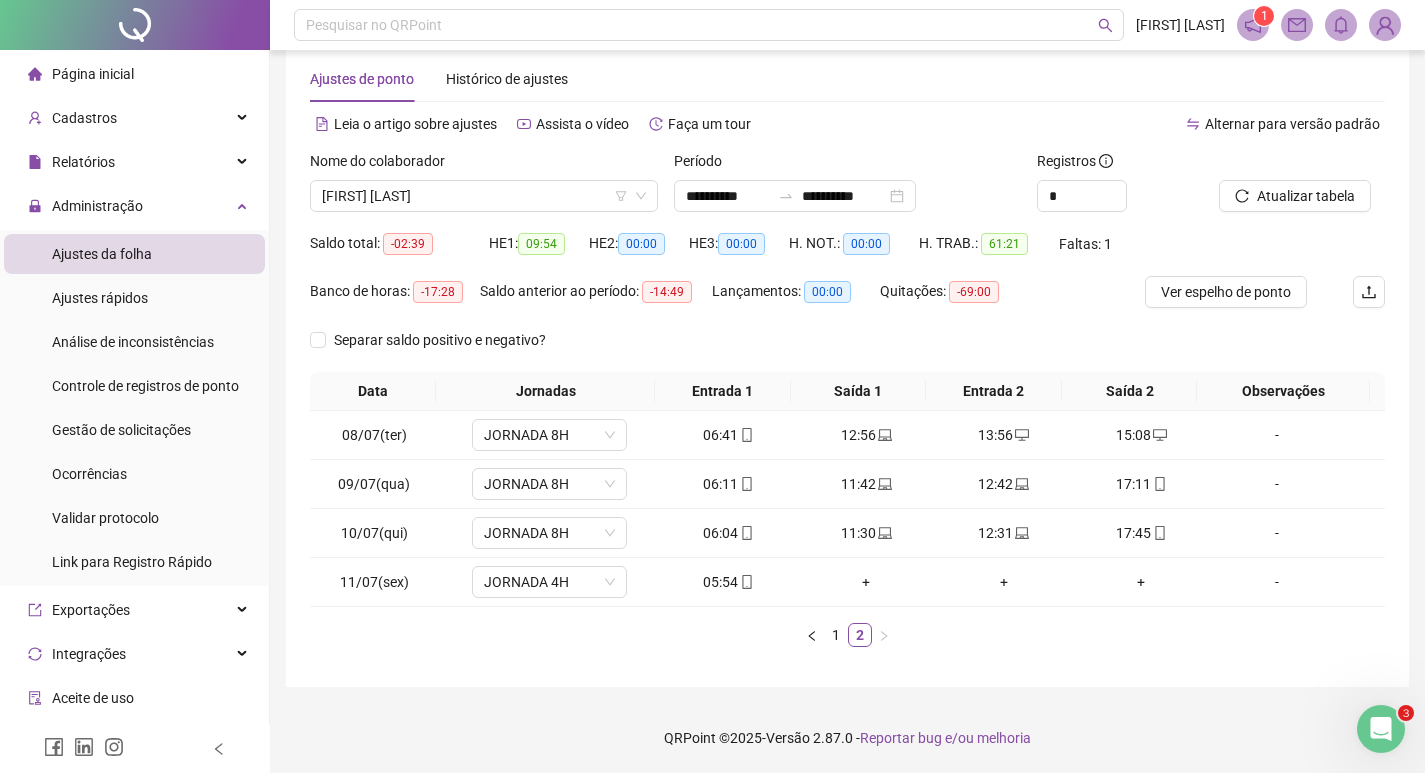 click at bounding box center [1385, 25] 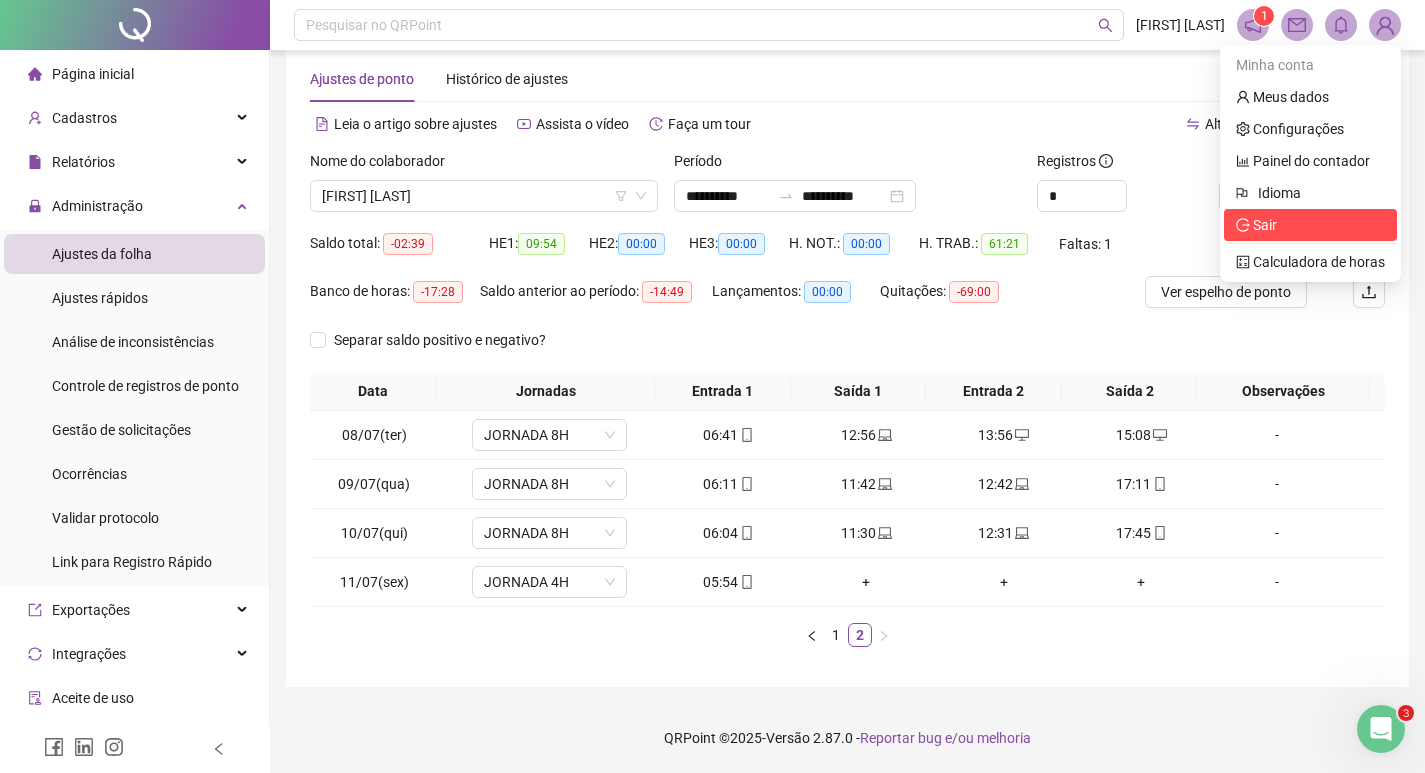 click on "Sair" at bounding box center (1265, 225) 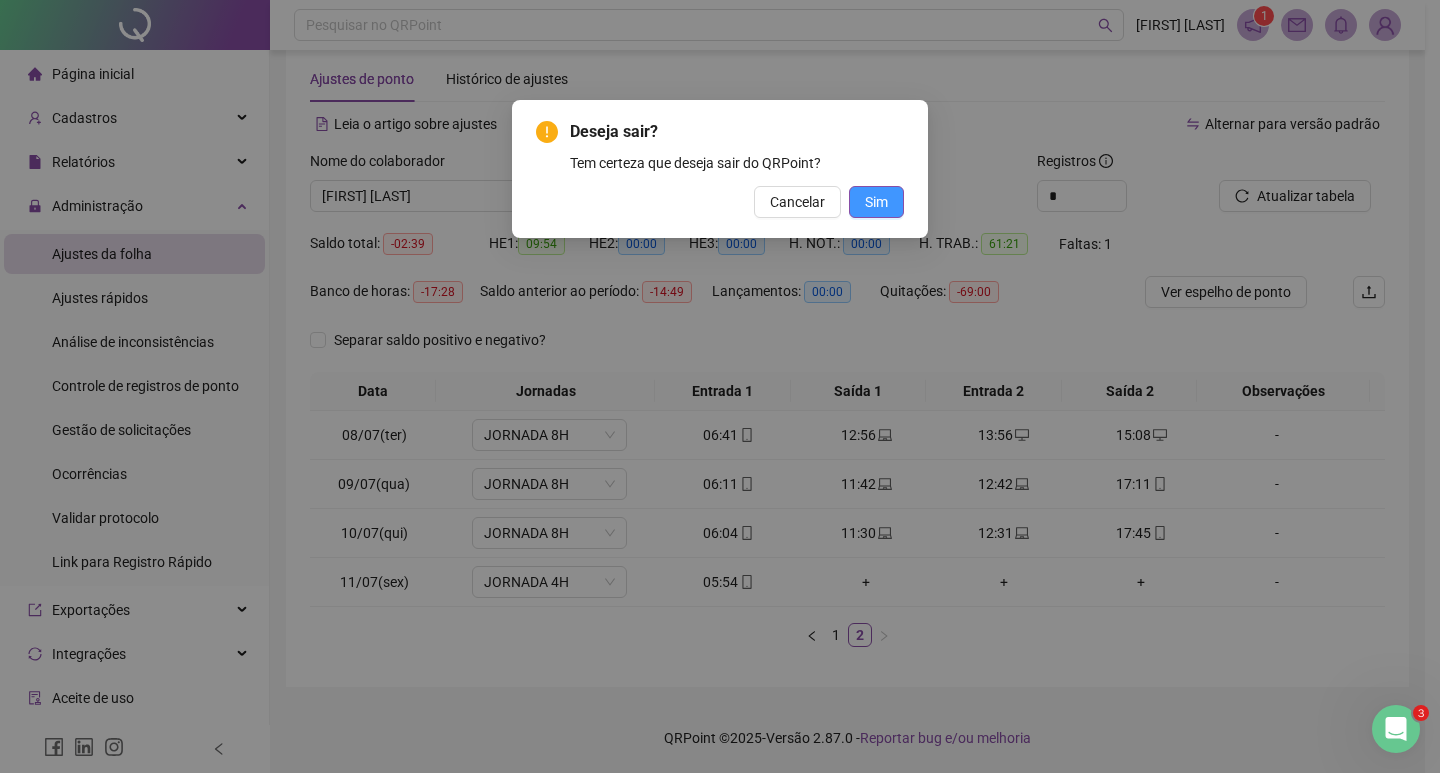 click on "Sim" at bounding box center [876, 202] 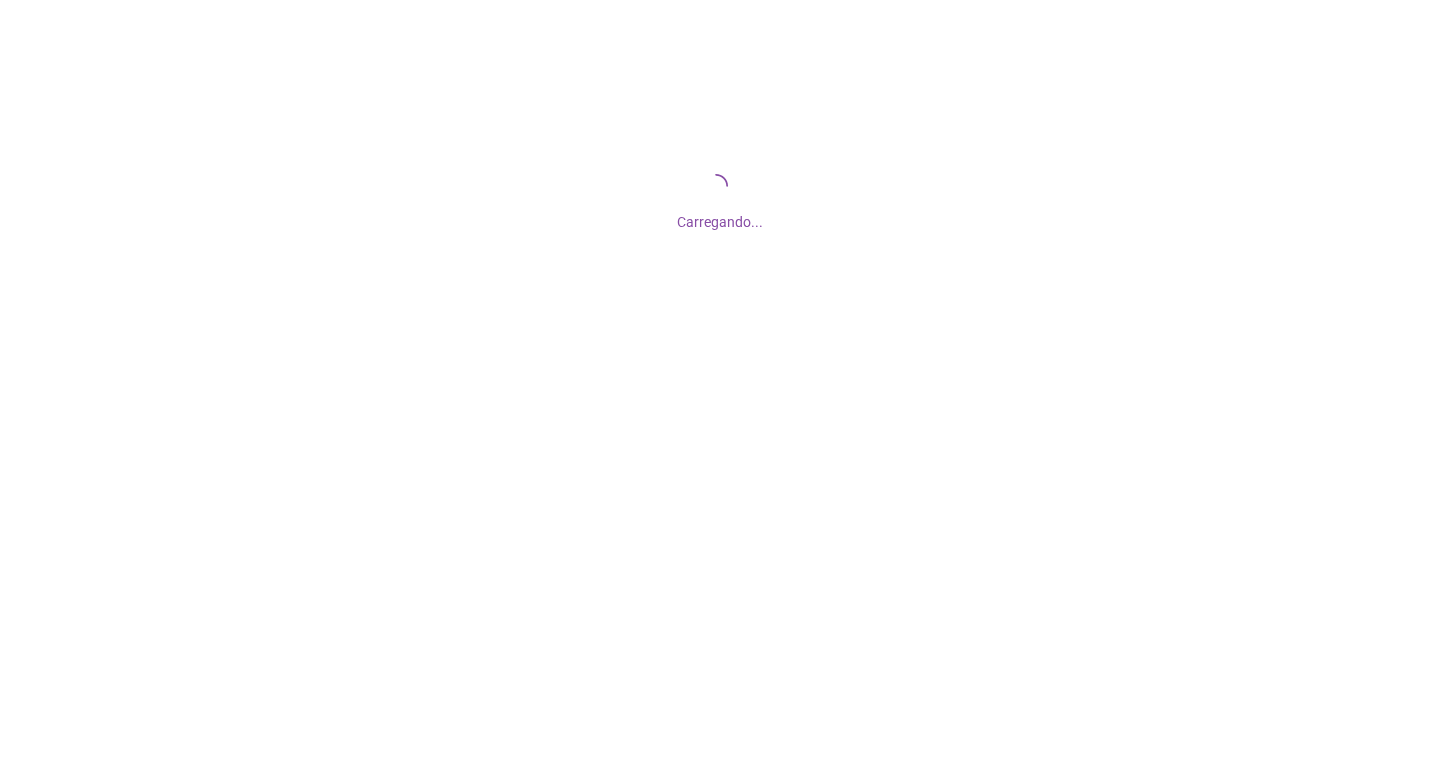 scroll, scrollTop: 0, scrollLeft: 0, axis: both 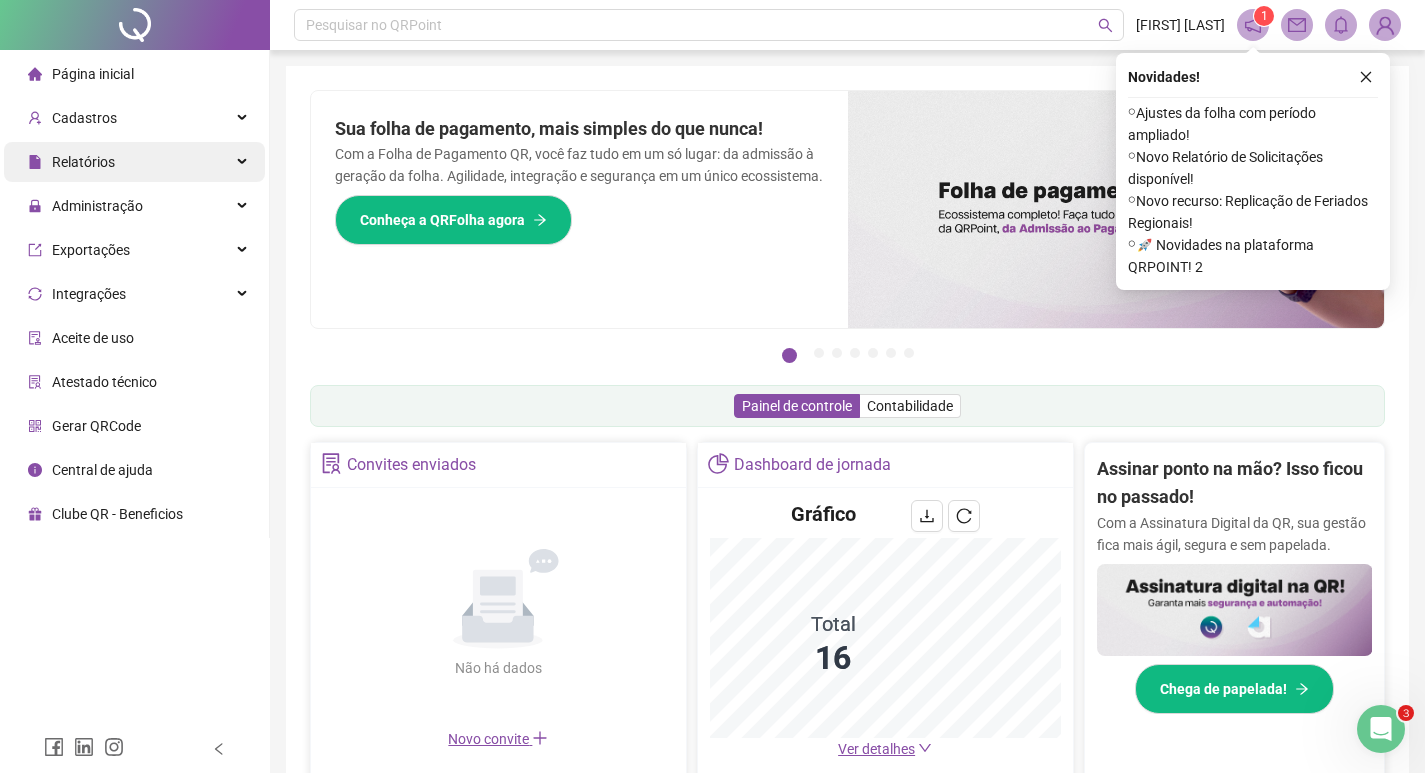 click on "Relatórios" at bounding box center [71, 162] 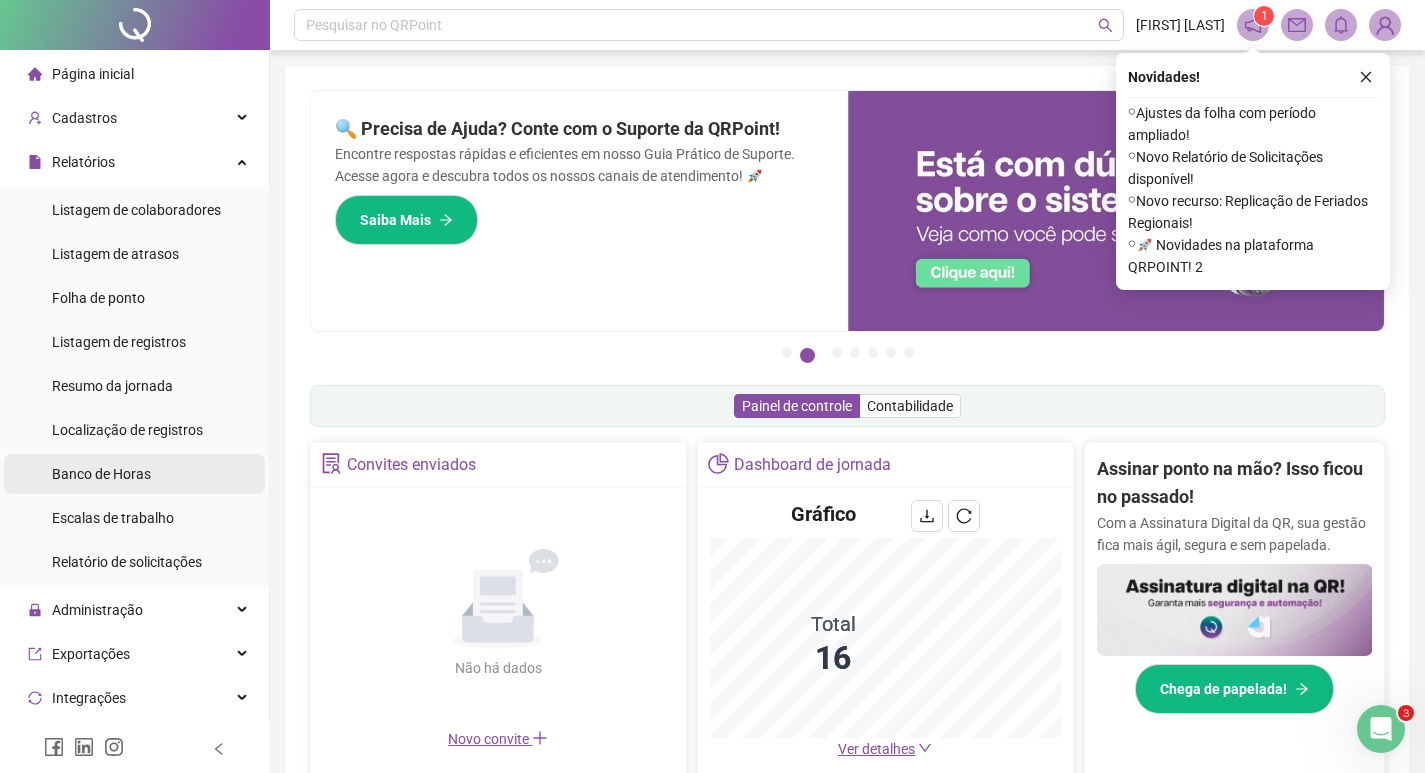 click on "Banco de Horas" at bounding box center [101, 474] 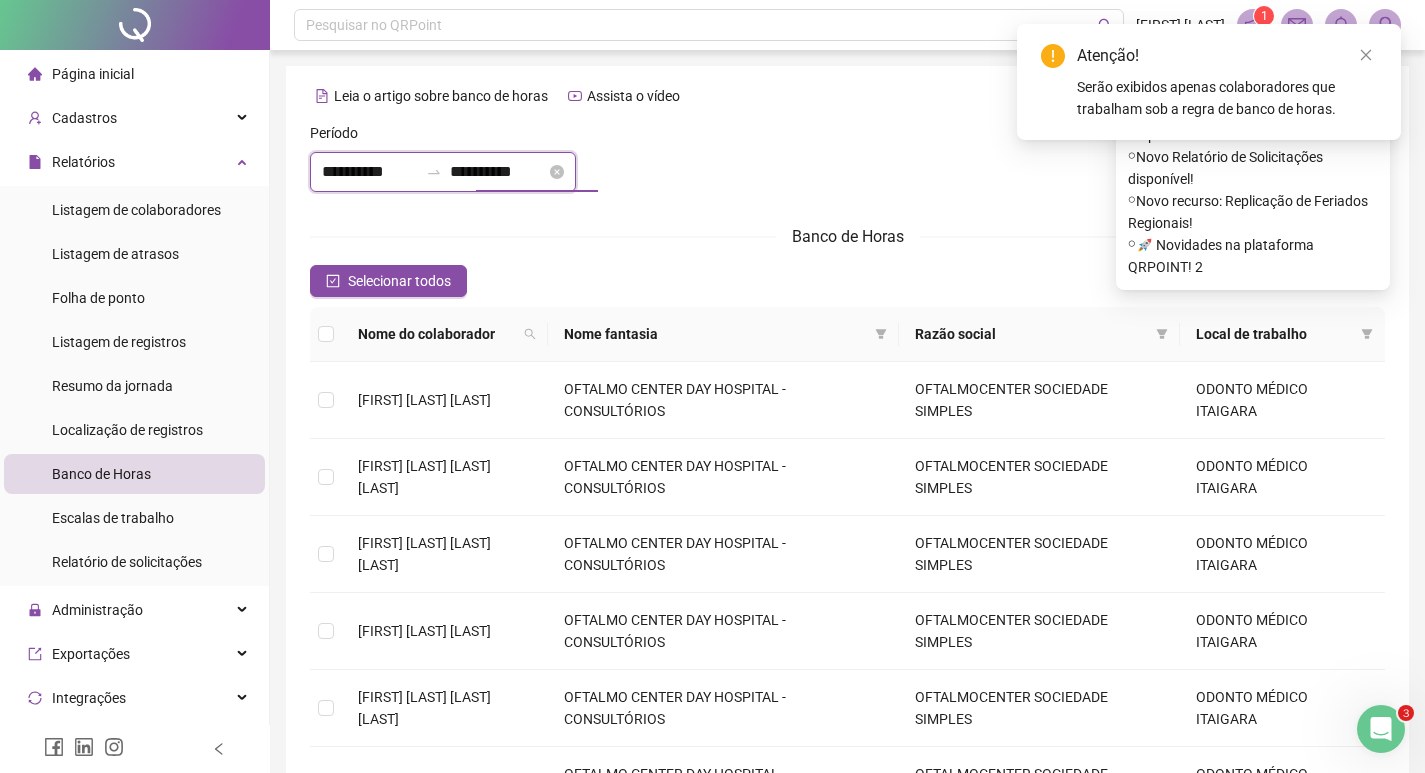 click on "**********" at bounding box center (498, 172) 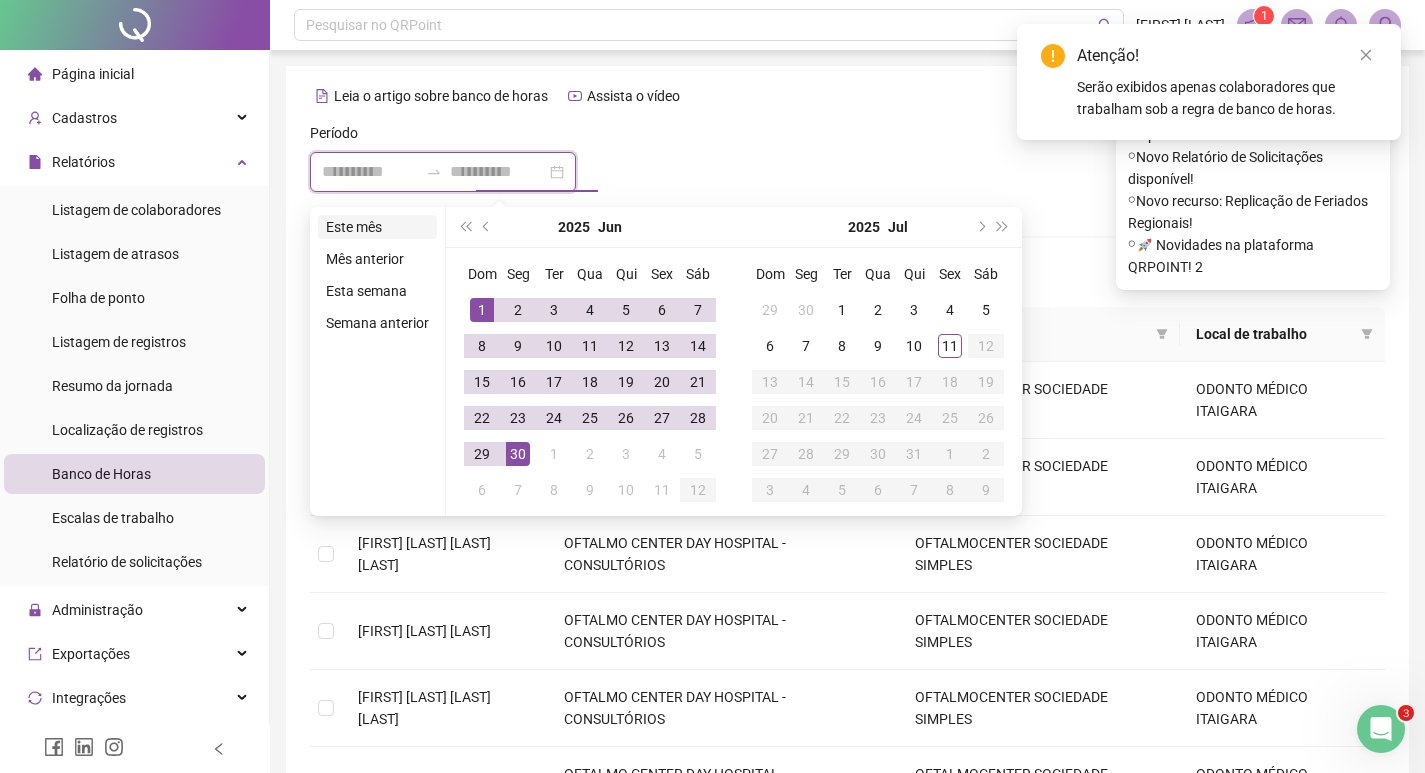 type on "**********" 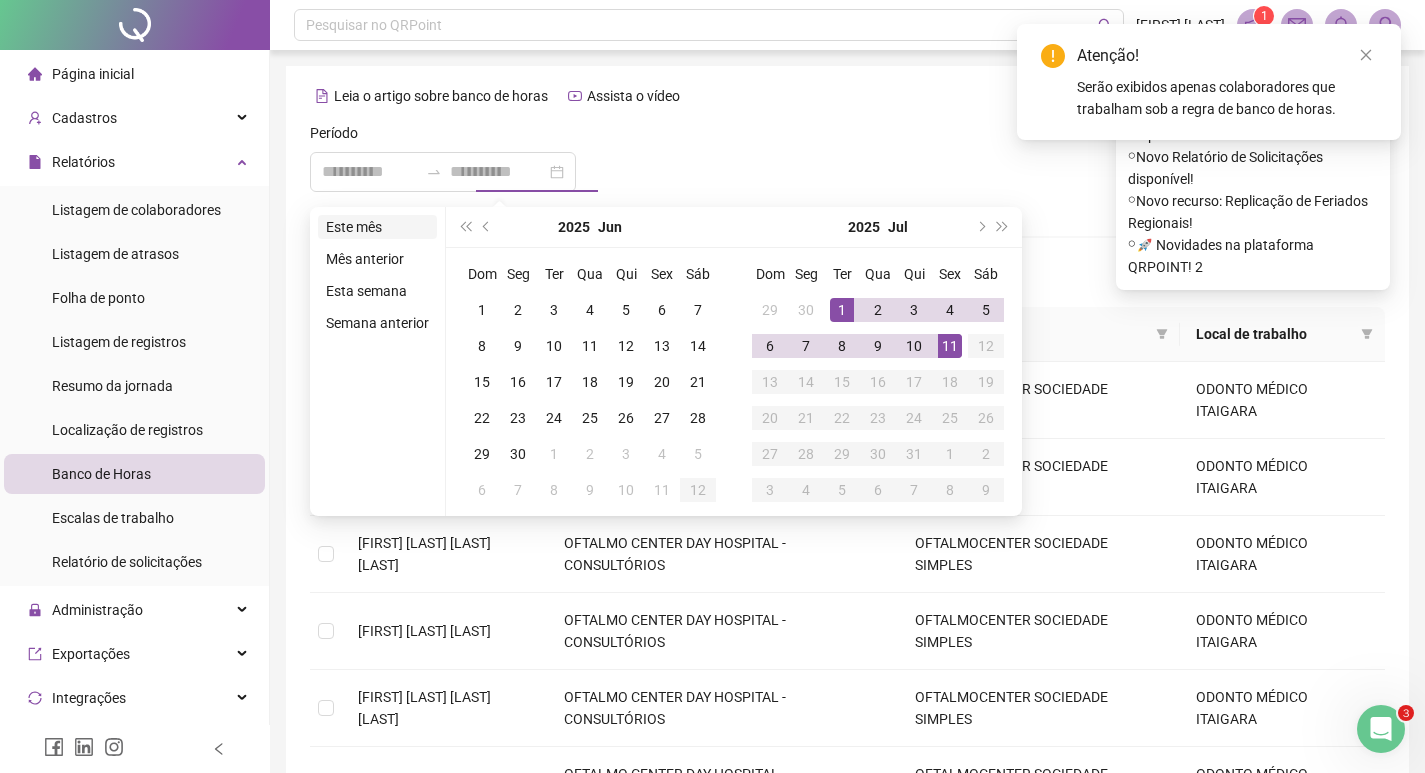 click on "Este mês" at bounding box center [377, 227] 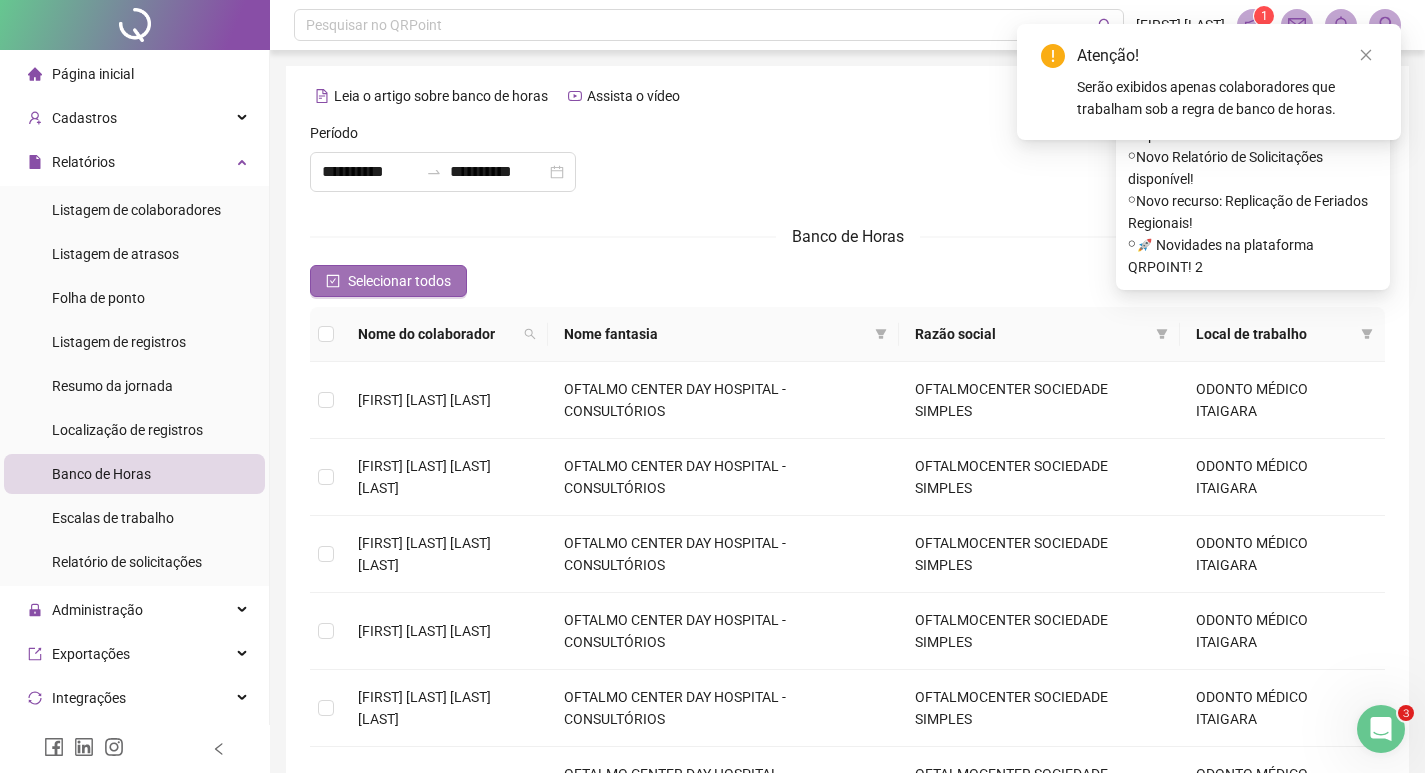 click 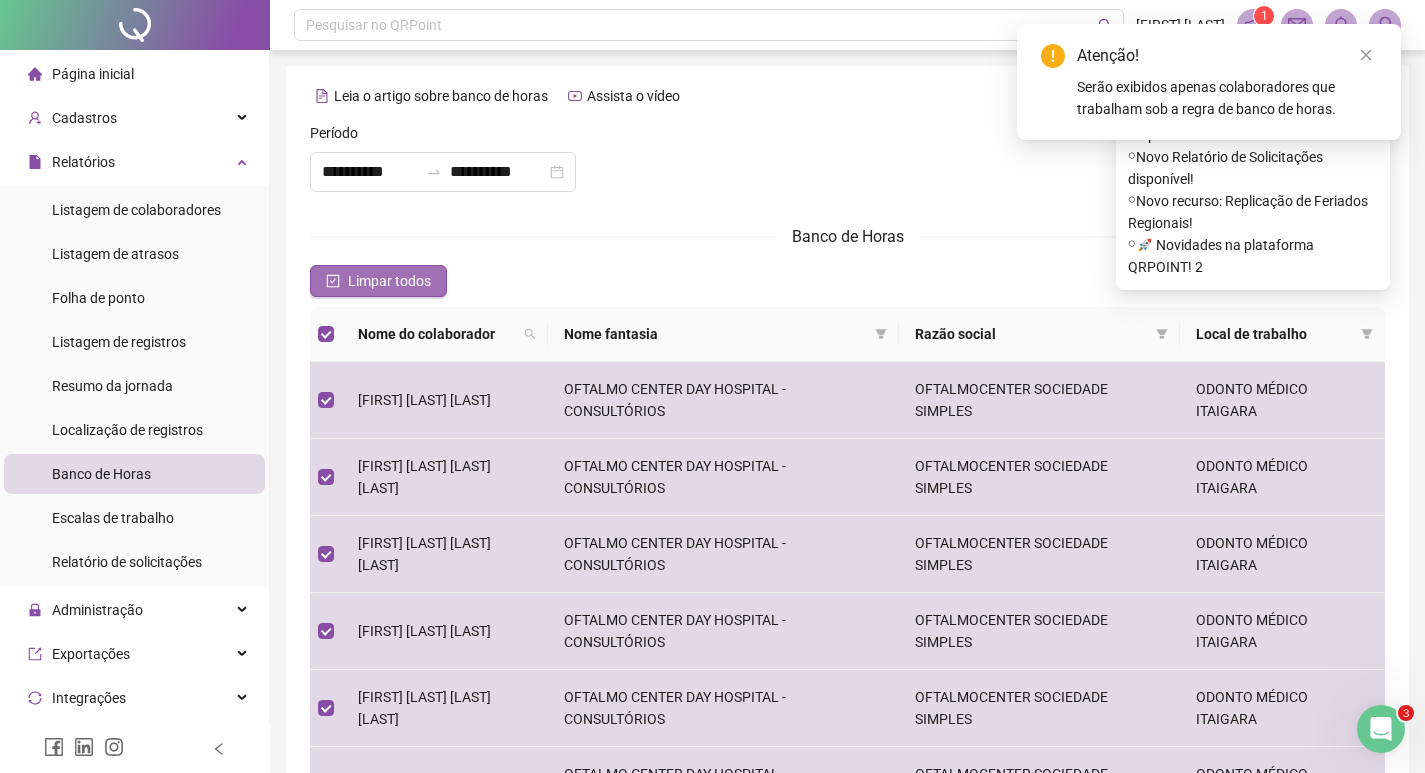 click 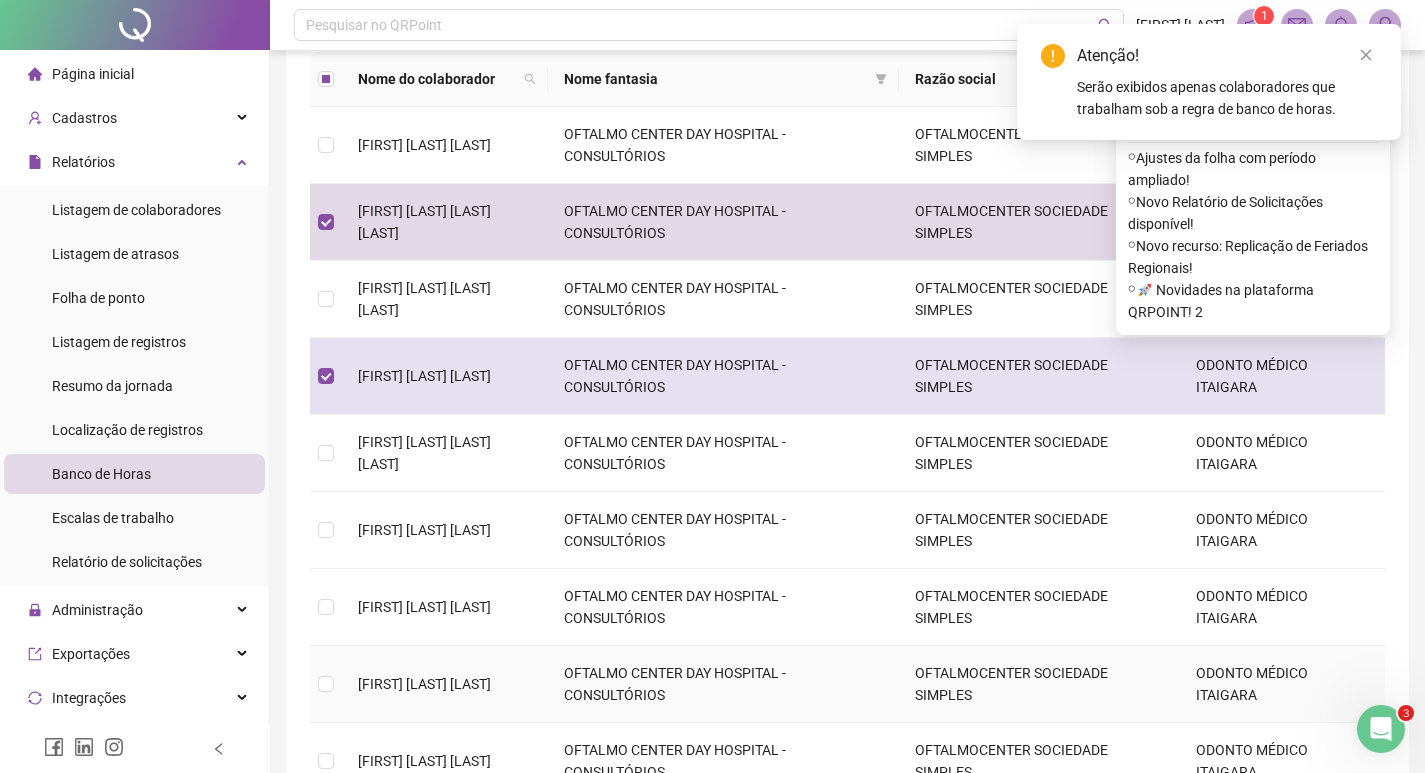 scroll, scrollTop: 300, scrollLeft: 0, axis: vertical 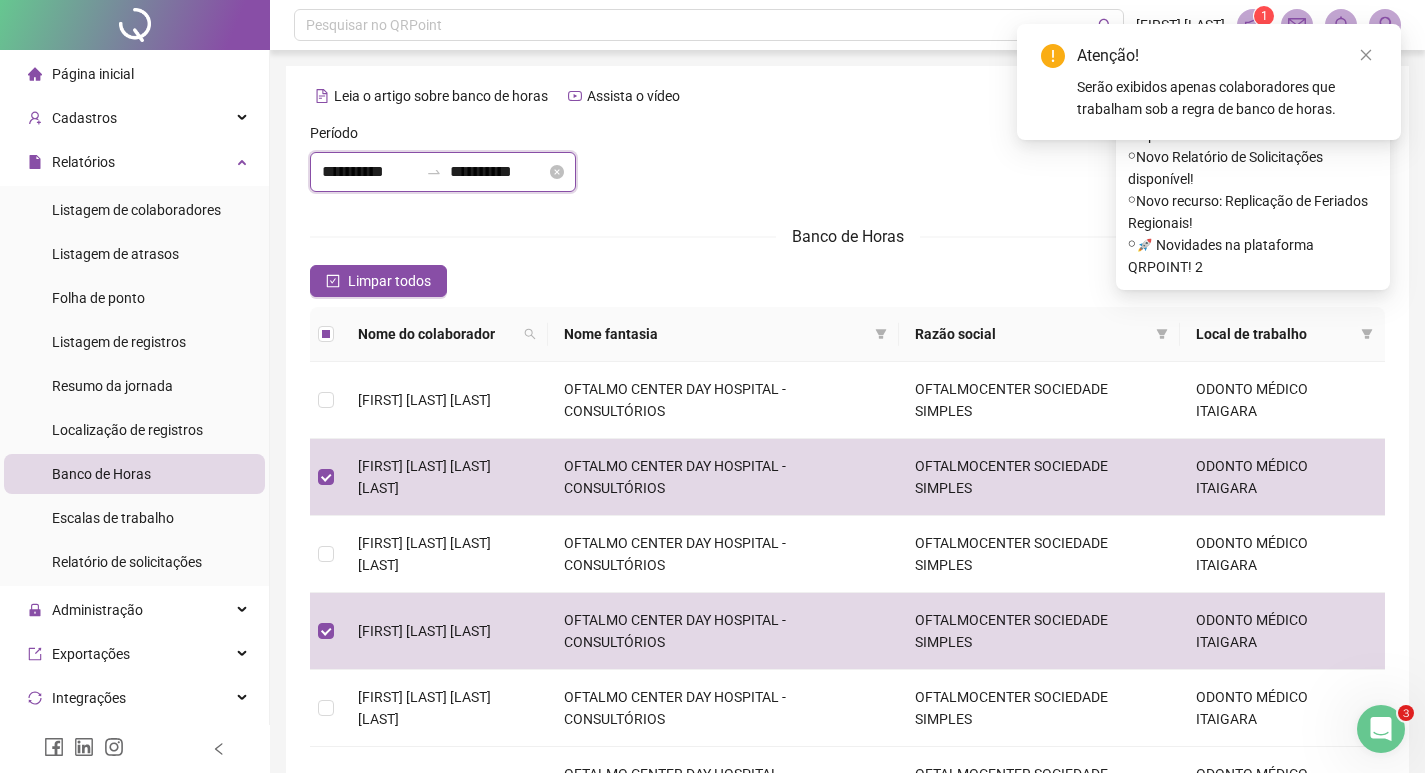 click on "**********" at bounding box center (498, 172) 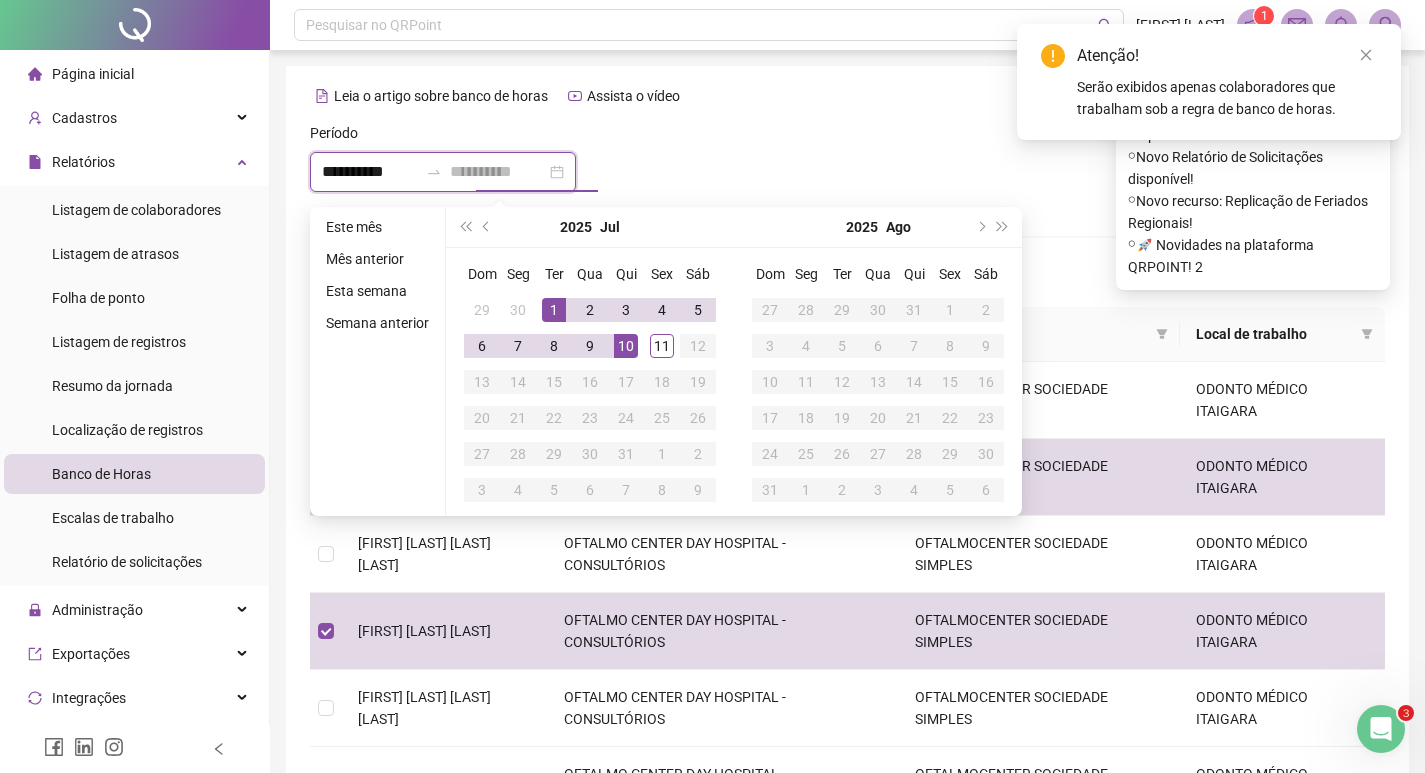 type on "**********" 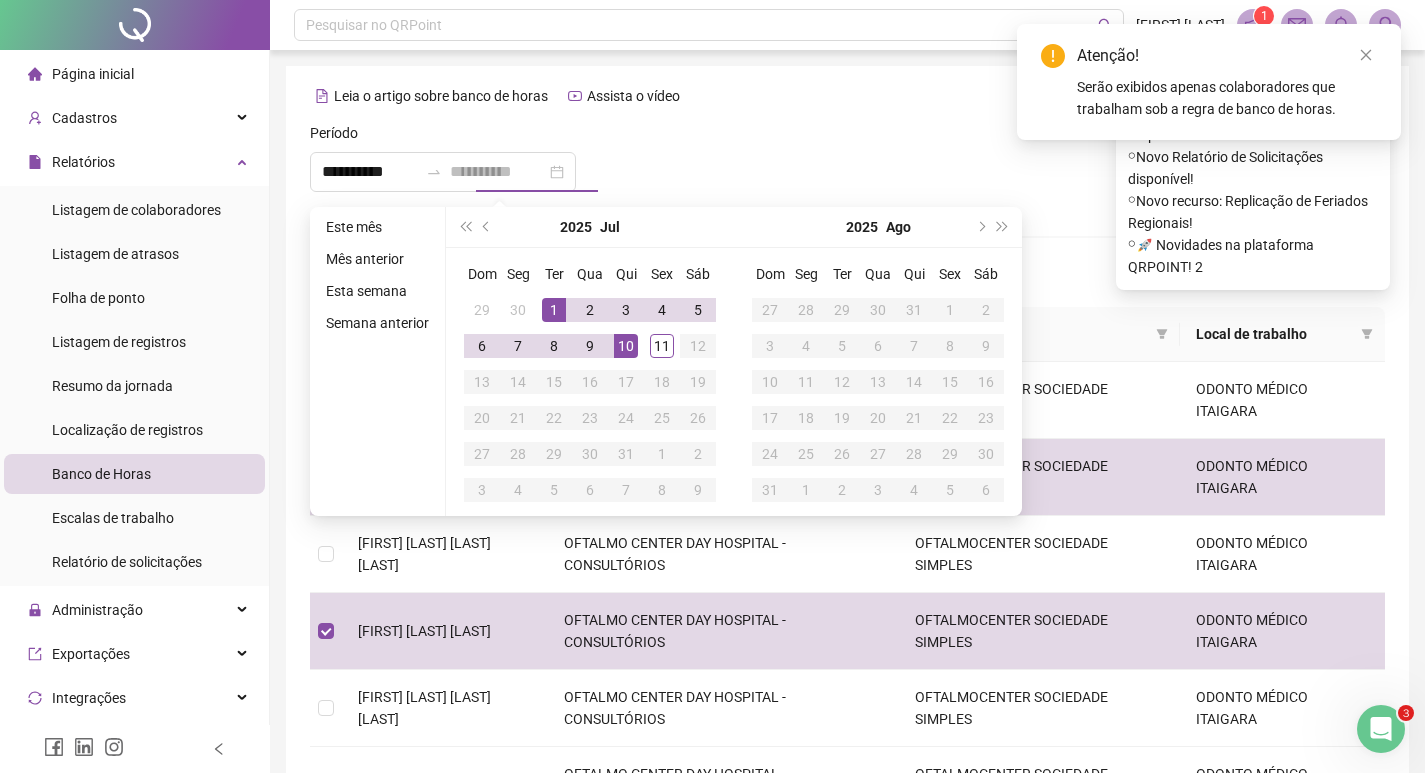 click on "10" at bounding box center (626, 346) 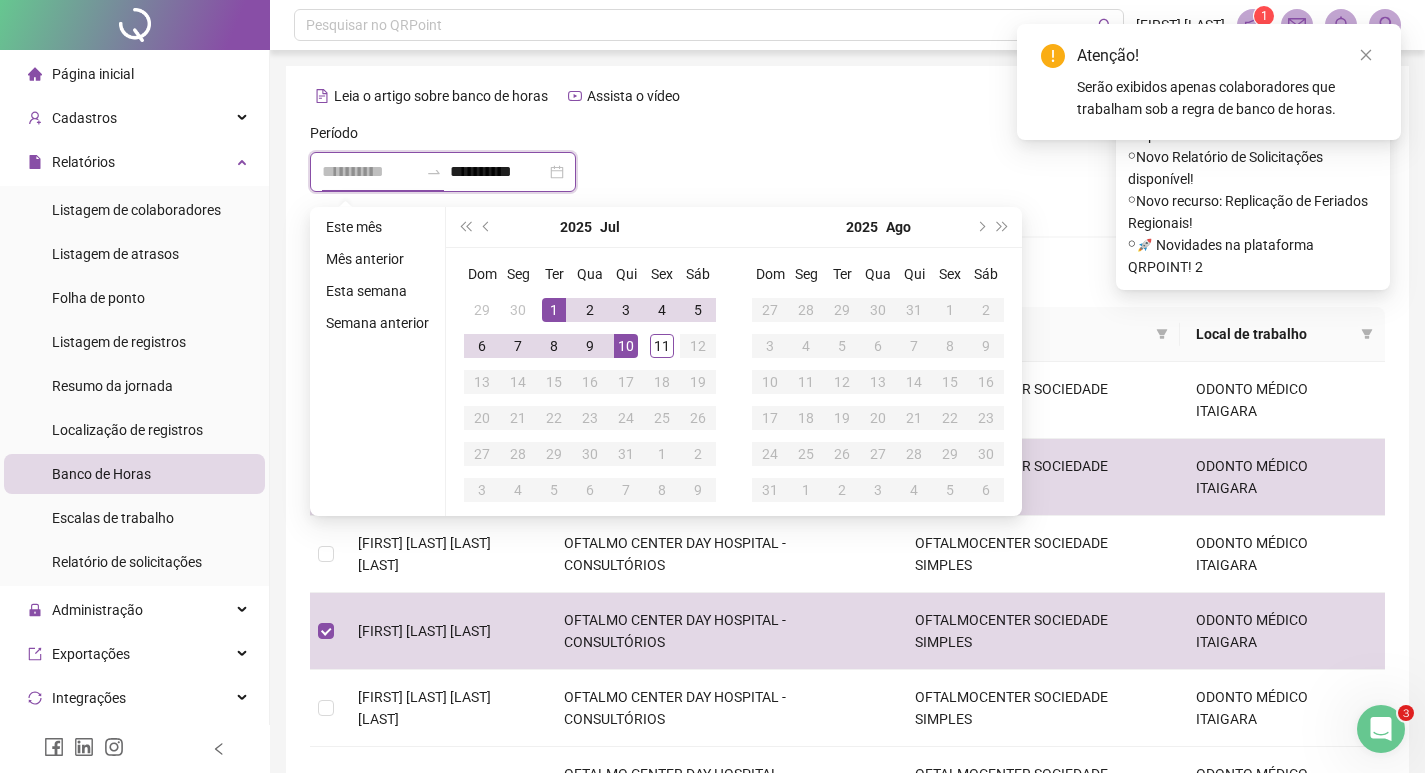 type on "**********" 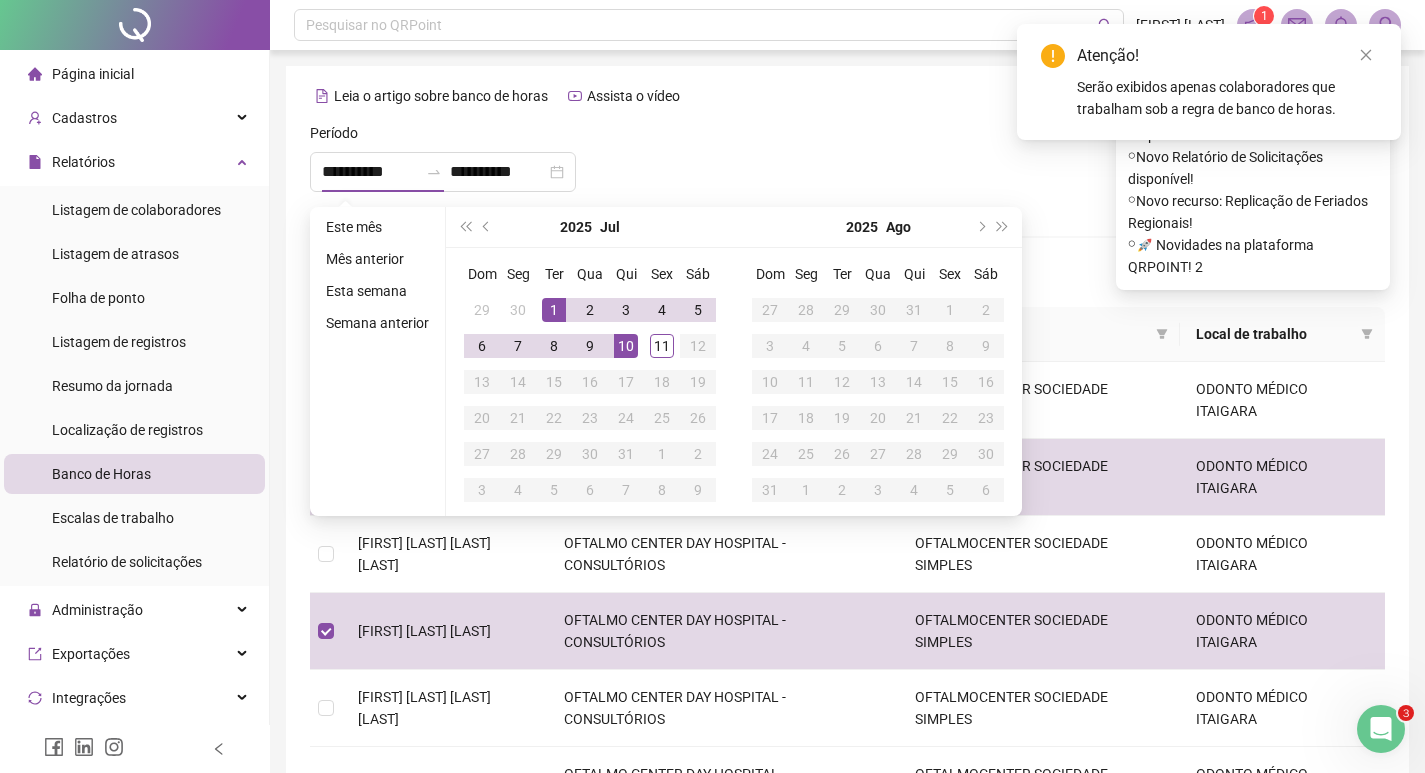 click at bounding box center [848, 165] 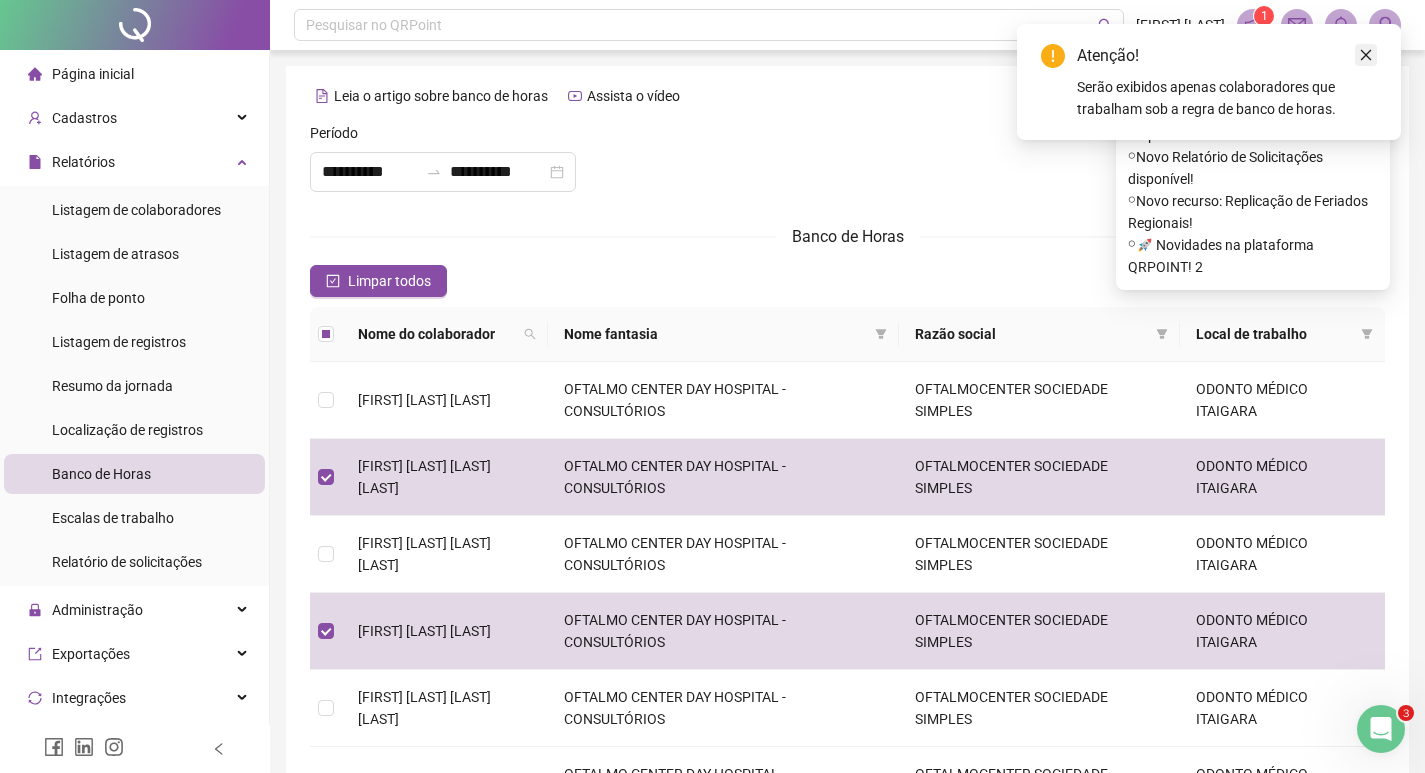 click 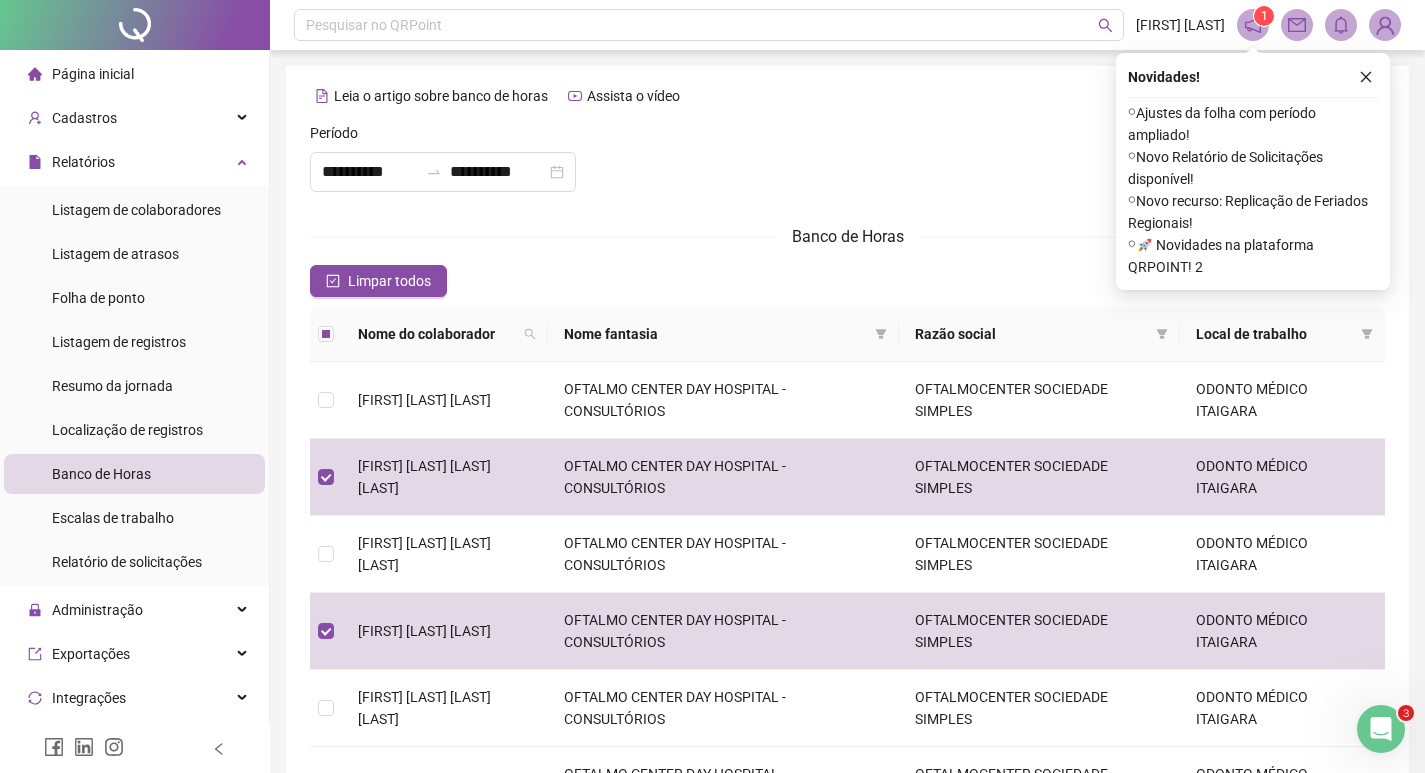 click 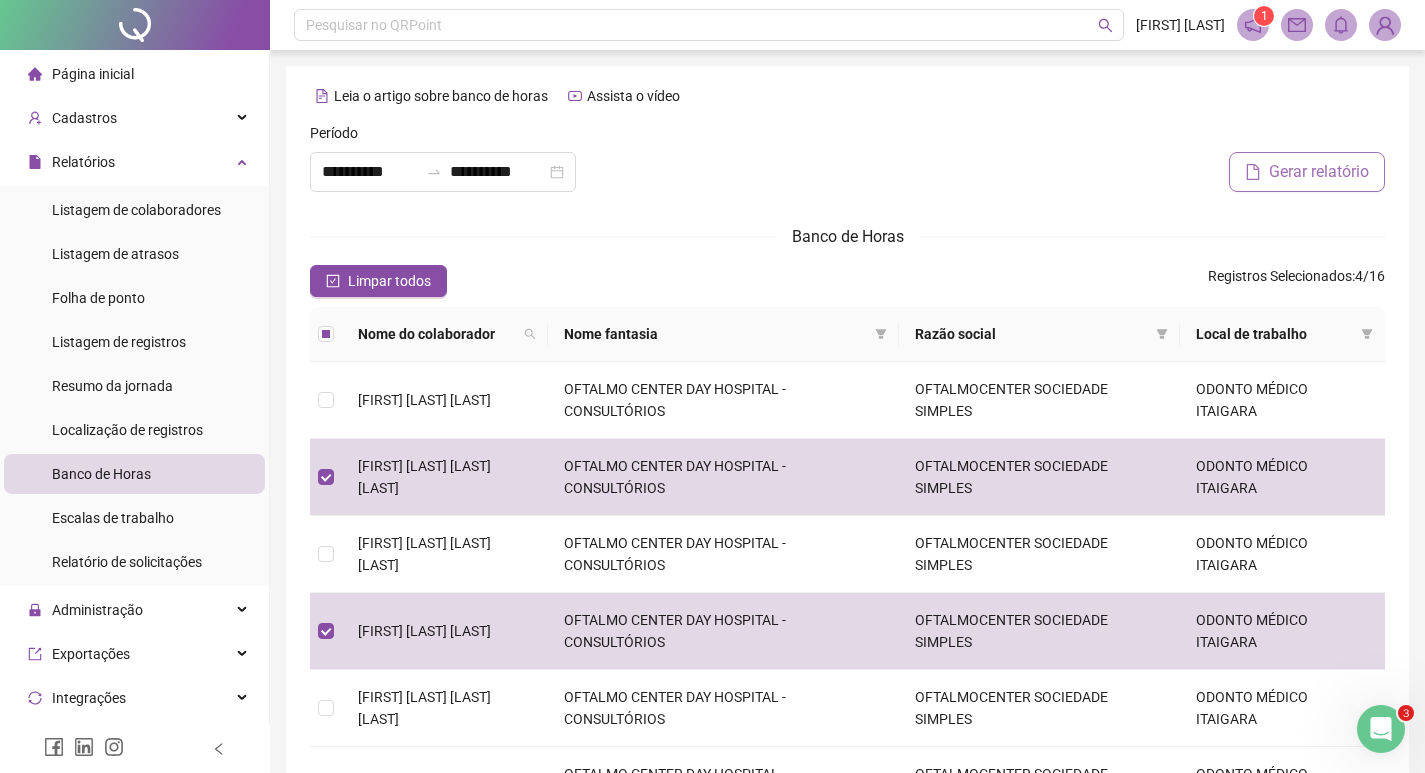 click on "Gerar relatório" at bounding box center [1319, 172] 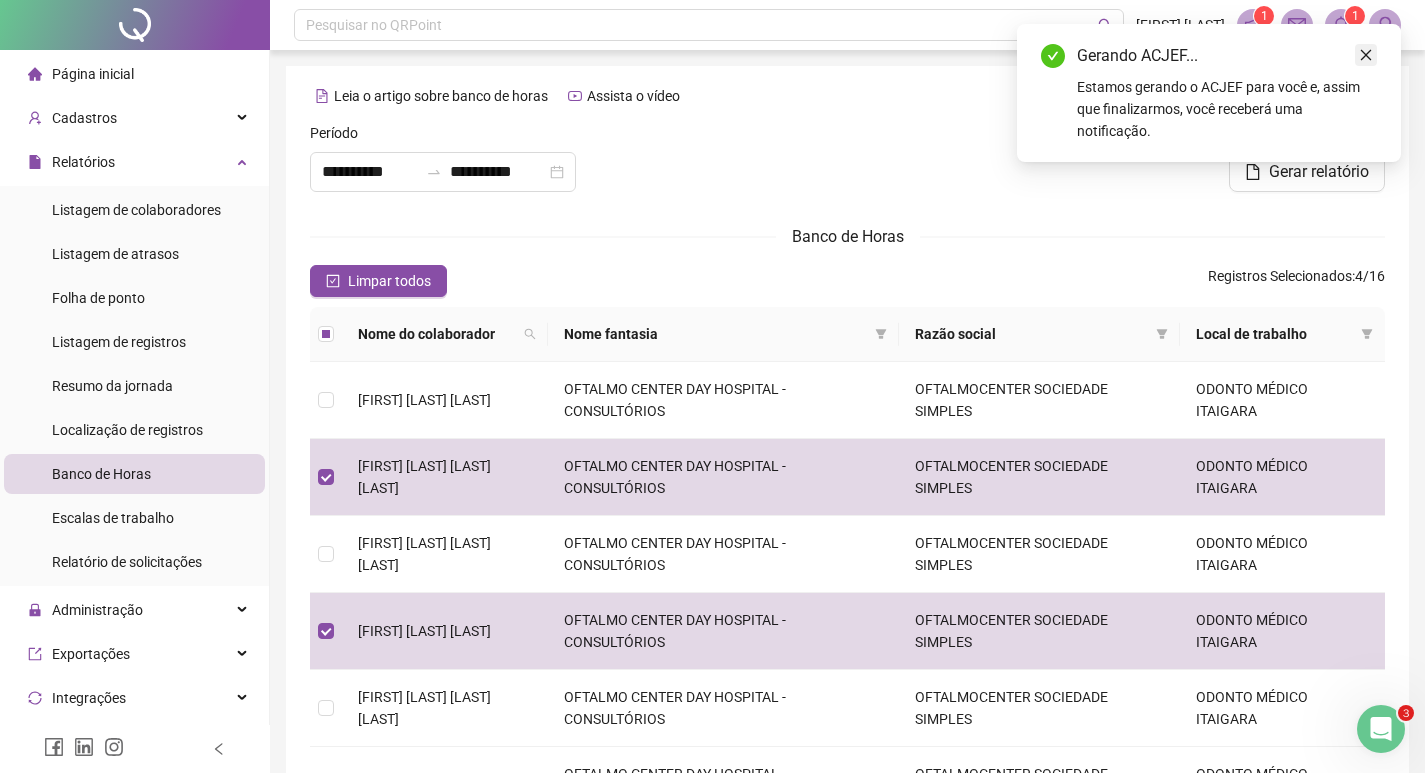 click 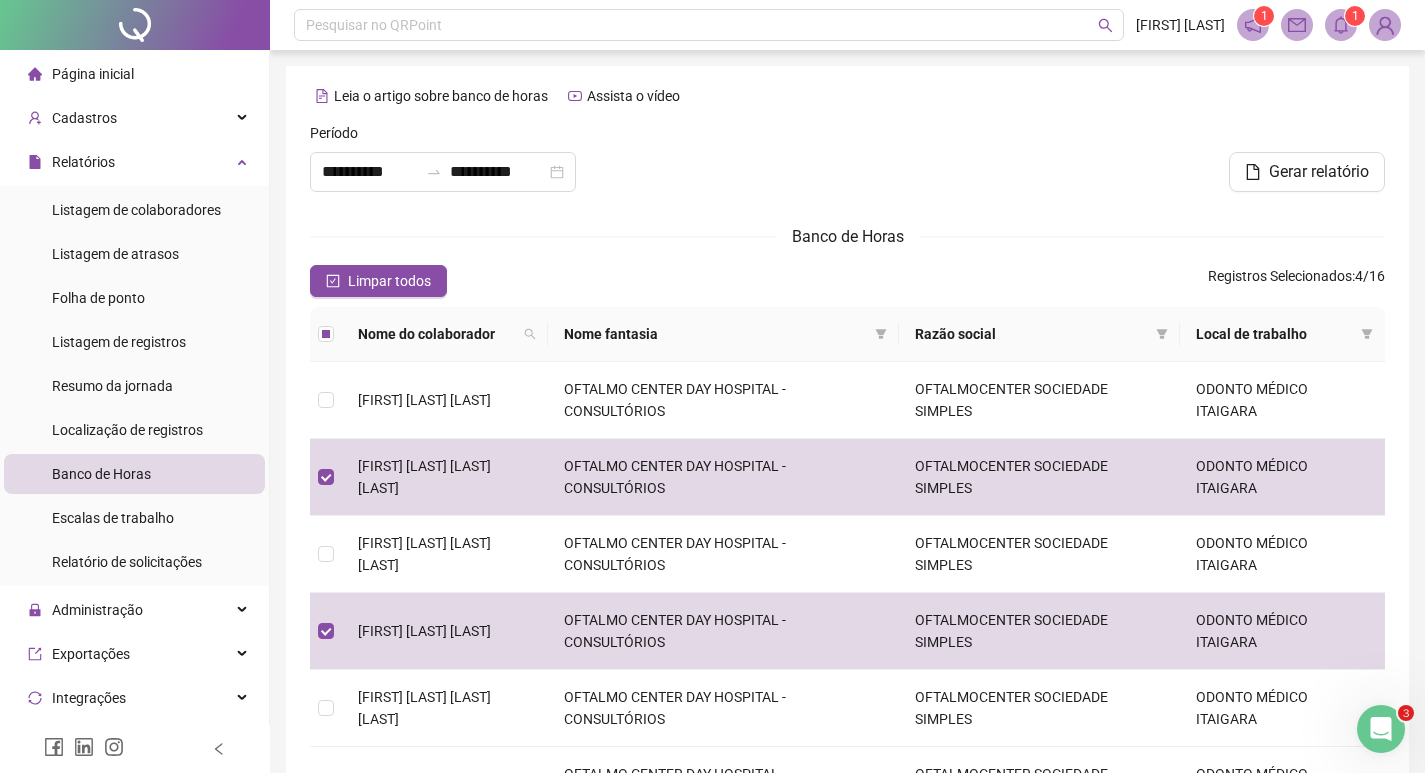 click 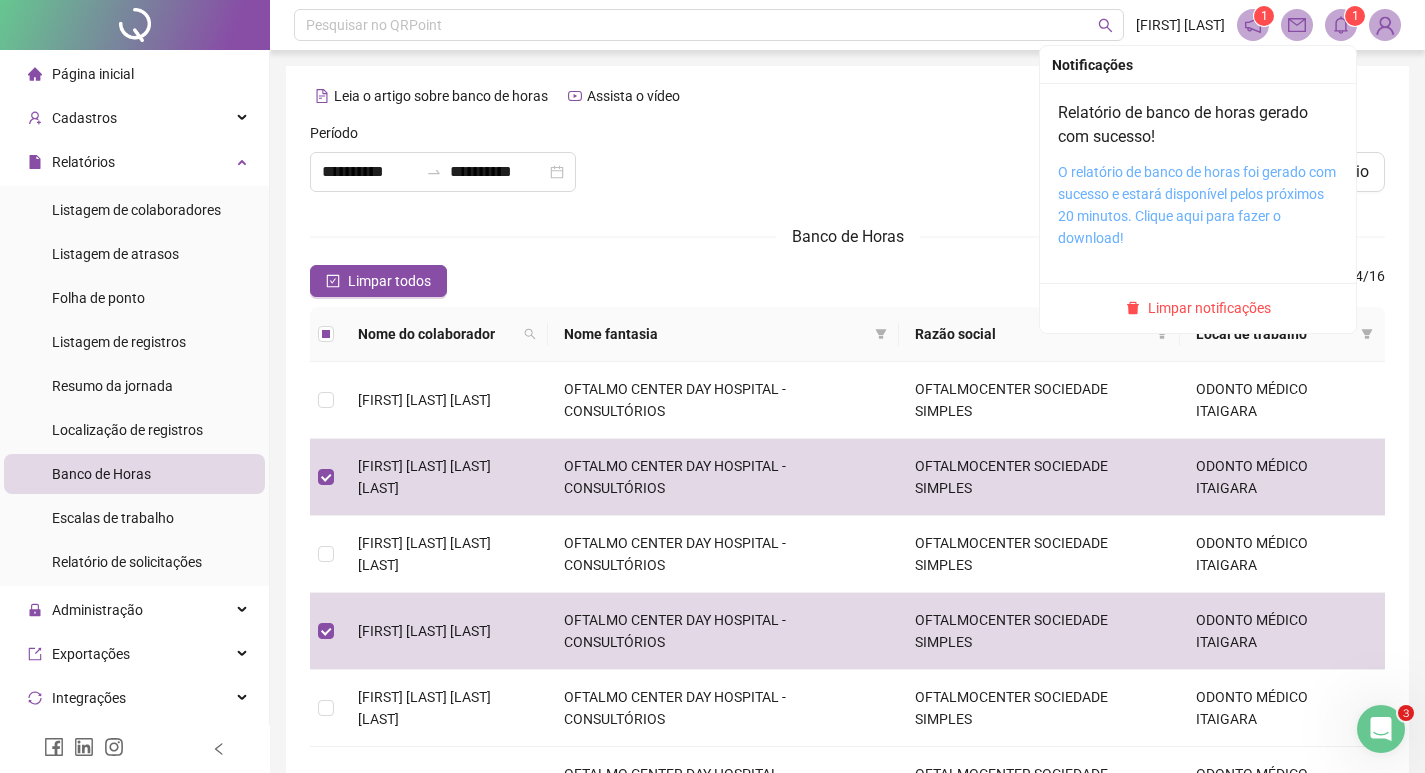click on "O relatório de banco de horas foi gerado com sucesso e estará disponível pelos próximos 20 minutos.
Clique aqui para fazer o download!" at bounding box center (1197, 205) 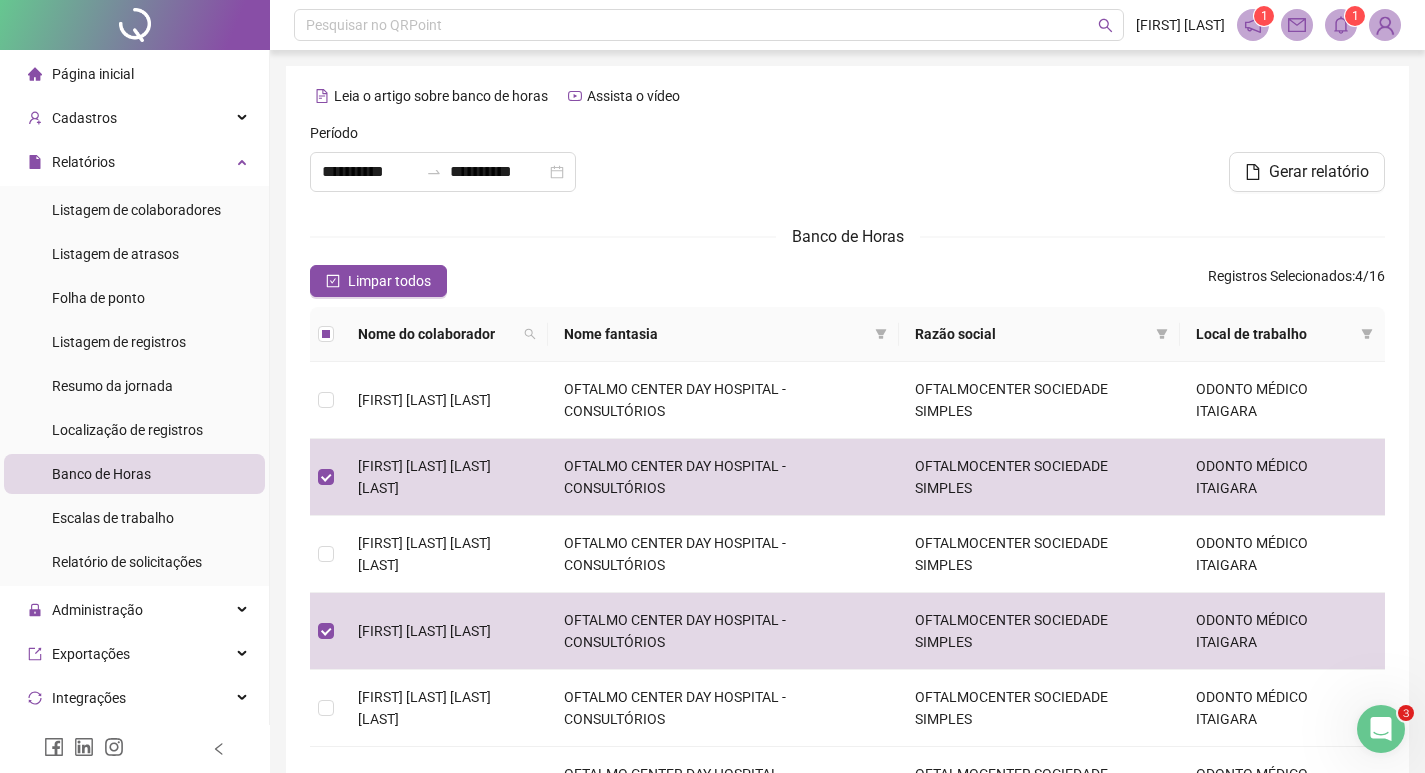 click at bounding box center (1385, 25) 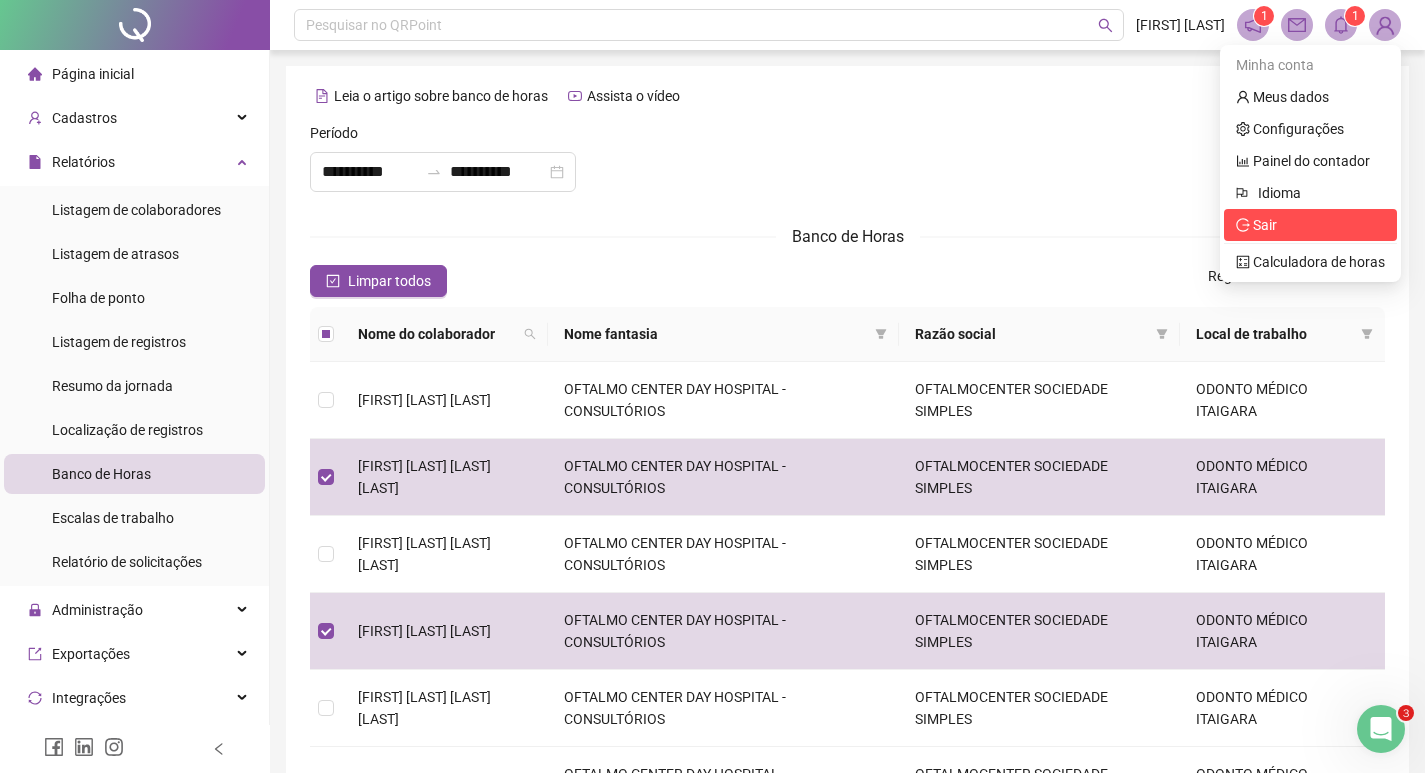 click on "Sair" at bounding box center [1265, 225] 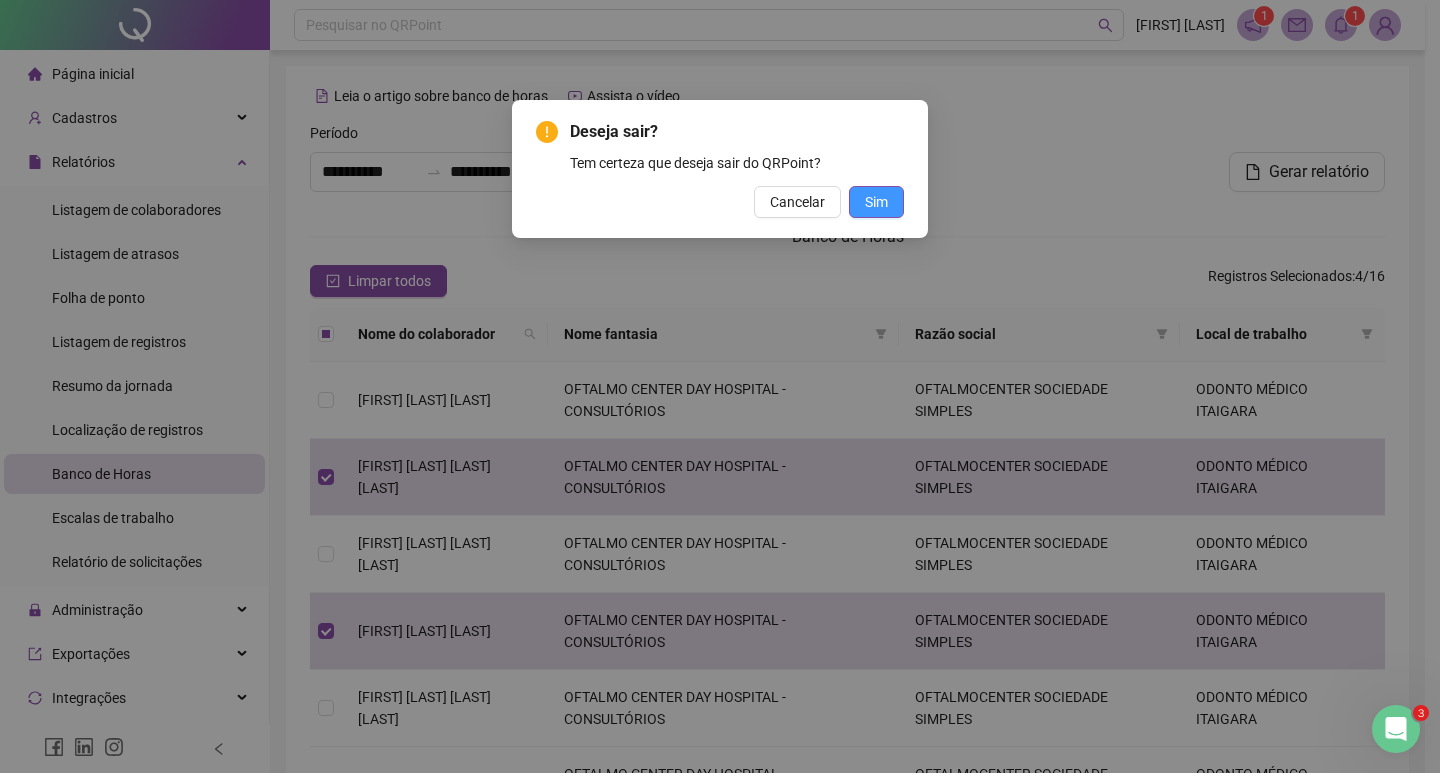 click on "Sim" at bounding box center (876, 202) 